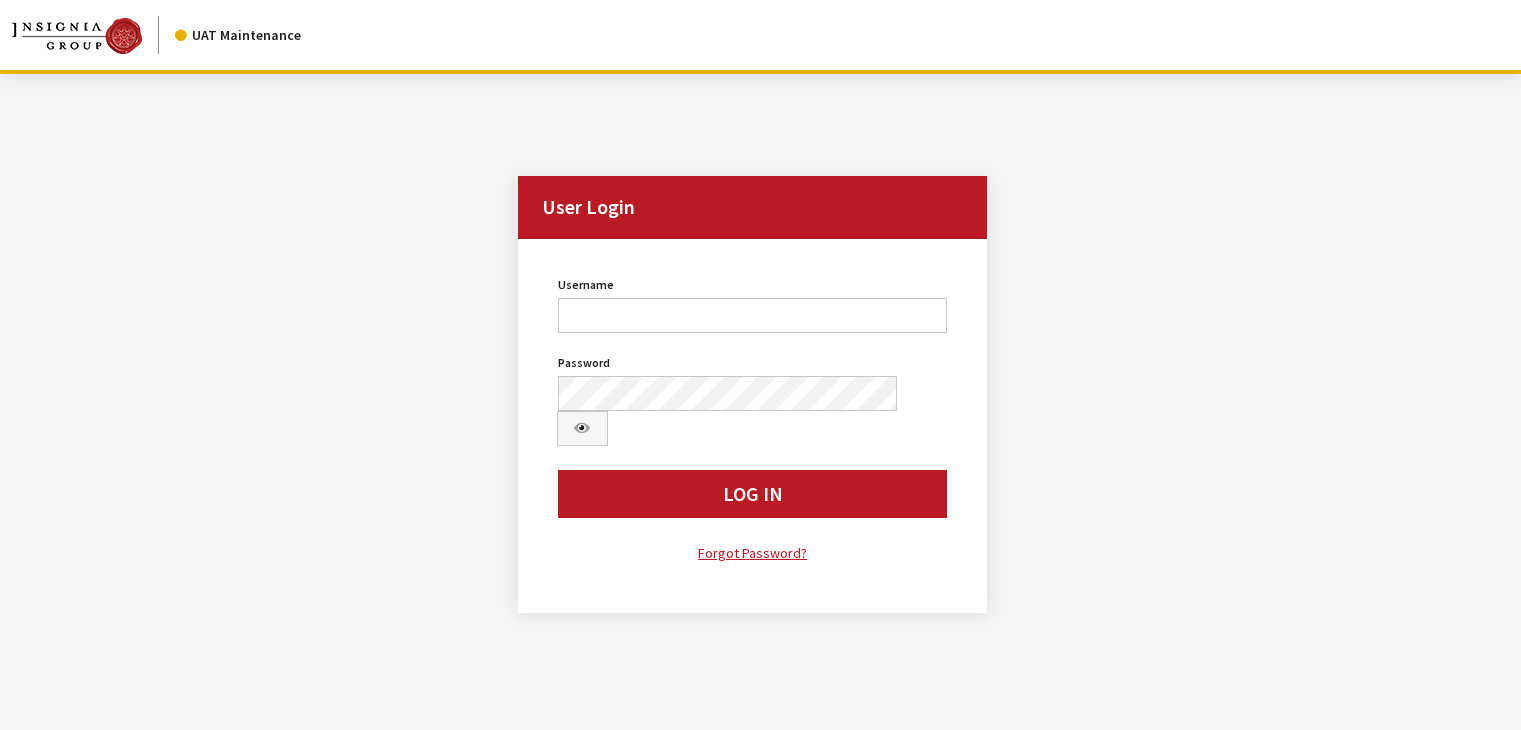 scroll, scrollTop: 0, scrollLeft: 0, axis: both 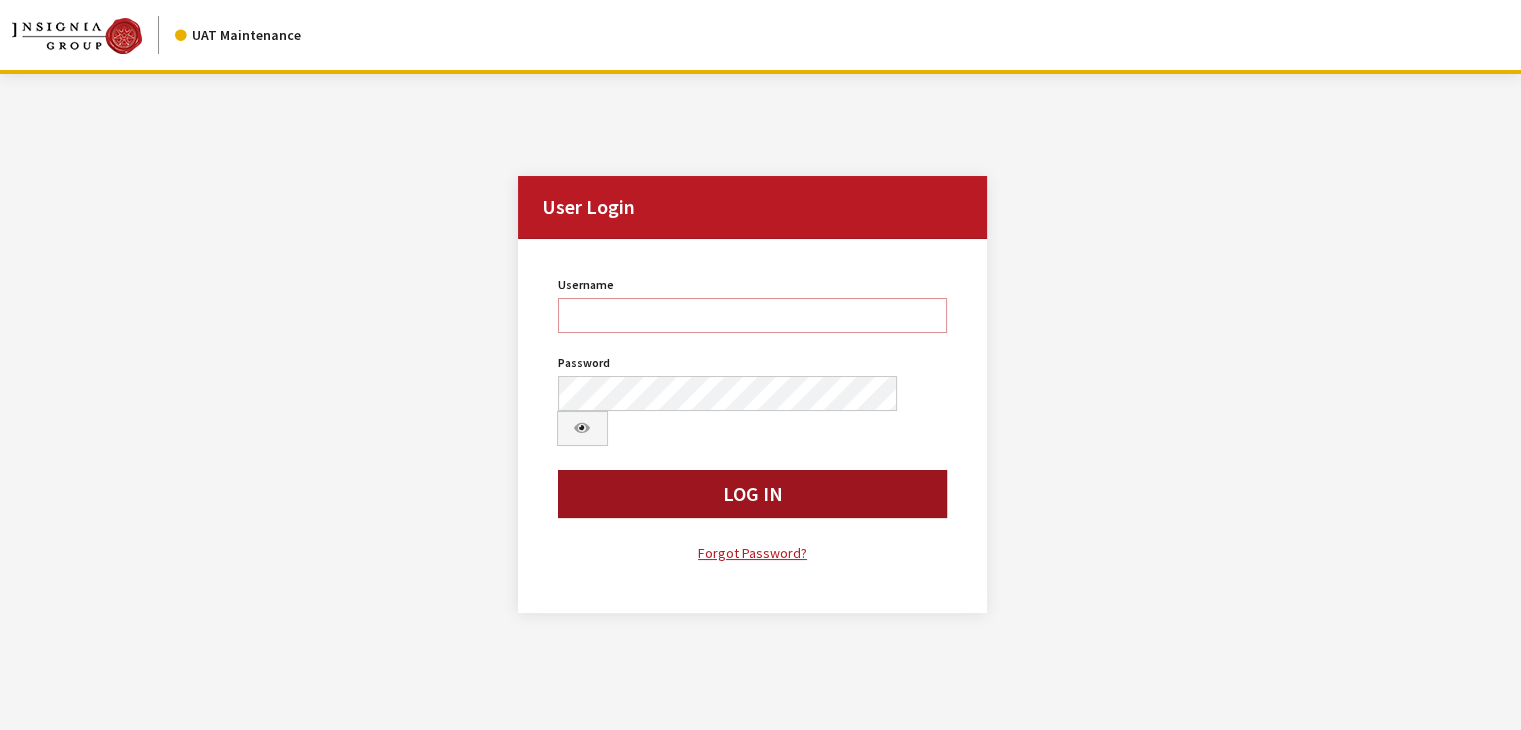 type on "krystal" 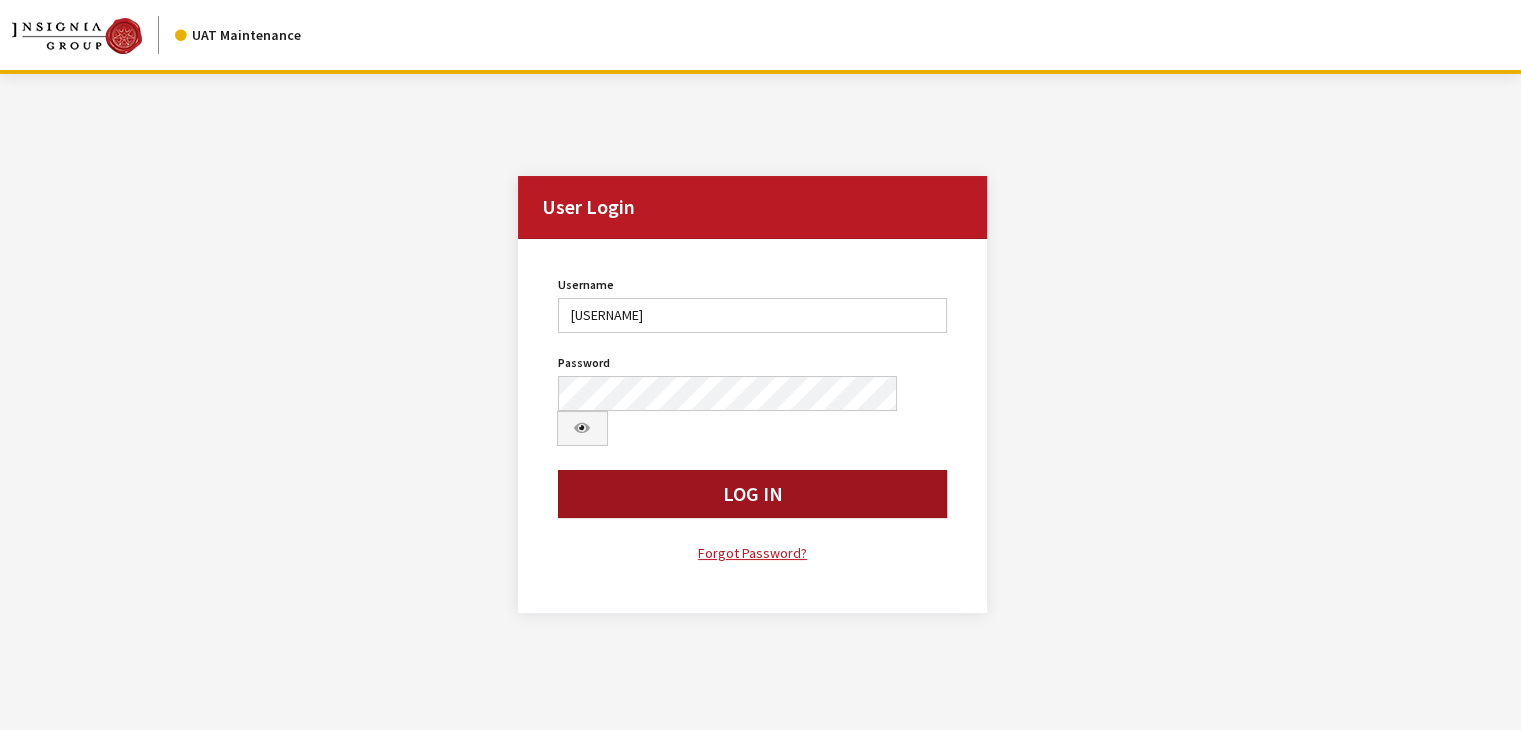click on "Log In" at bounding box center (753, 494) 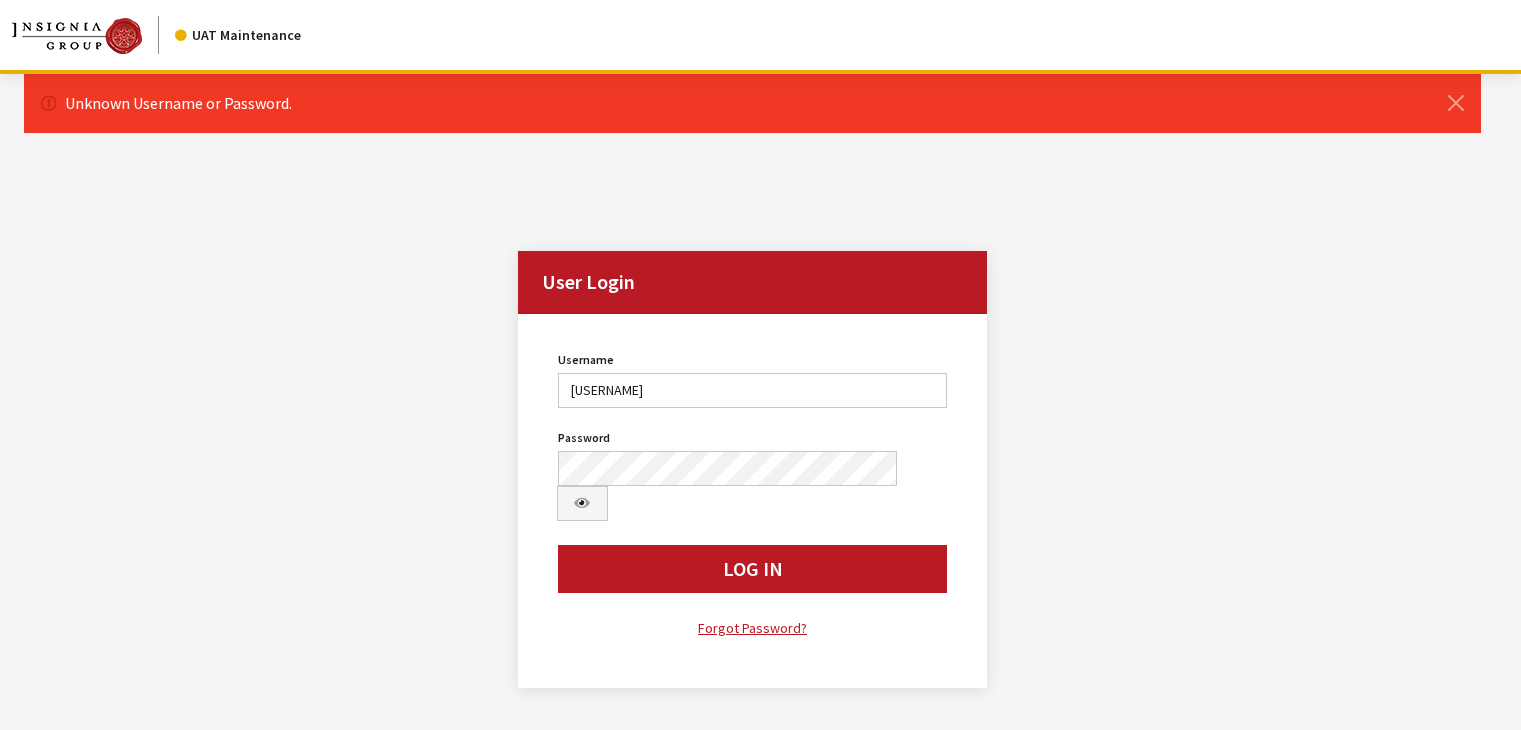 scroll, scrollTop: 0, scrollLeft: 0, axis: both 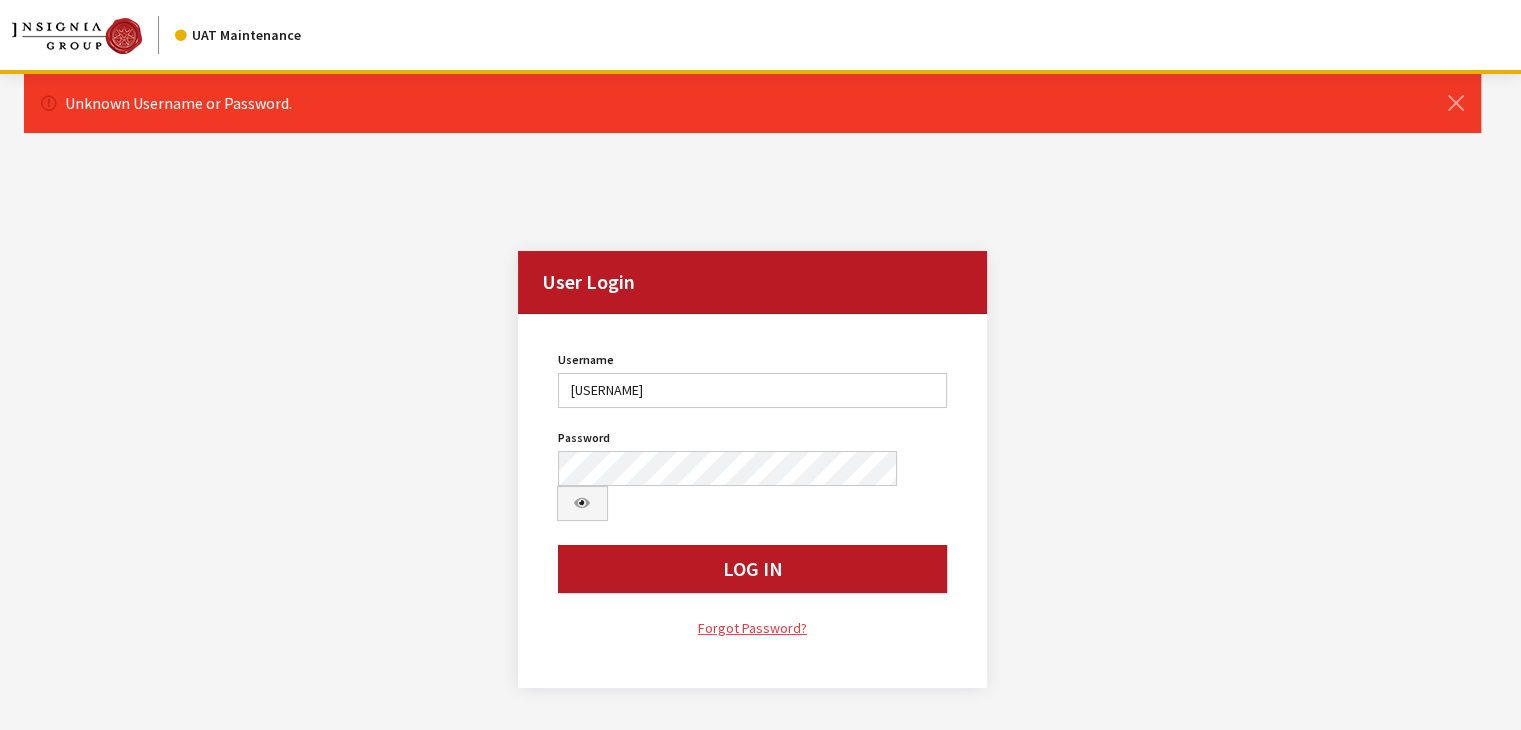 click on "Forgot Password?" at bounding box center [753, 628] 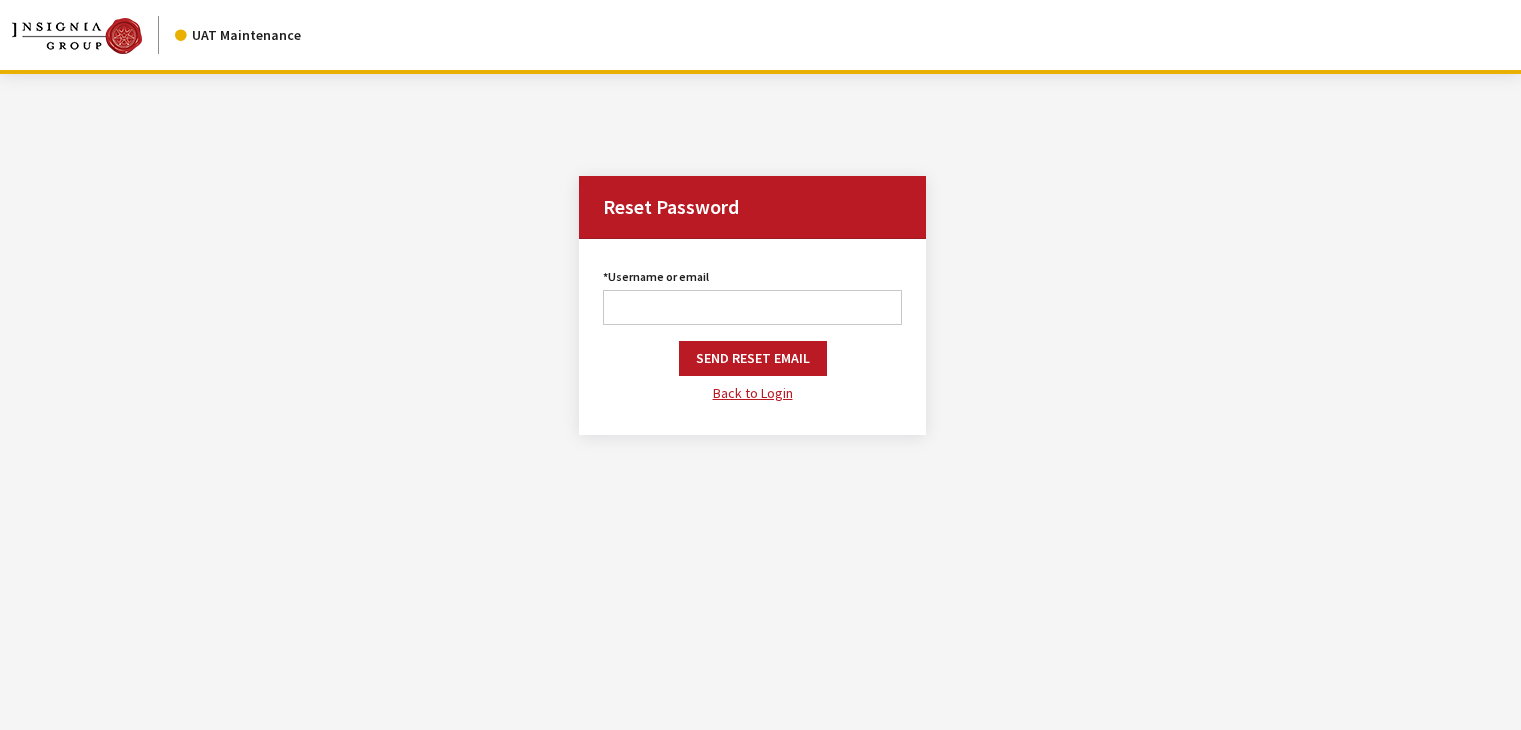 scroll, scrollTop: 0, scrollLeft: 0, axis: both 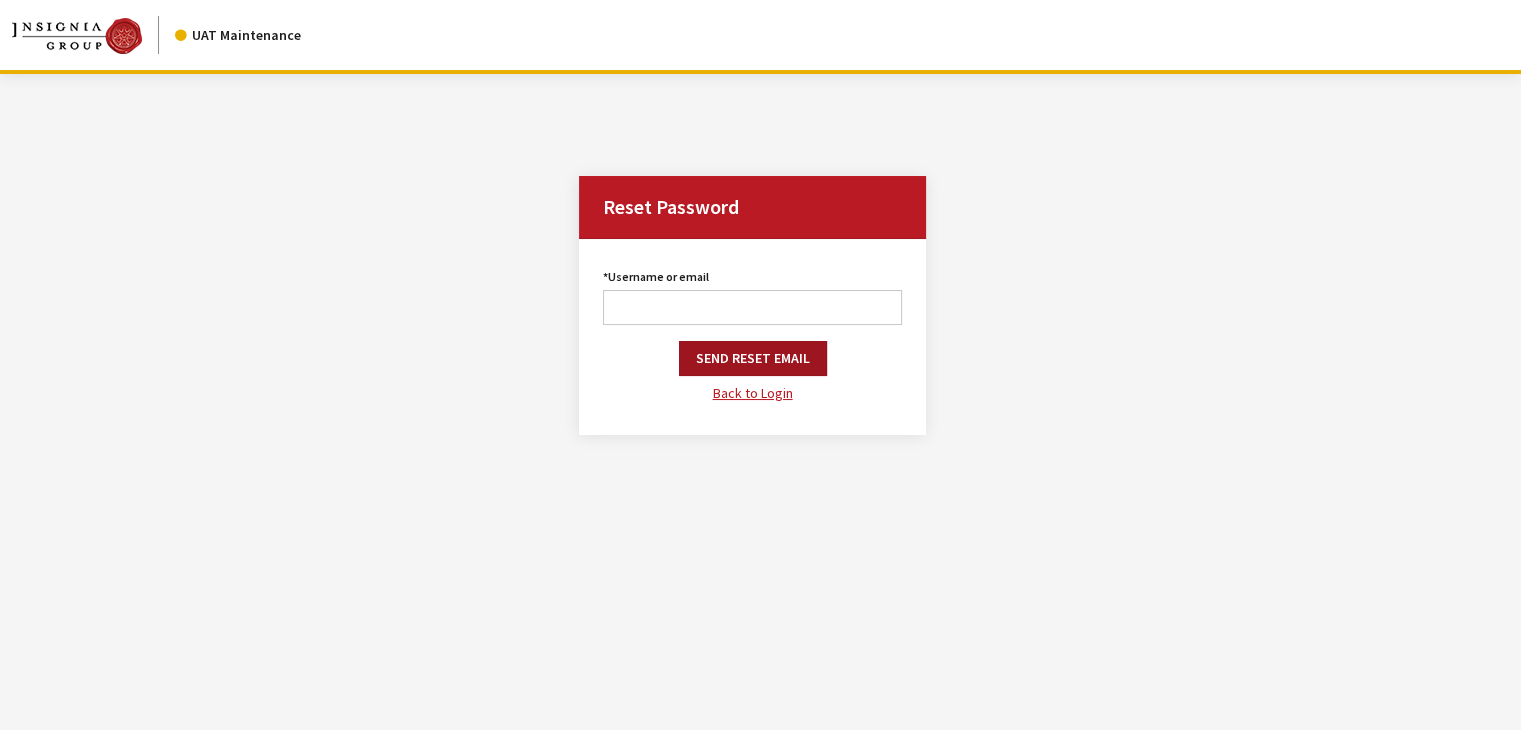 click on "Send Reset Email" at bounding box center (753, 358) 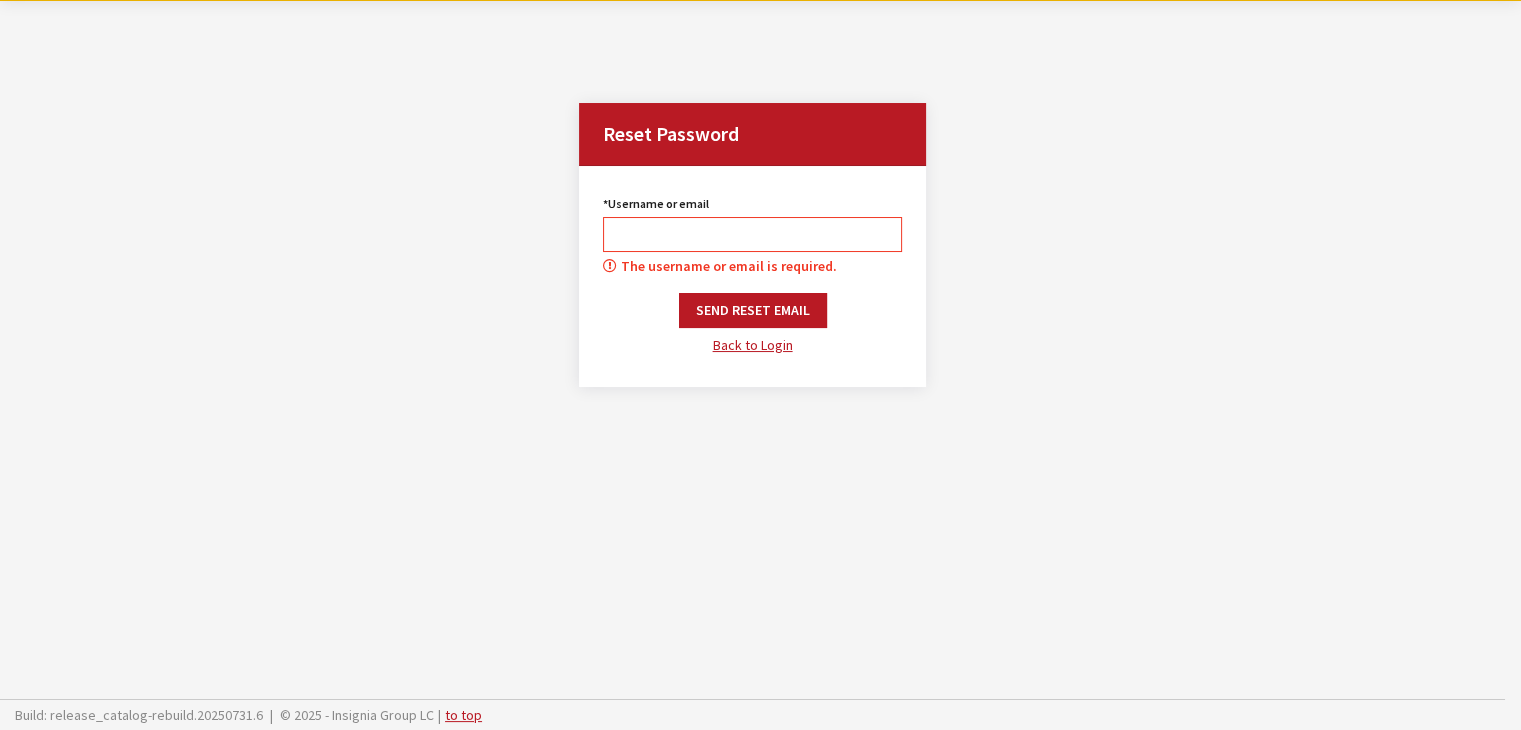 scroll, scrollTop: 74, scrollLeft: 0, axis: vertical 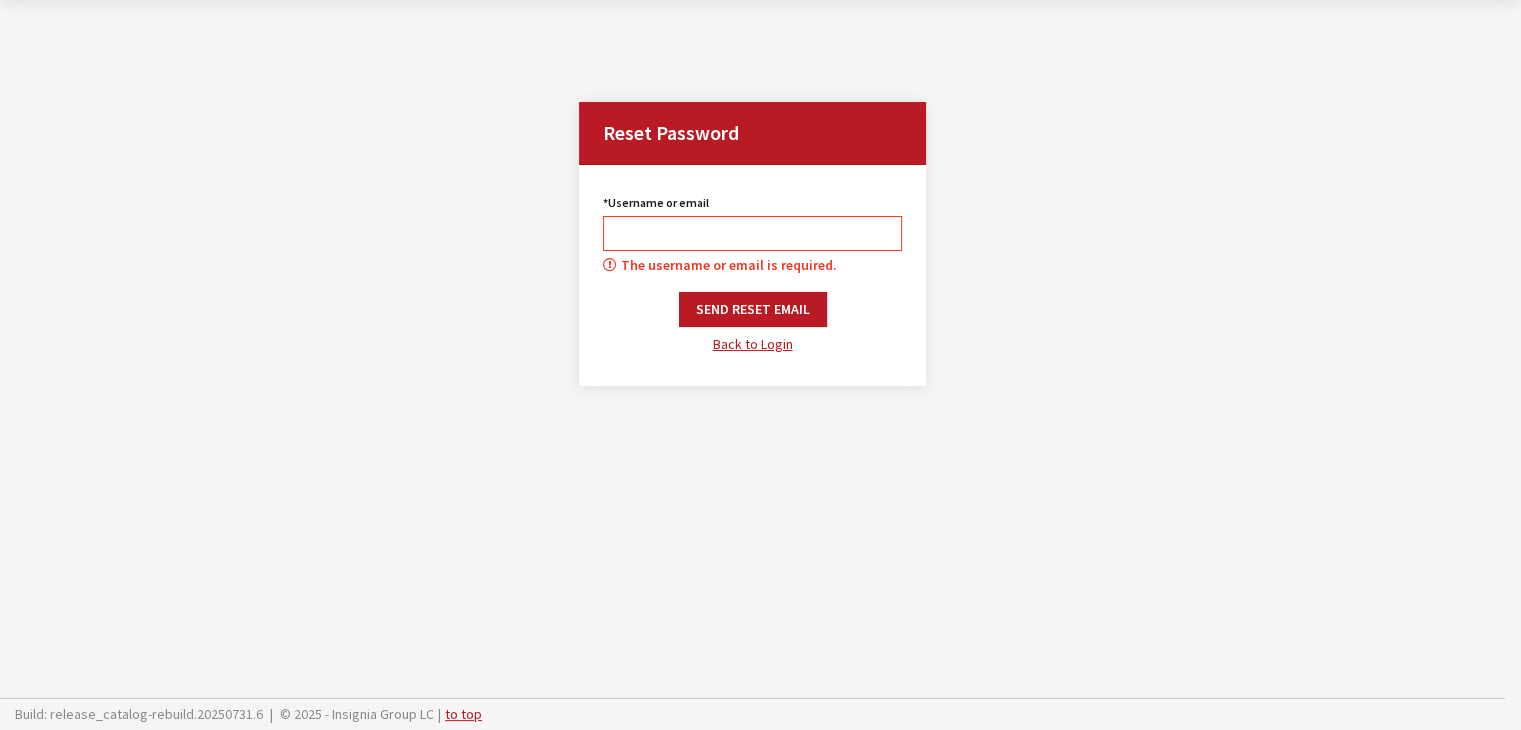 click on "Username or email" at bounding box center [752, 233] 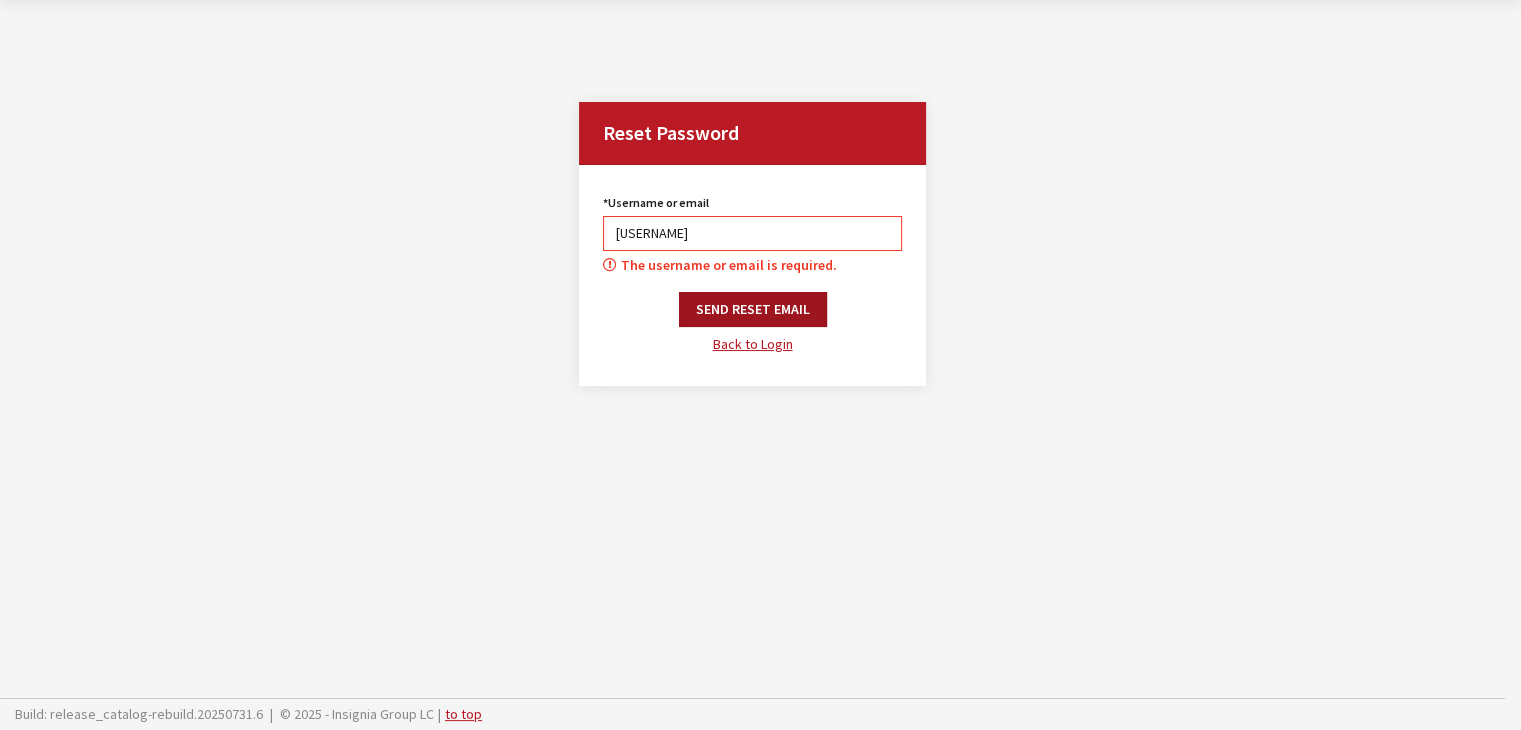 click on "Send Reset Email" at bounding box center (753, 309) 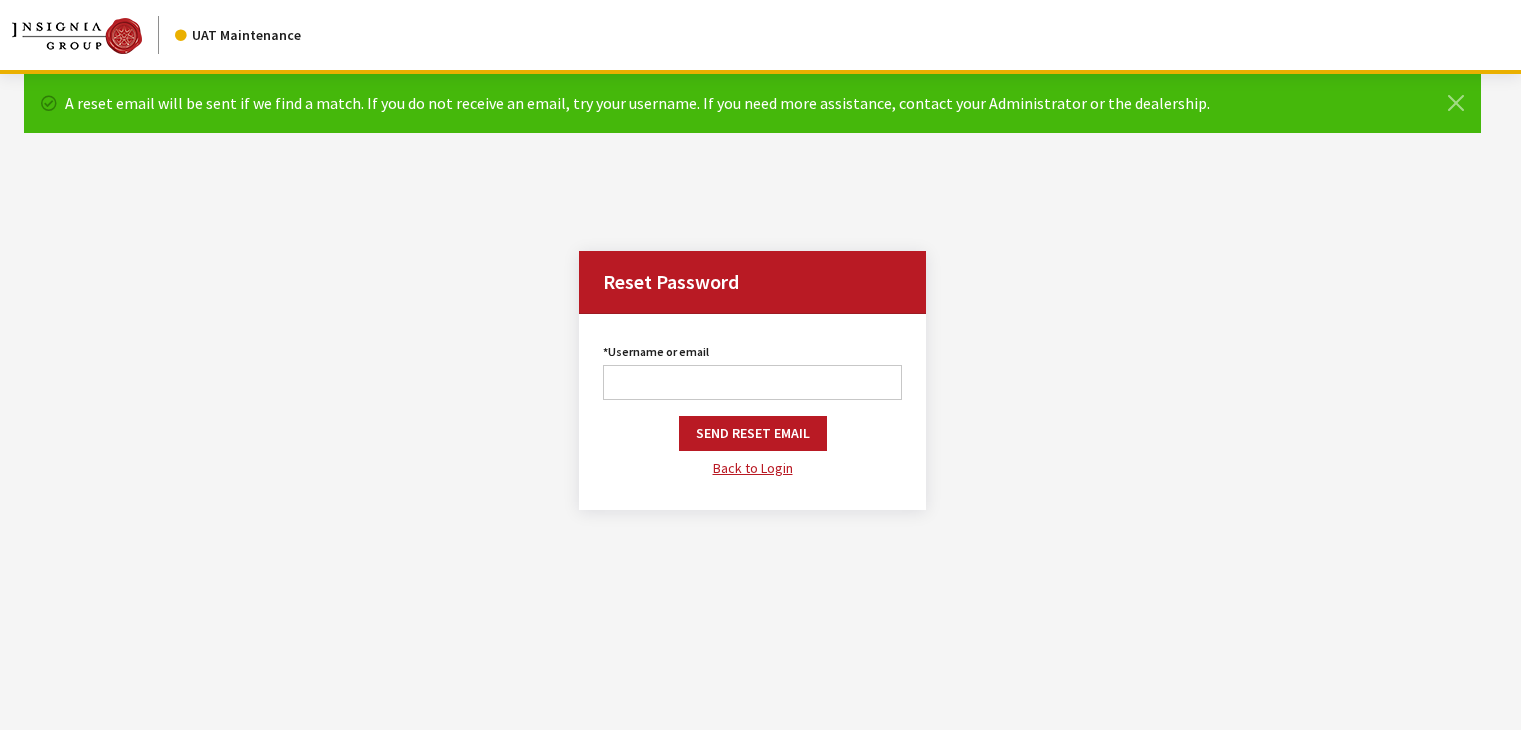 scroll, scrollTop: 0, scrollLeft: 0, axis: both 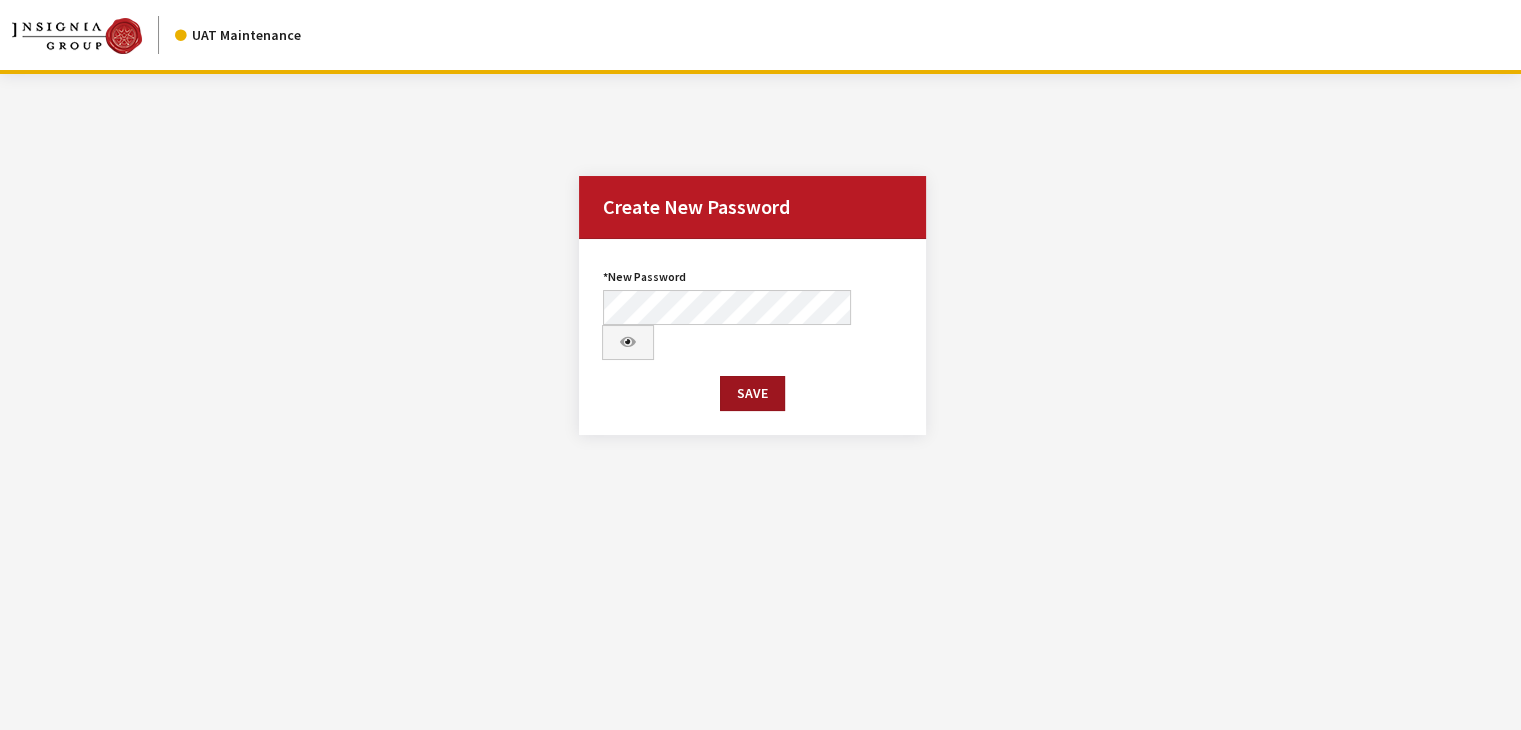 click on "Save" at bounding box center (752, 393) 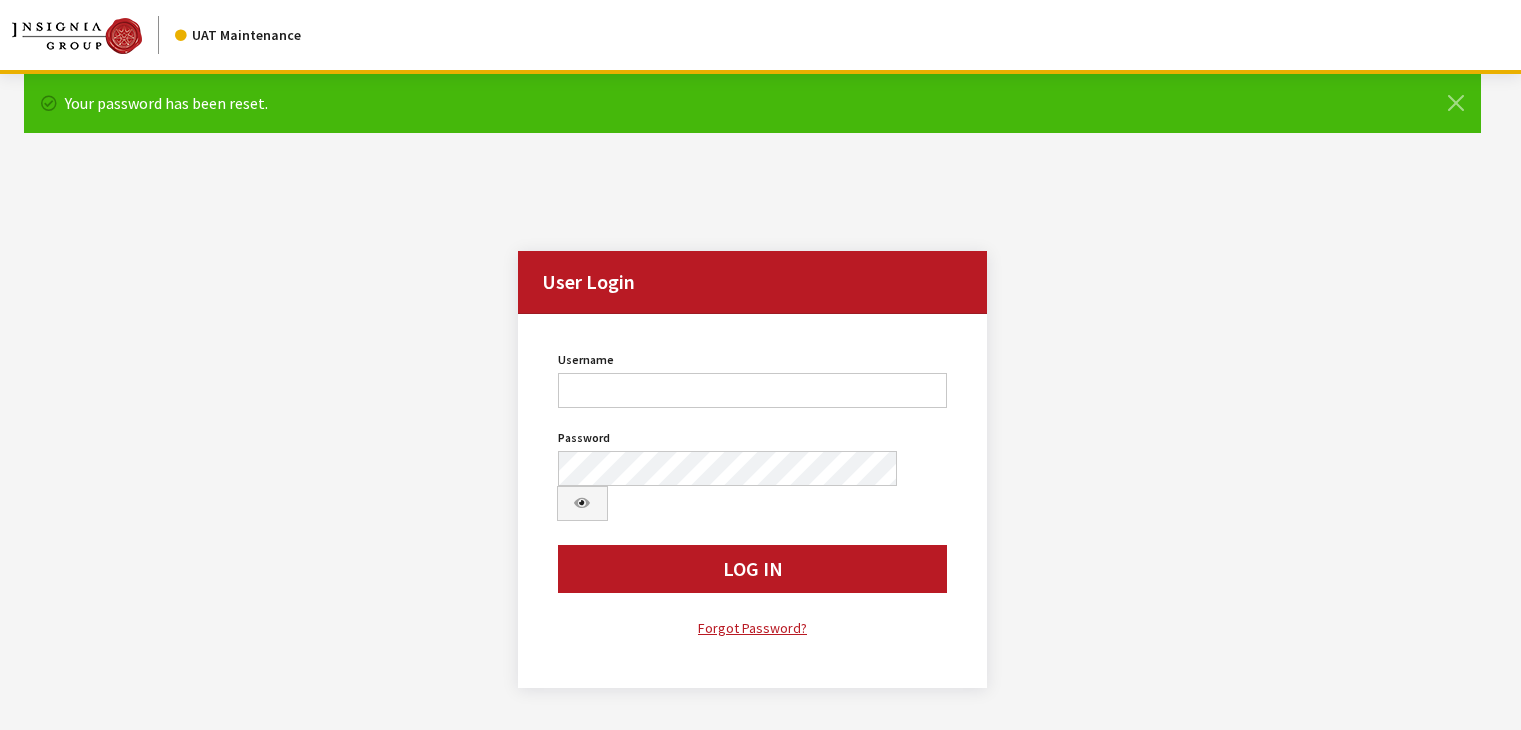 scroll, scrollTop: 0, scrollLeft: 0, axis: both 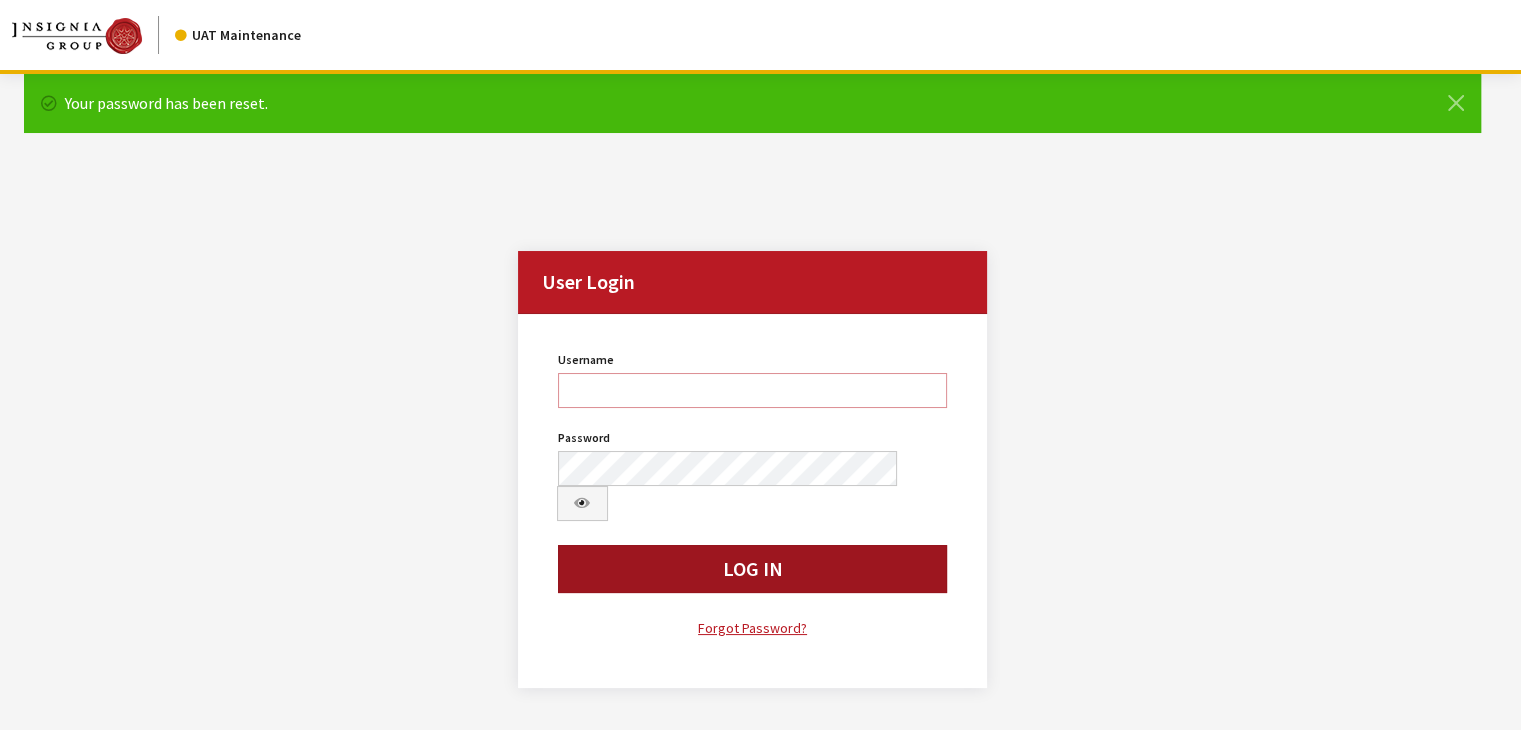 type on "[NAME]" 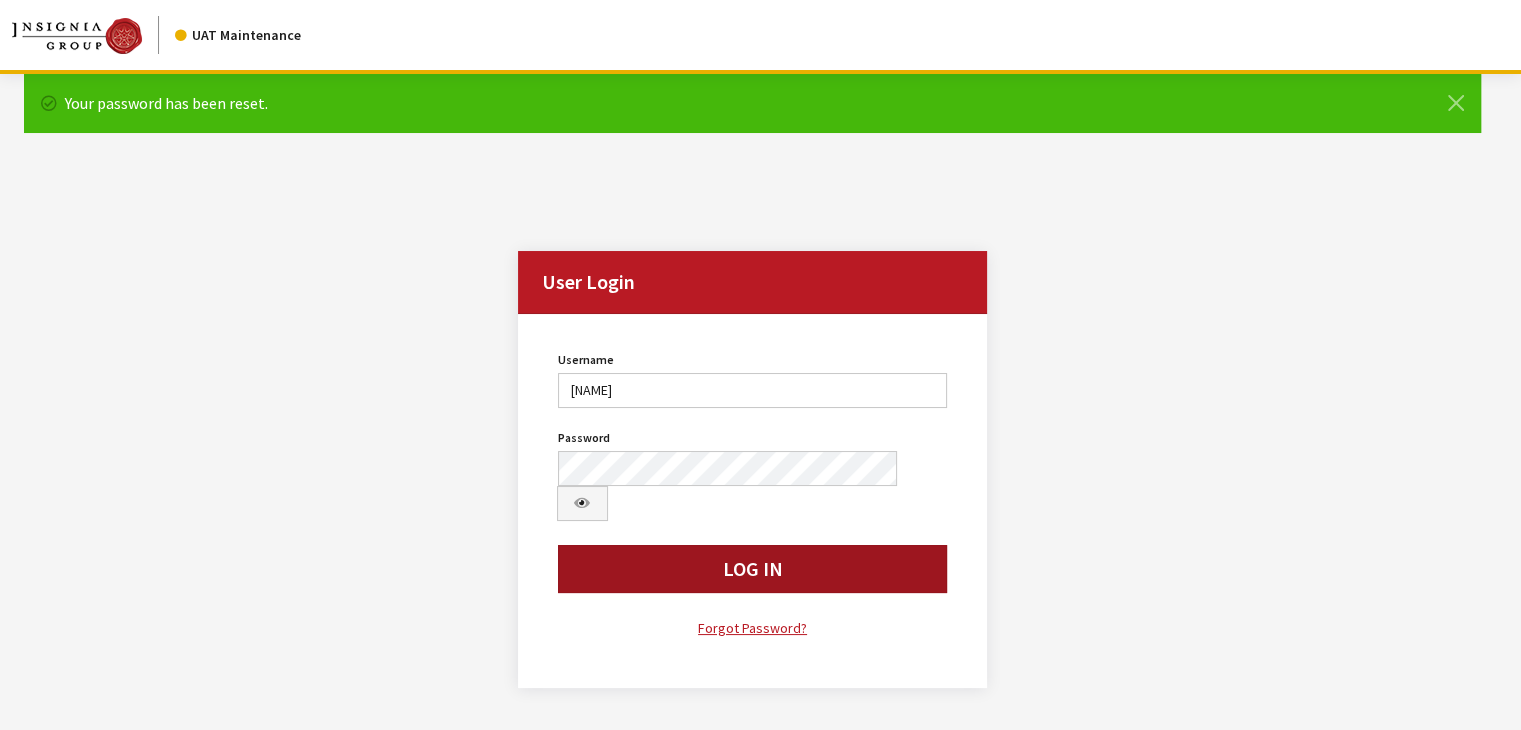 click on "Log In" at bounding box center [753, 569] 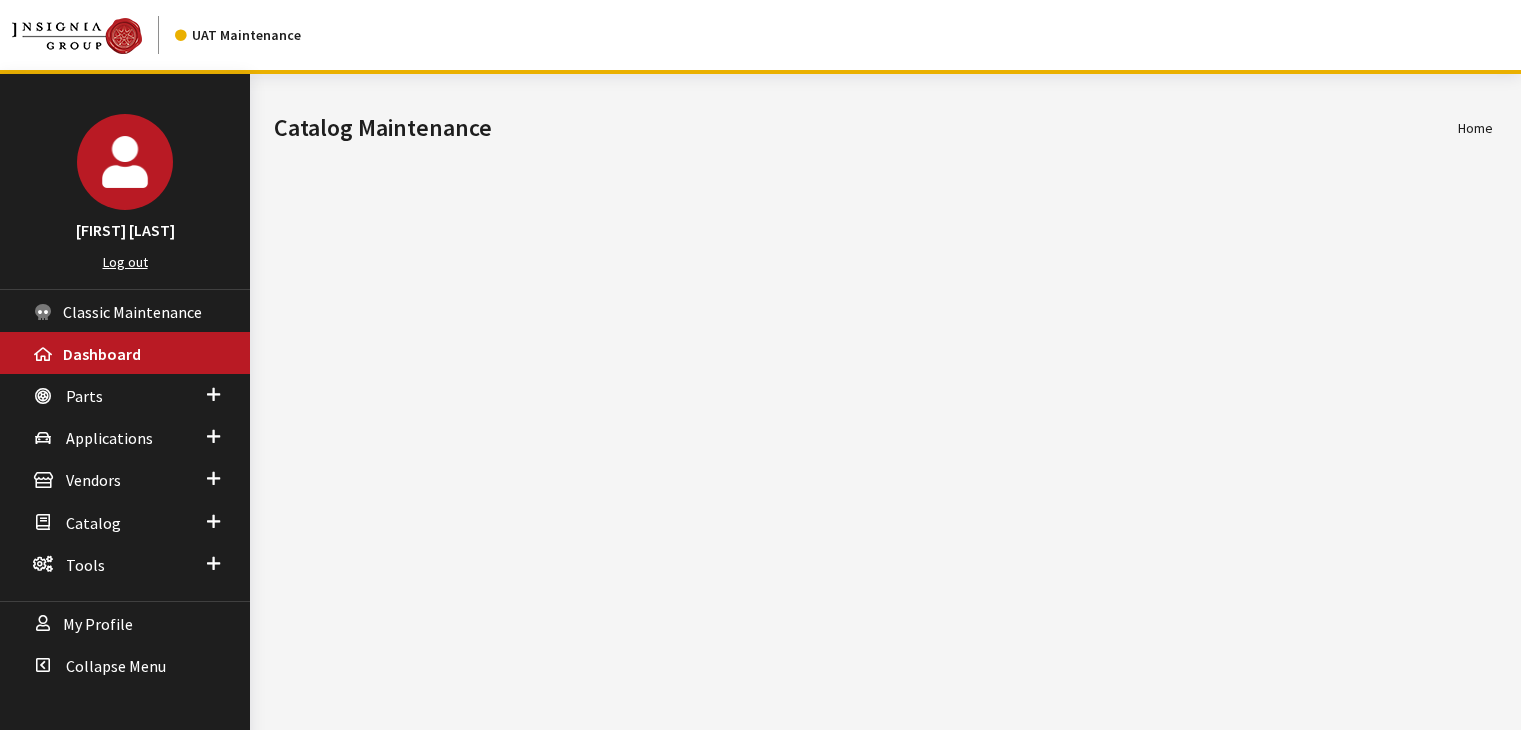 scroll, scrollTop: 0, scrollLeft: 0, axis: both 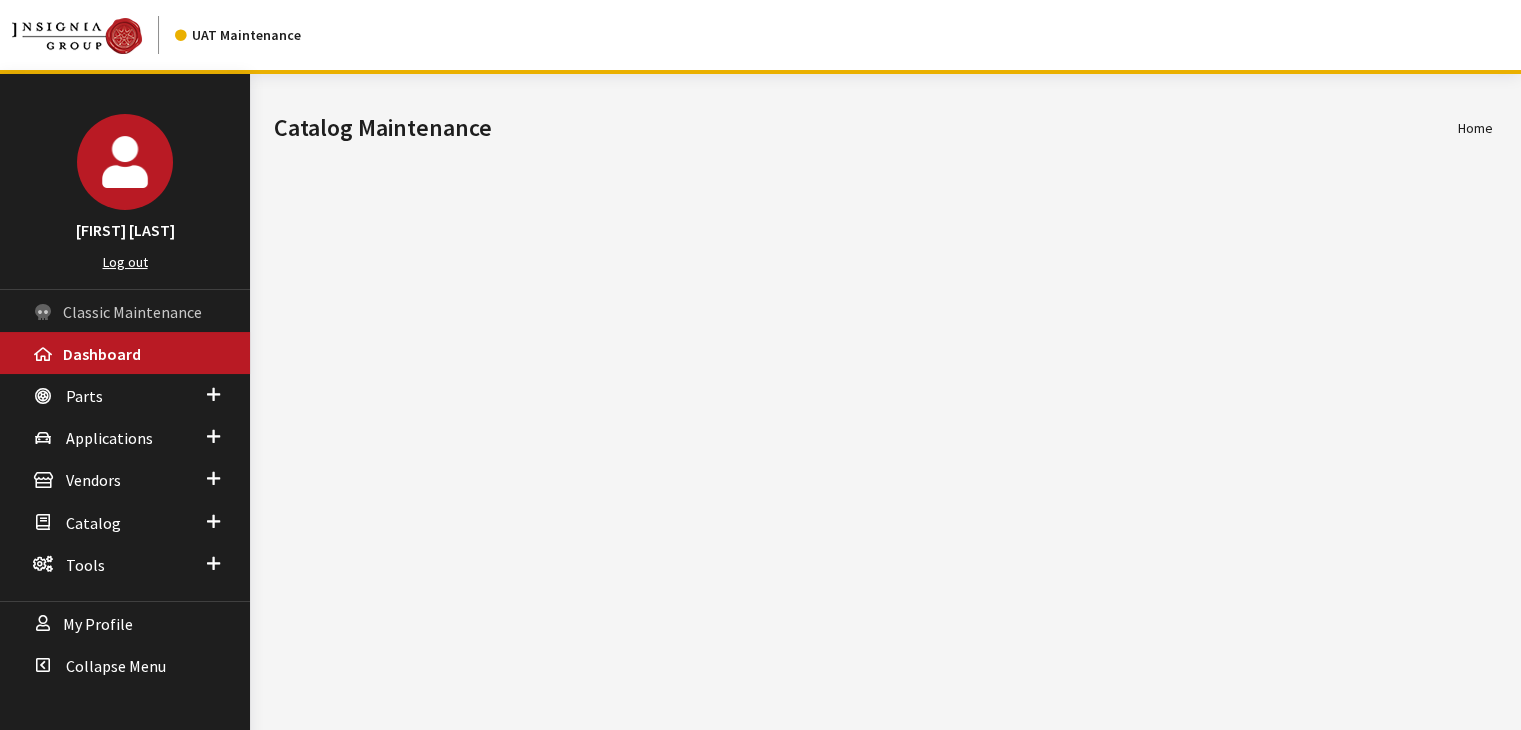 click on "Classic Maintenance" at bounding box center [132, 312] 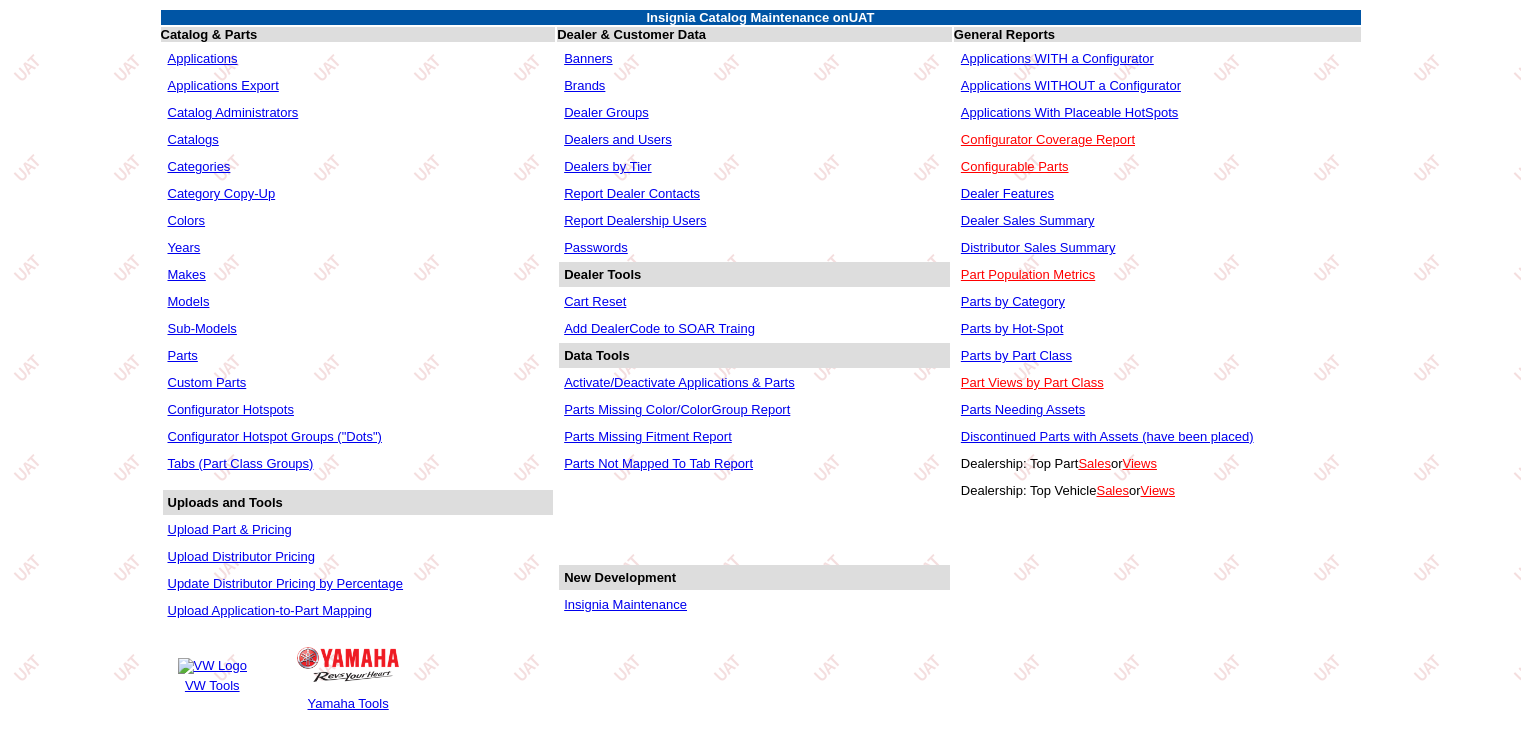 scroll, scrollTop: 0, scrollLeft: 0, axis: both 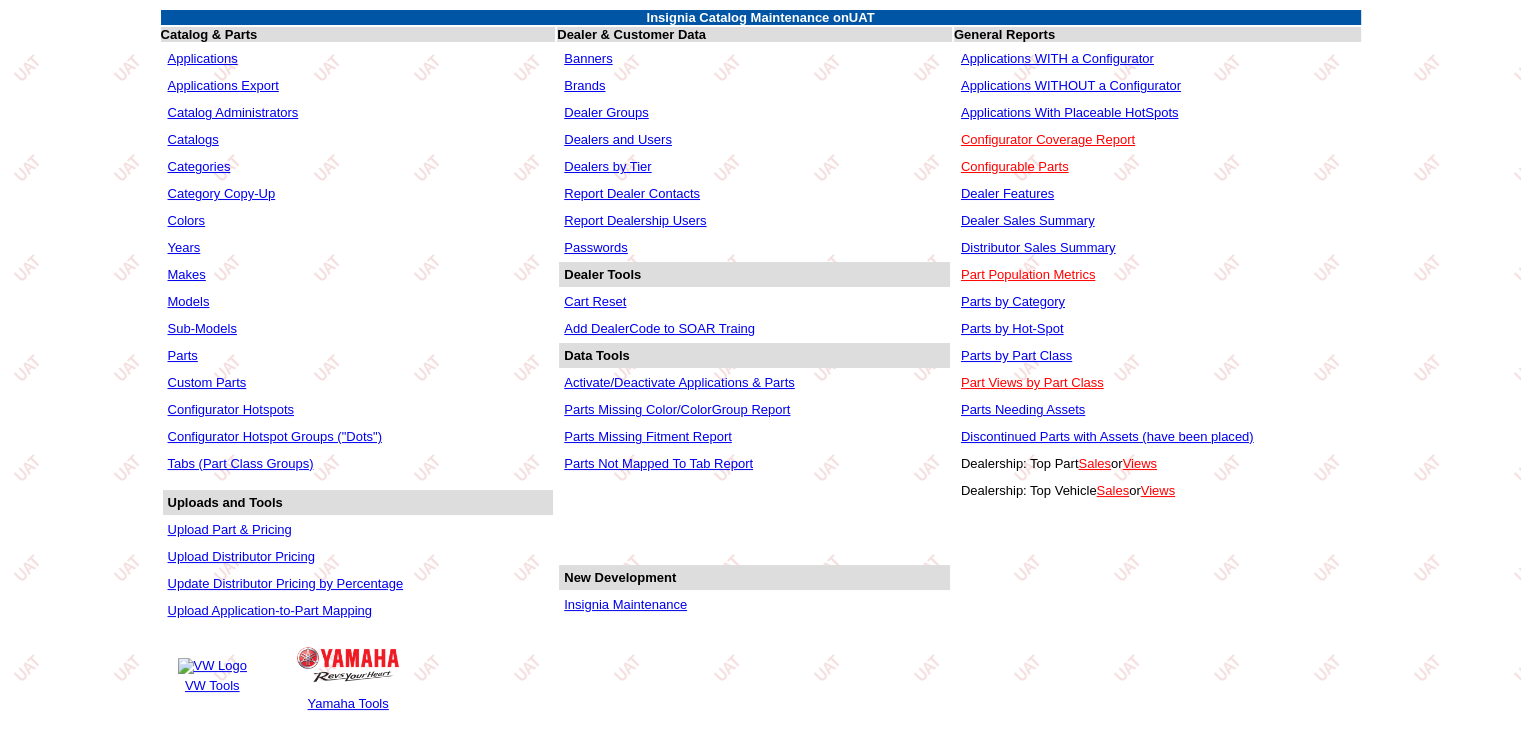 click on "Dealers and Users" at bounding box center (618, 139) 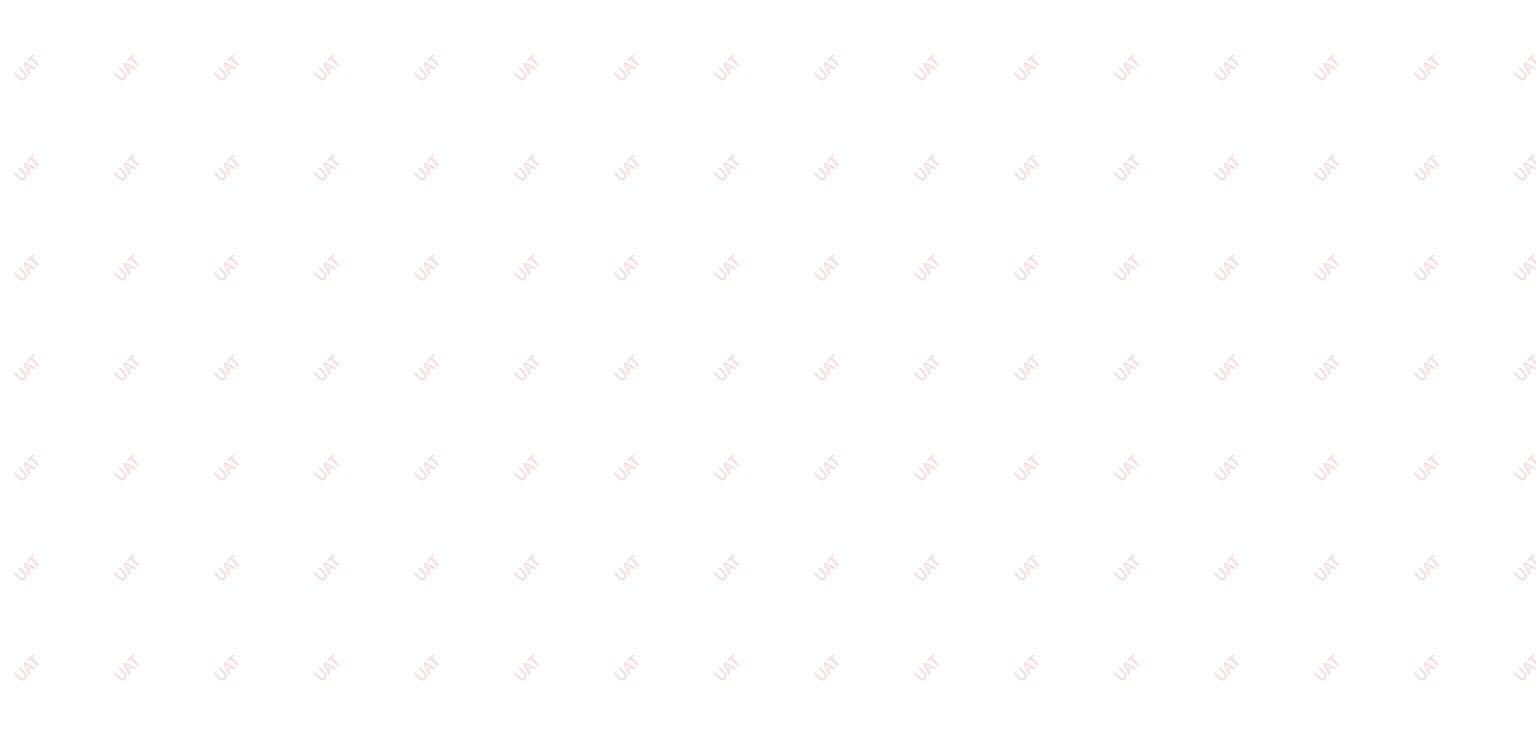 scroll, scrollTop: 0, scrollLeft: 0, axis: both 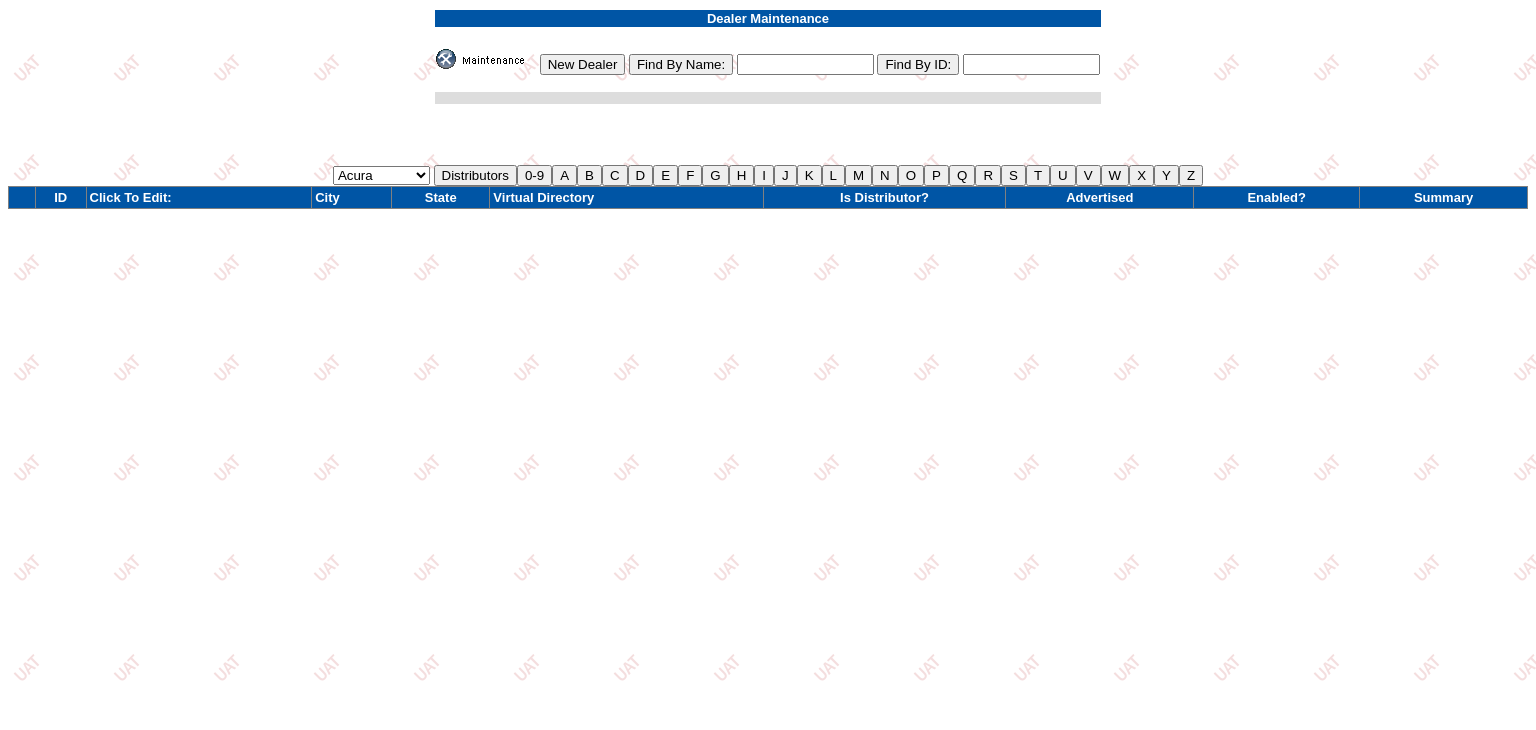 click at bounding box center [805, 64] 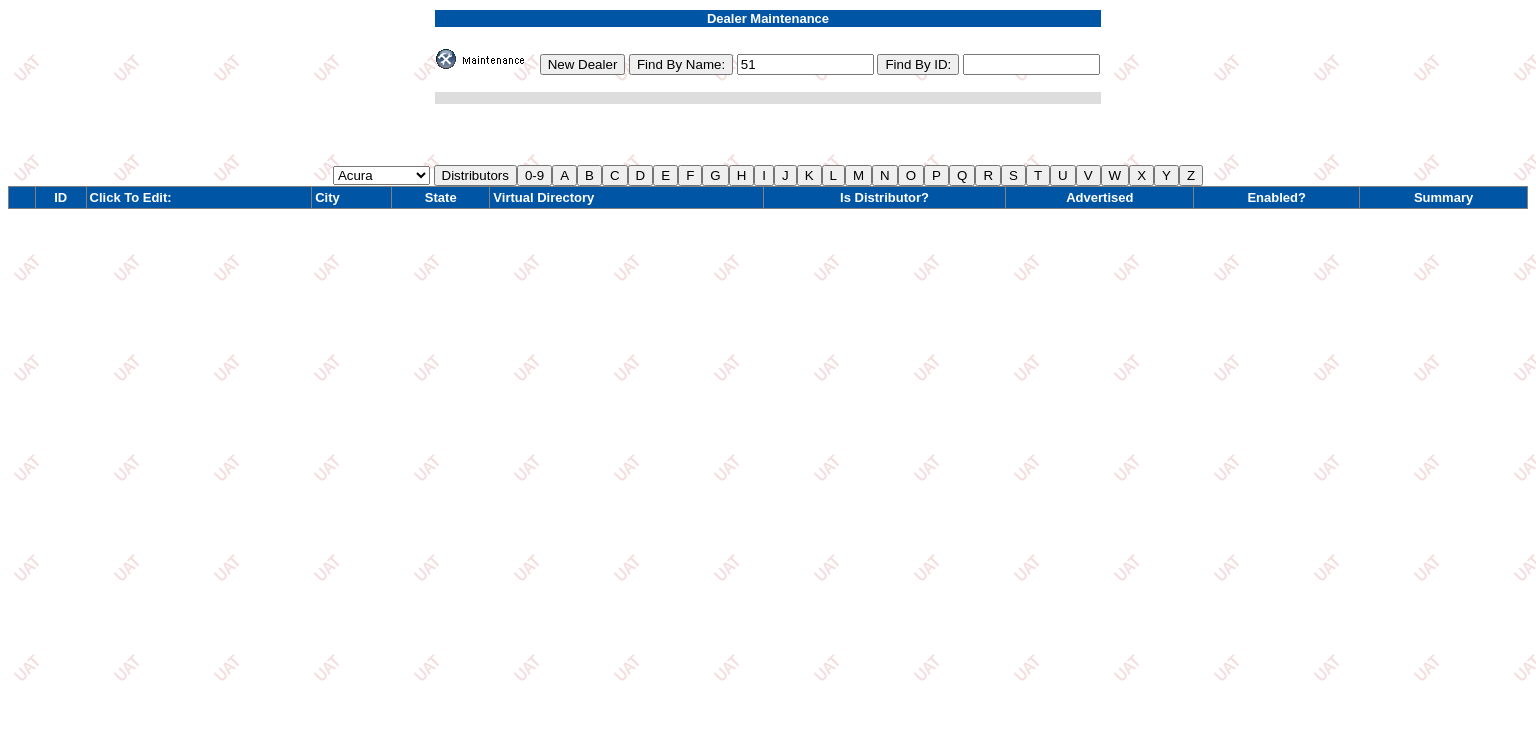 type on "5" 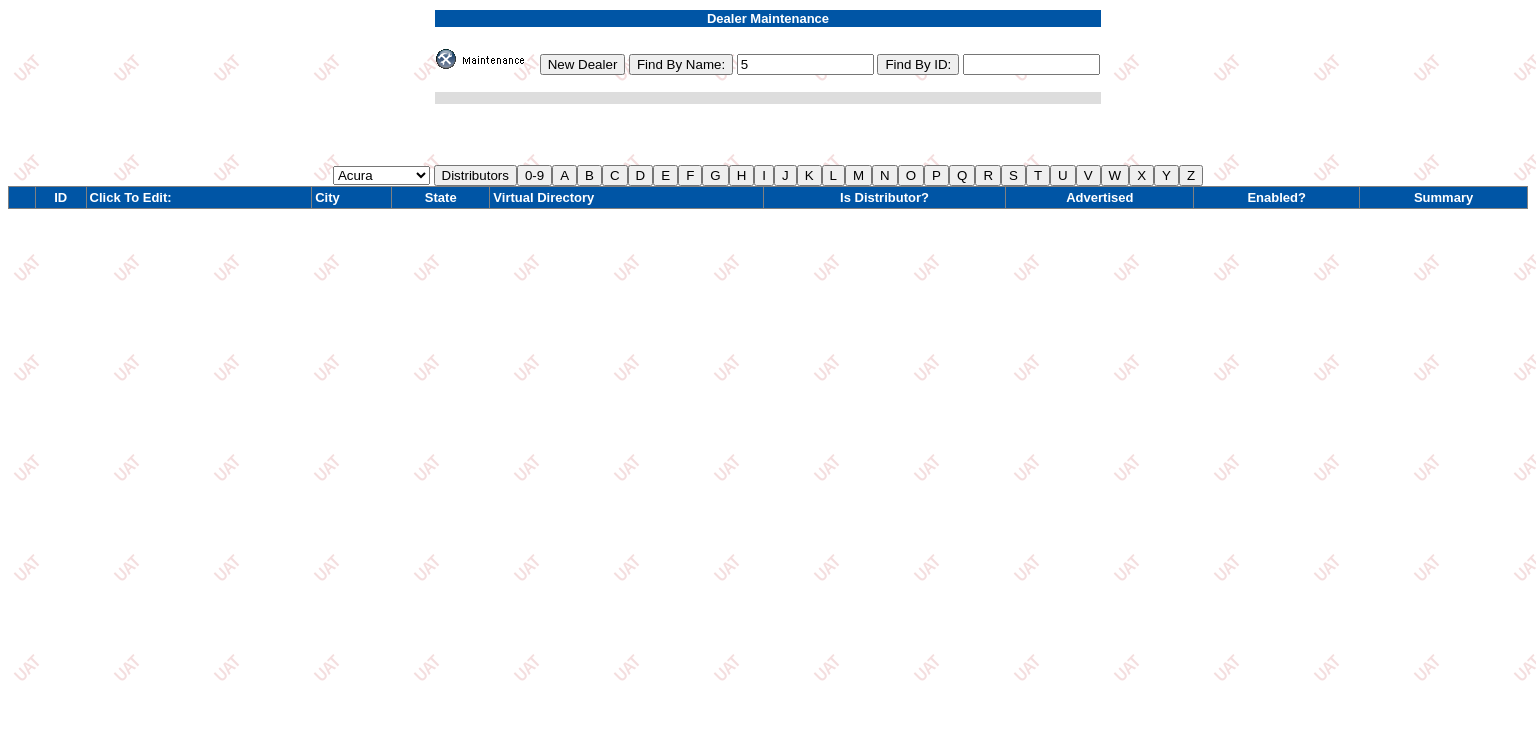 type 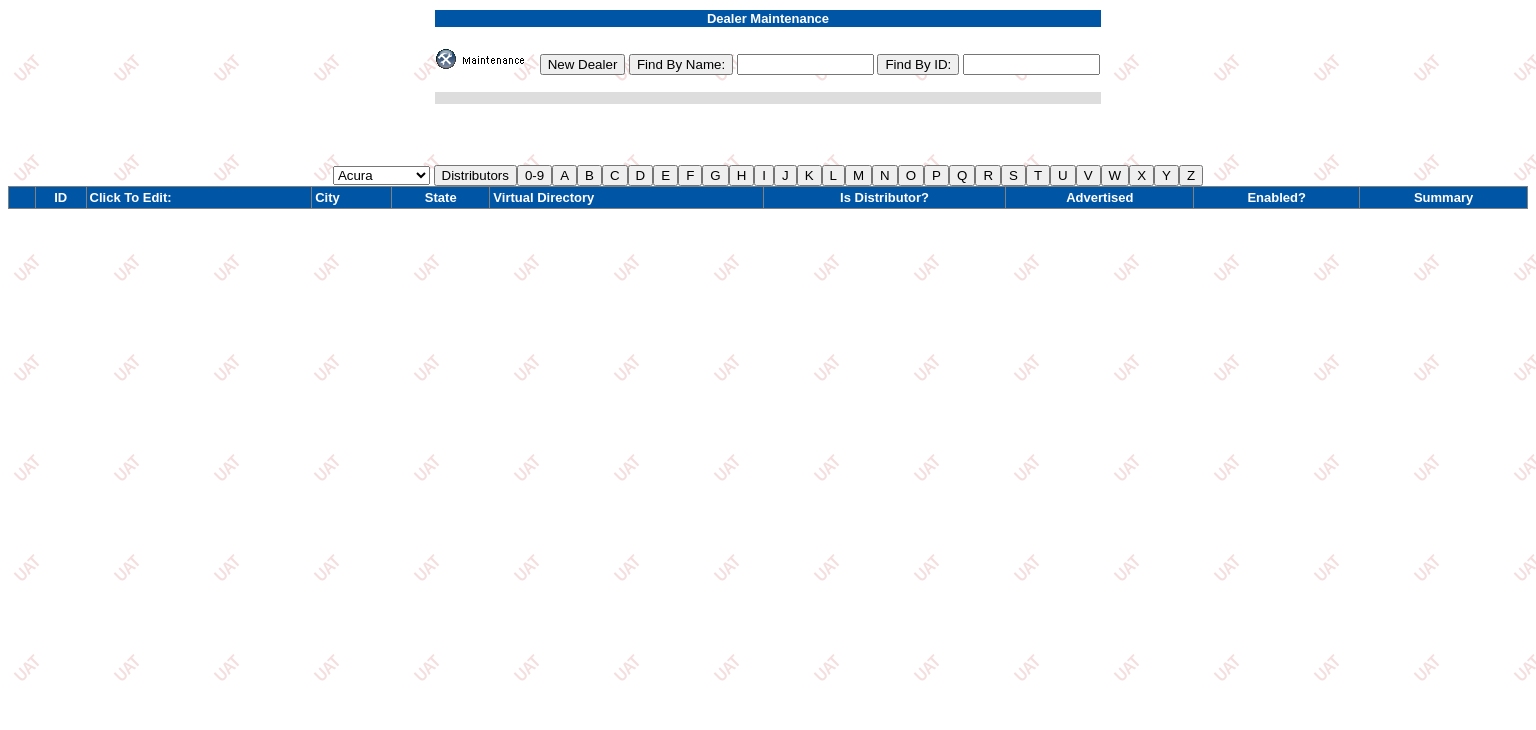 click at bounding box center [1031, 64] 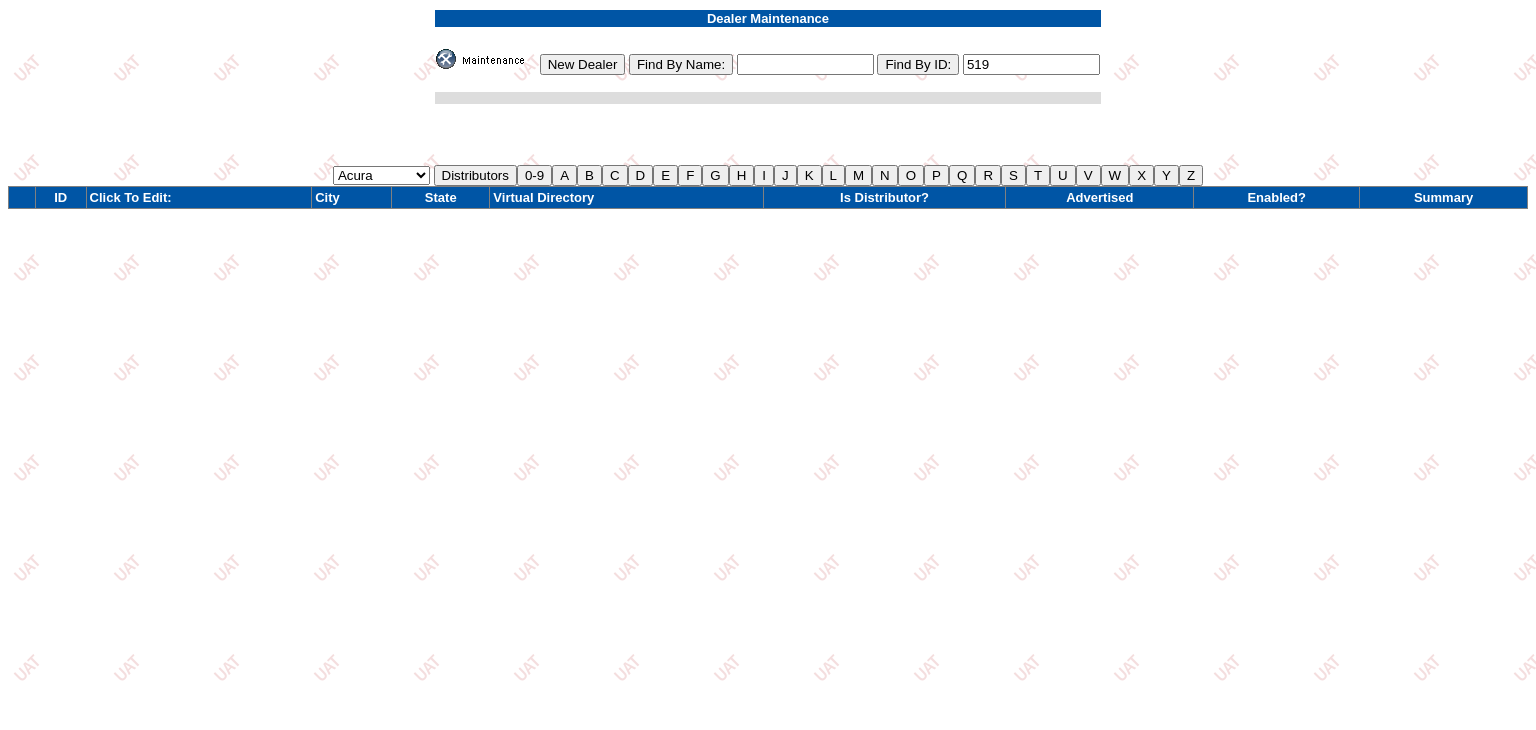 type on "519" 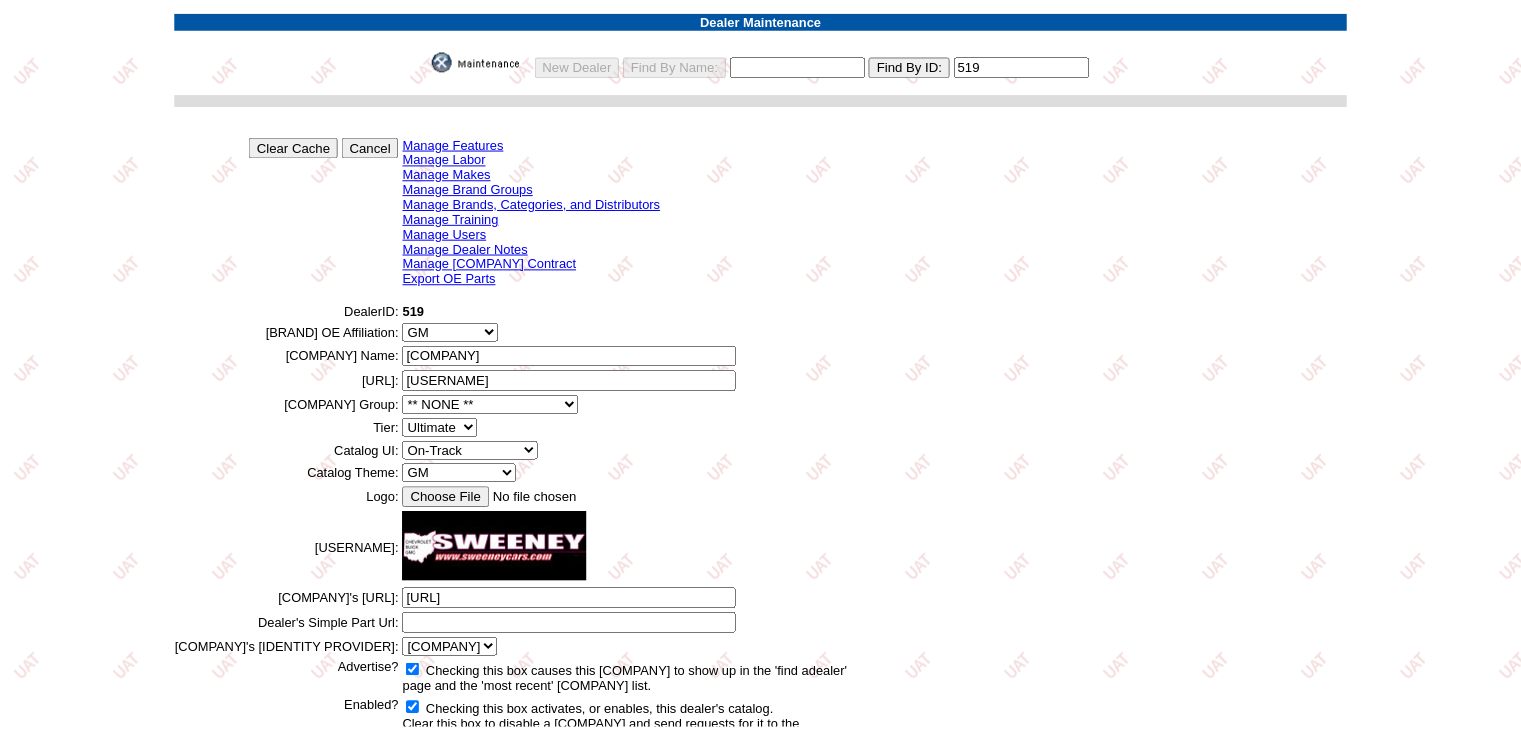 scroll, scrollTop: 0, scrollLeft: 0, axis: both 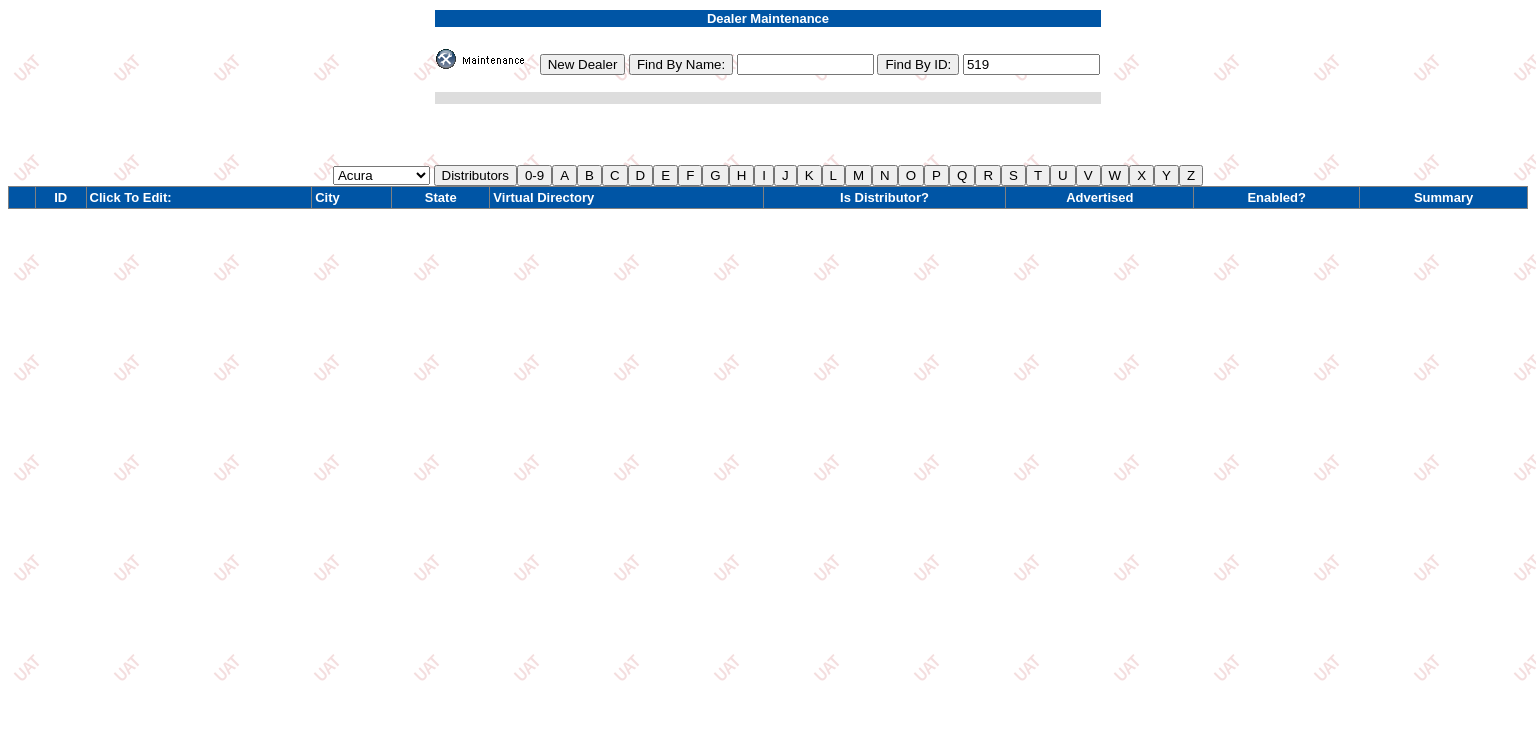 click at bounding box center (805, 64) 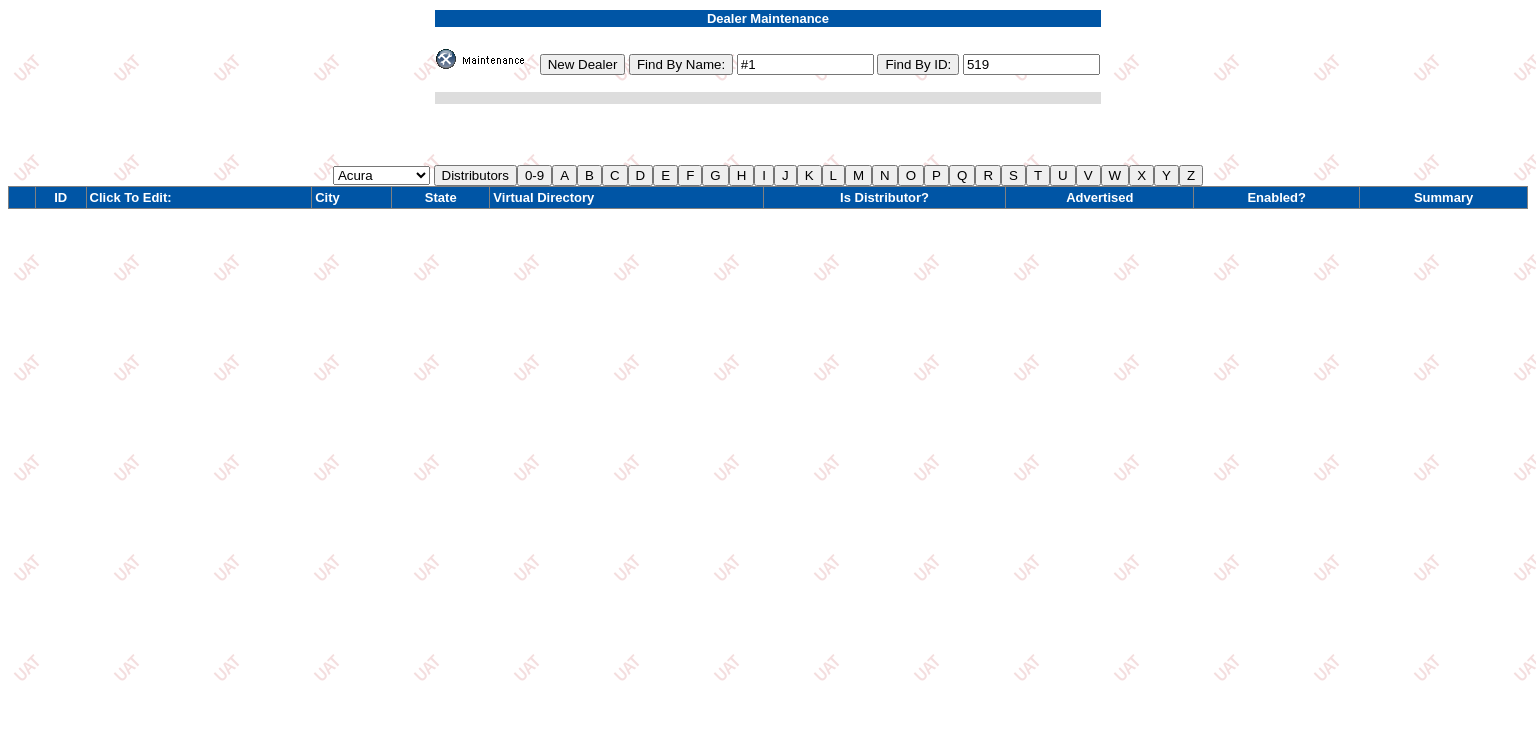 type on "#1" 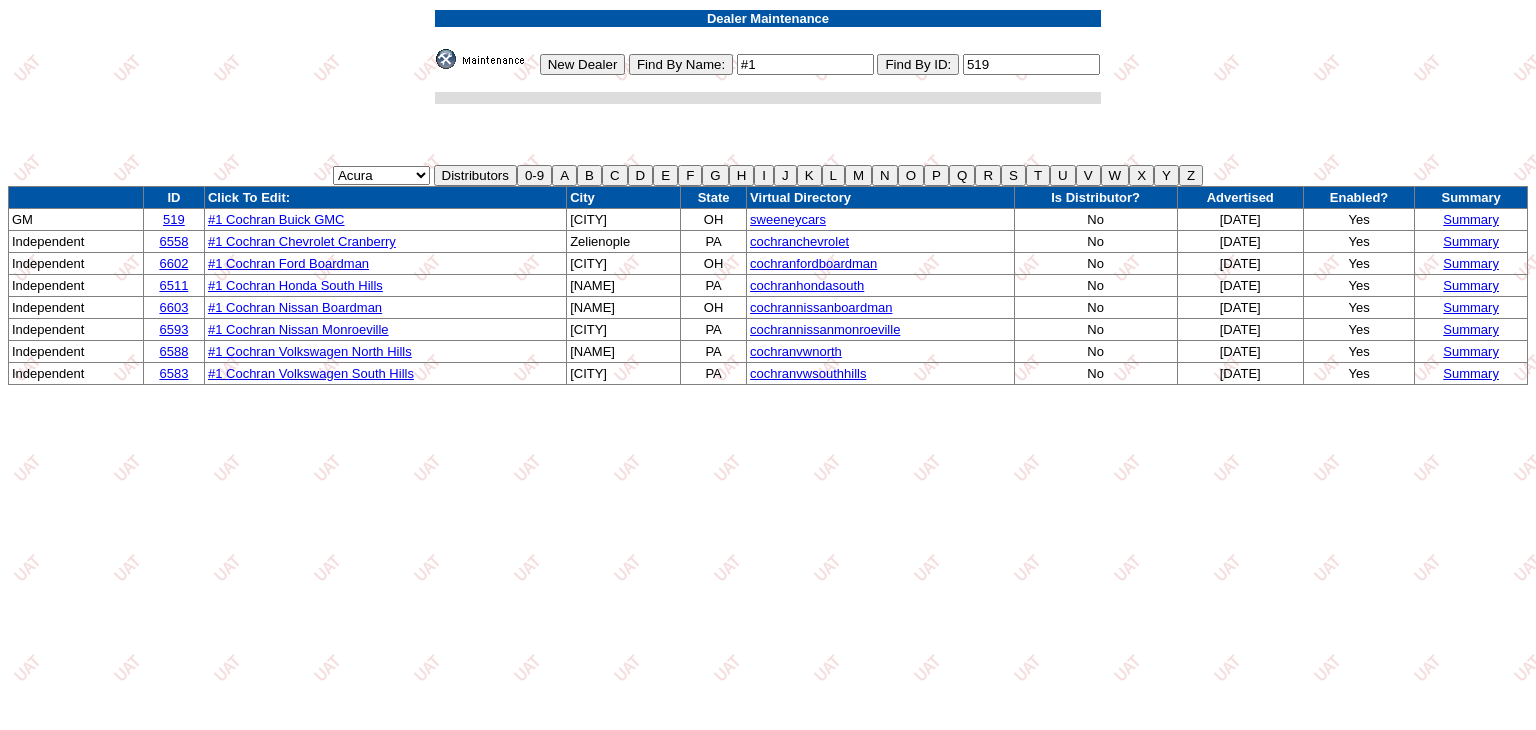 scroll, scrollTop: 0, scrollLeft: 0, axis: both 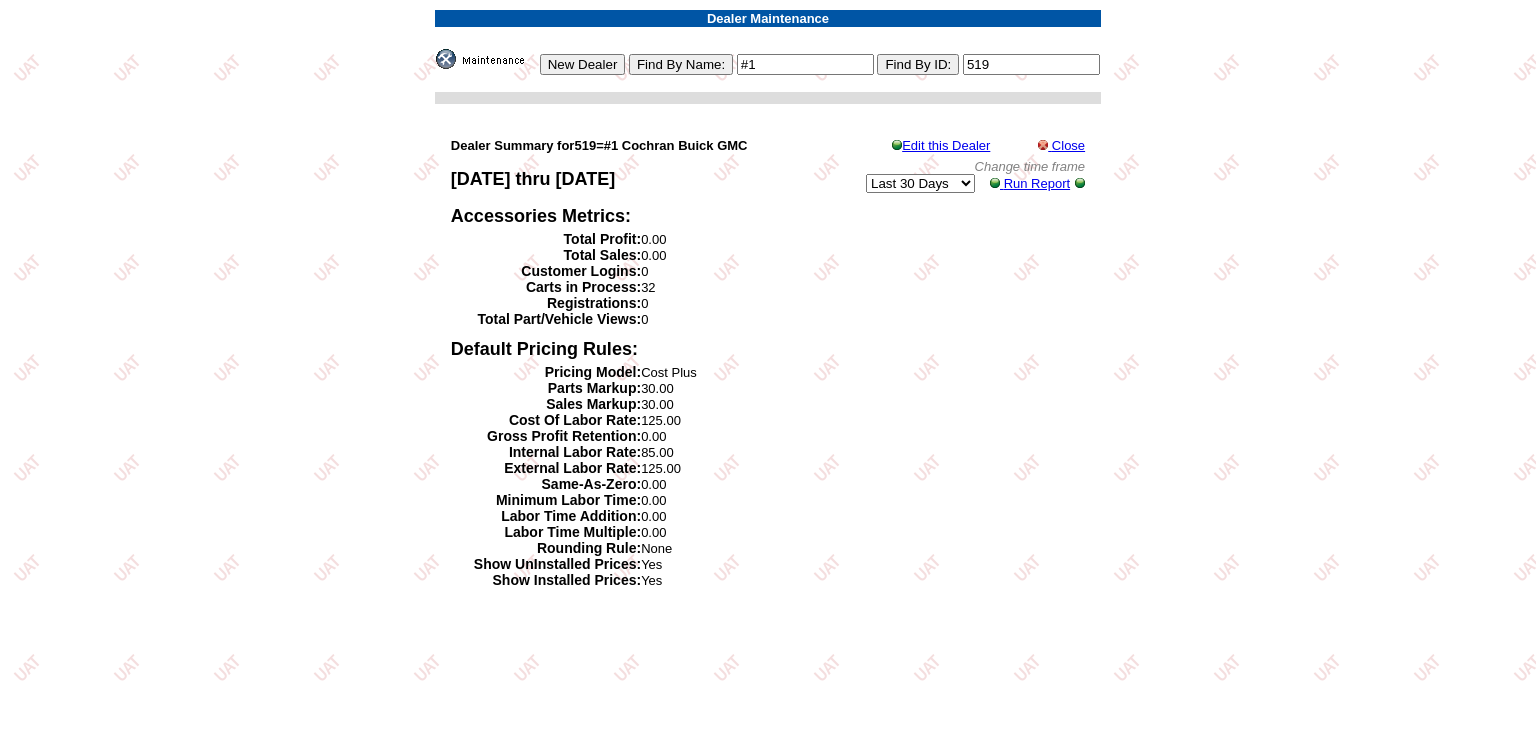 click on "[DATE]
[DATE]
[DATE]
[DATE]
[DATE]
[DATE]
[DATE]
[DATE]" at bounding box center (920, 183) 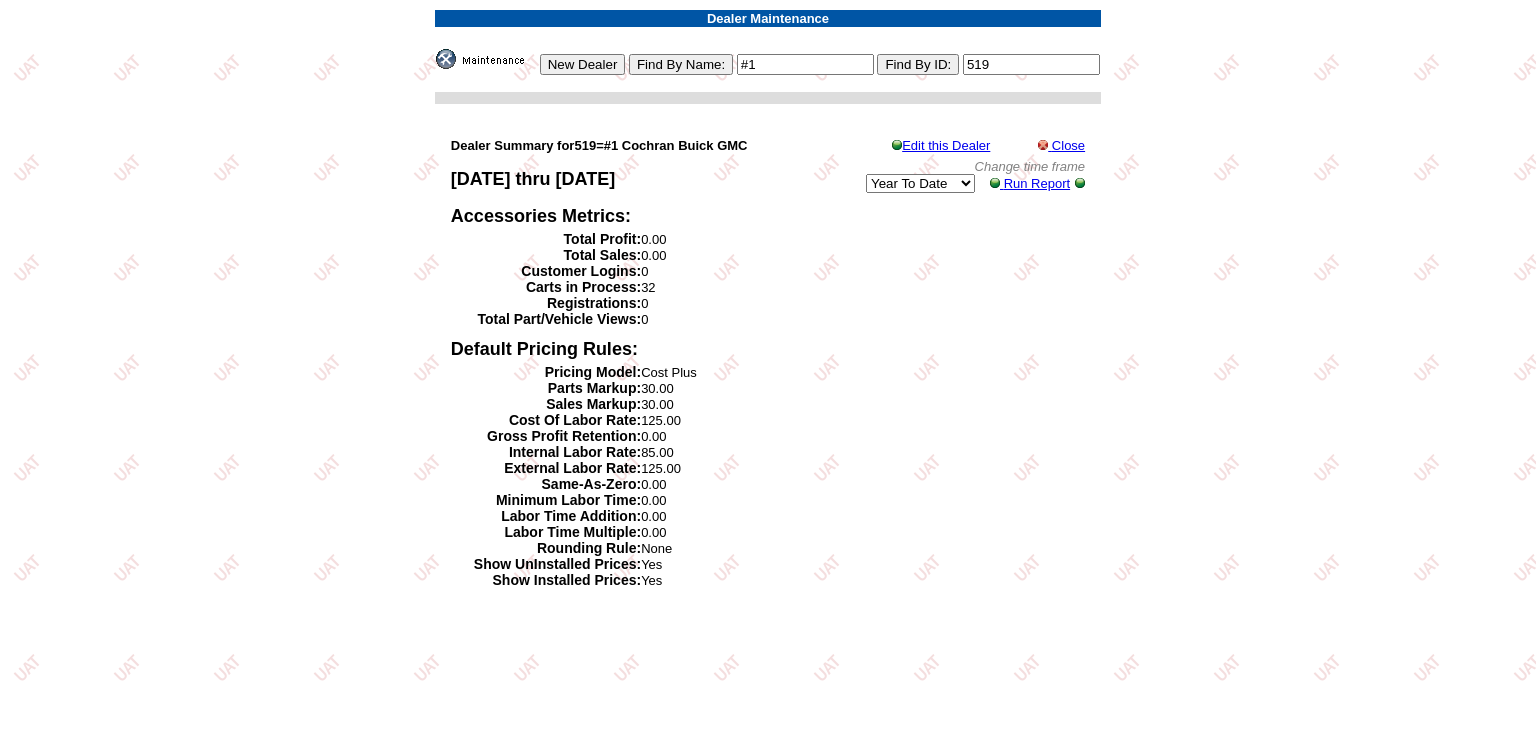 click on "[DATE]
[DATE]
[DATE]
[DATE]
[DATE]
[DATE]
[DATE]
[DATE]" at bounding box center (920, 183) 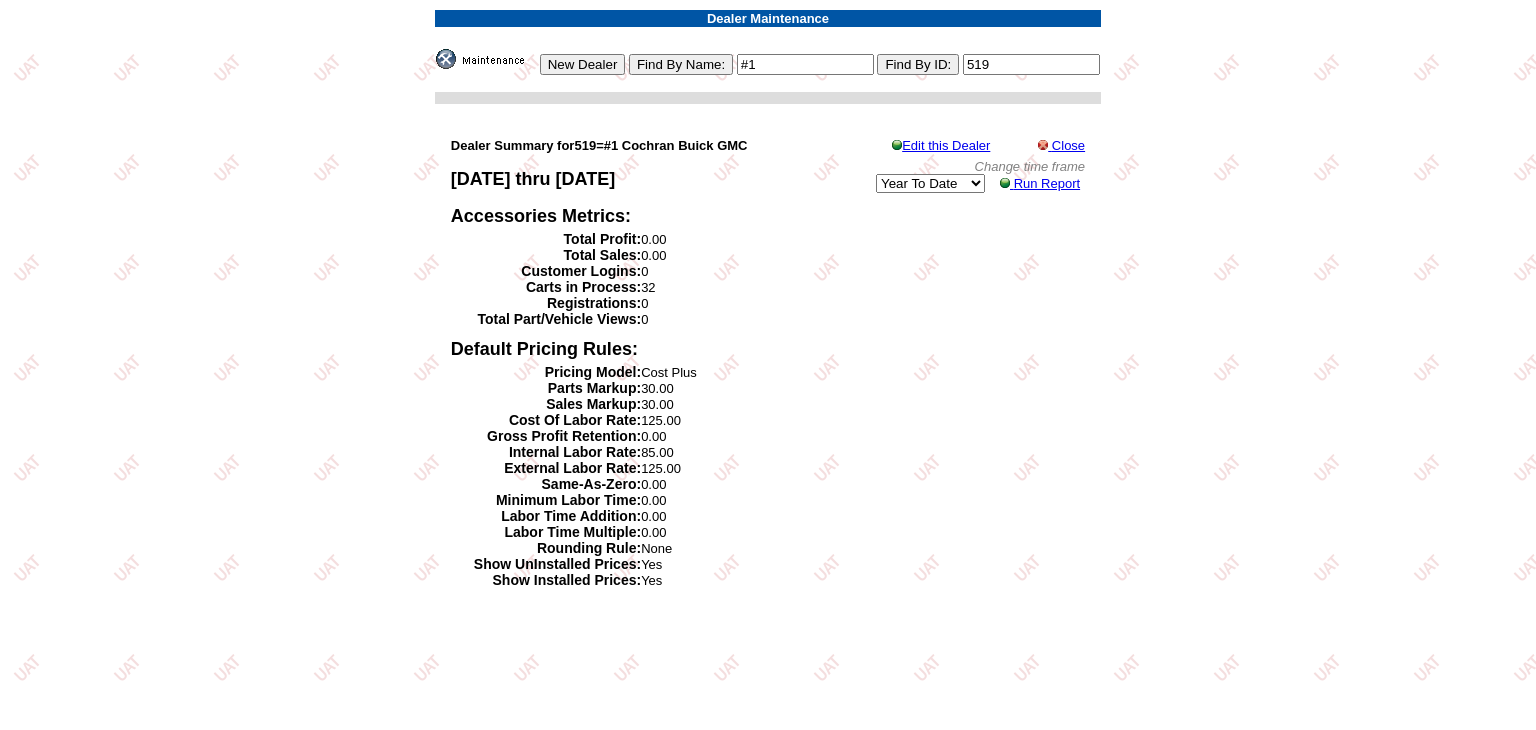 click on "Run Report" at bounding box center (1047, 183) 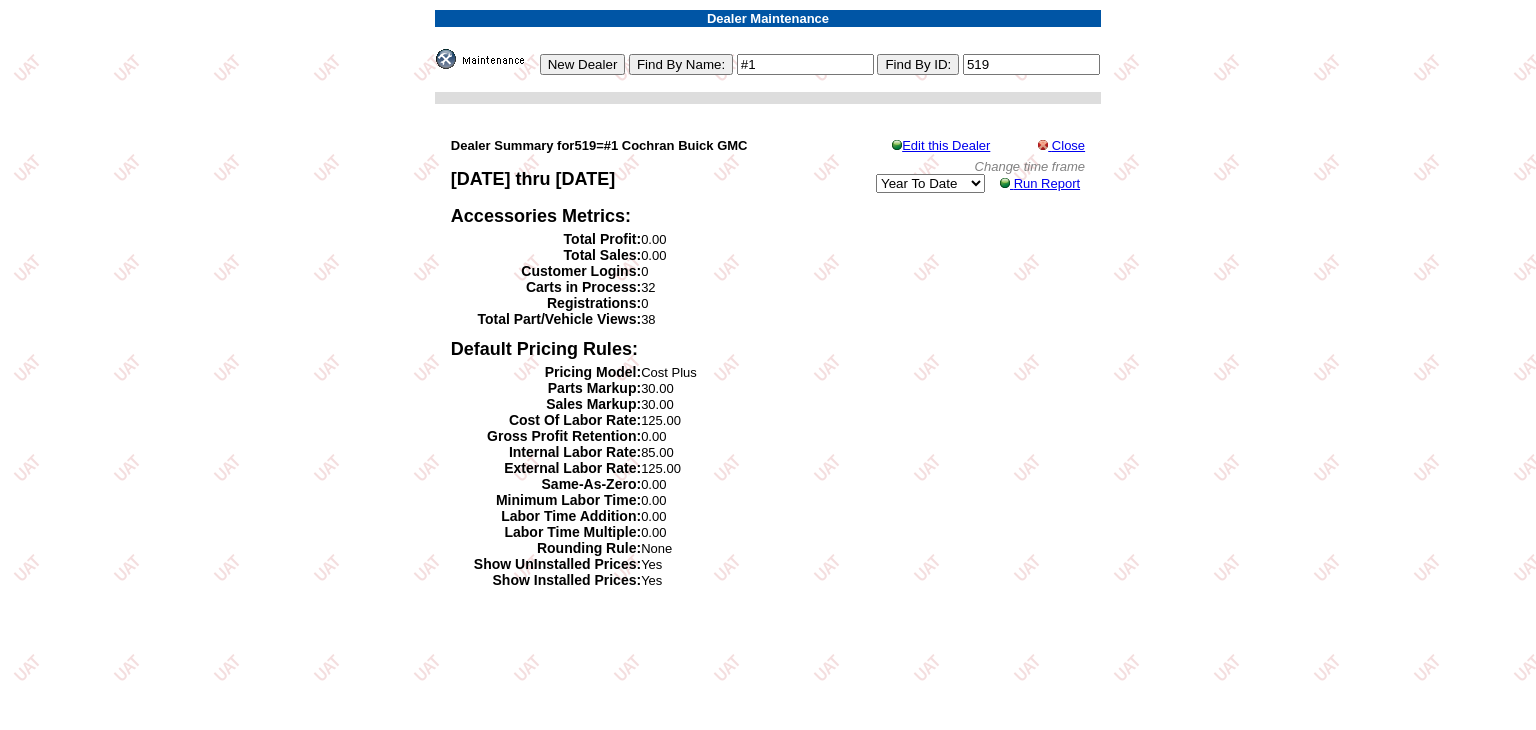 scroll, scrollTop: 0, scrollLeft: 0, axis: both 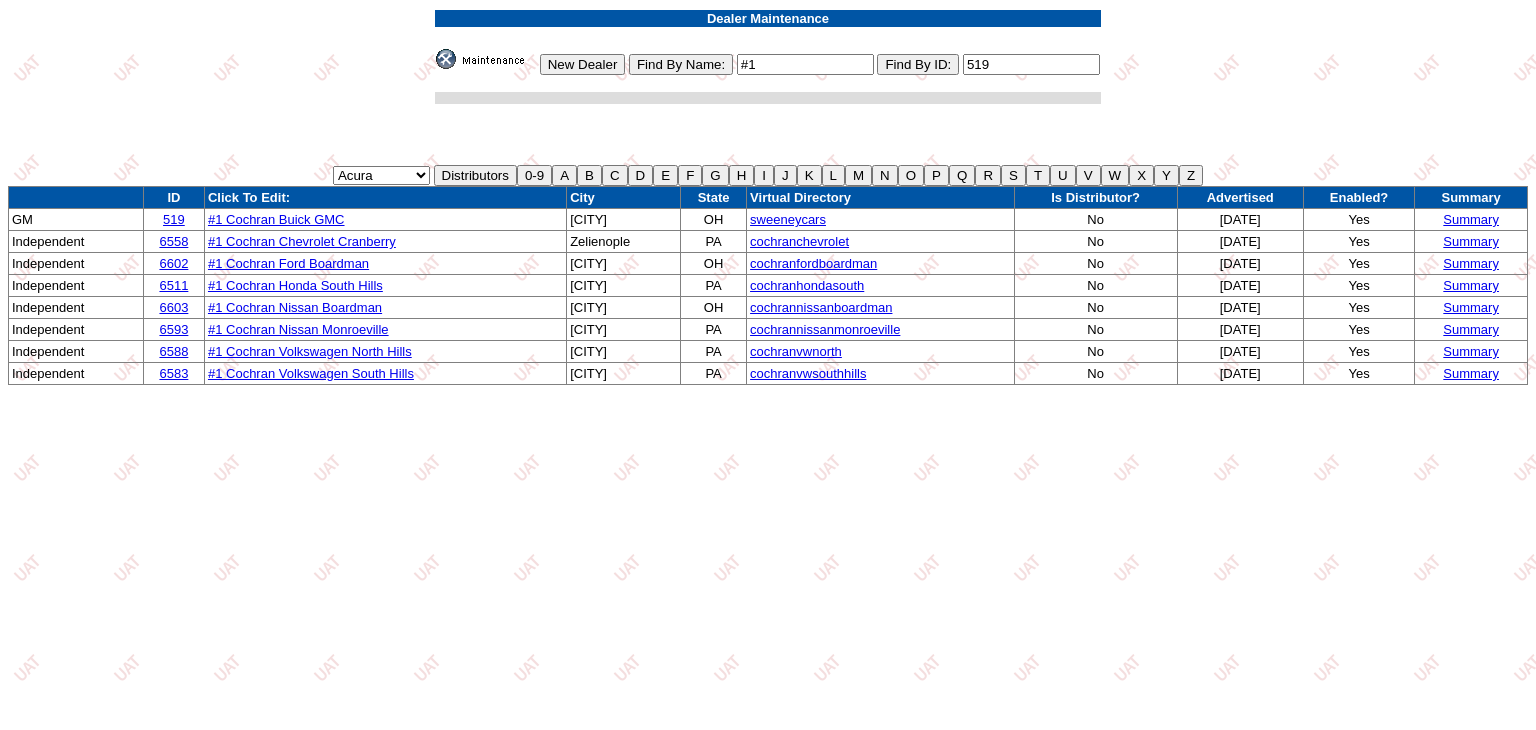 click on "sweeneycars" at bounding box center (788, 219) 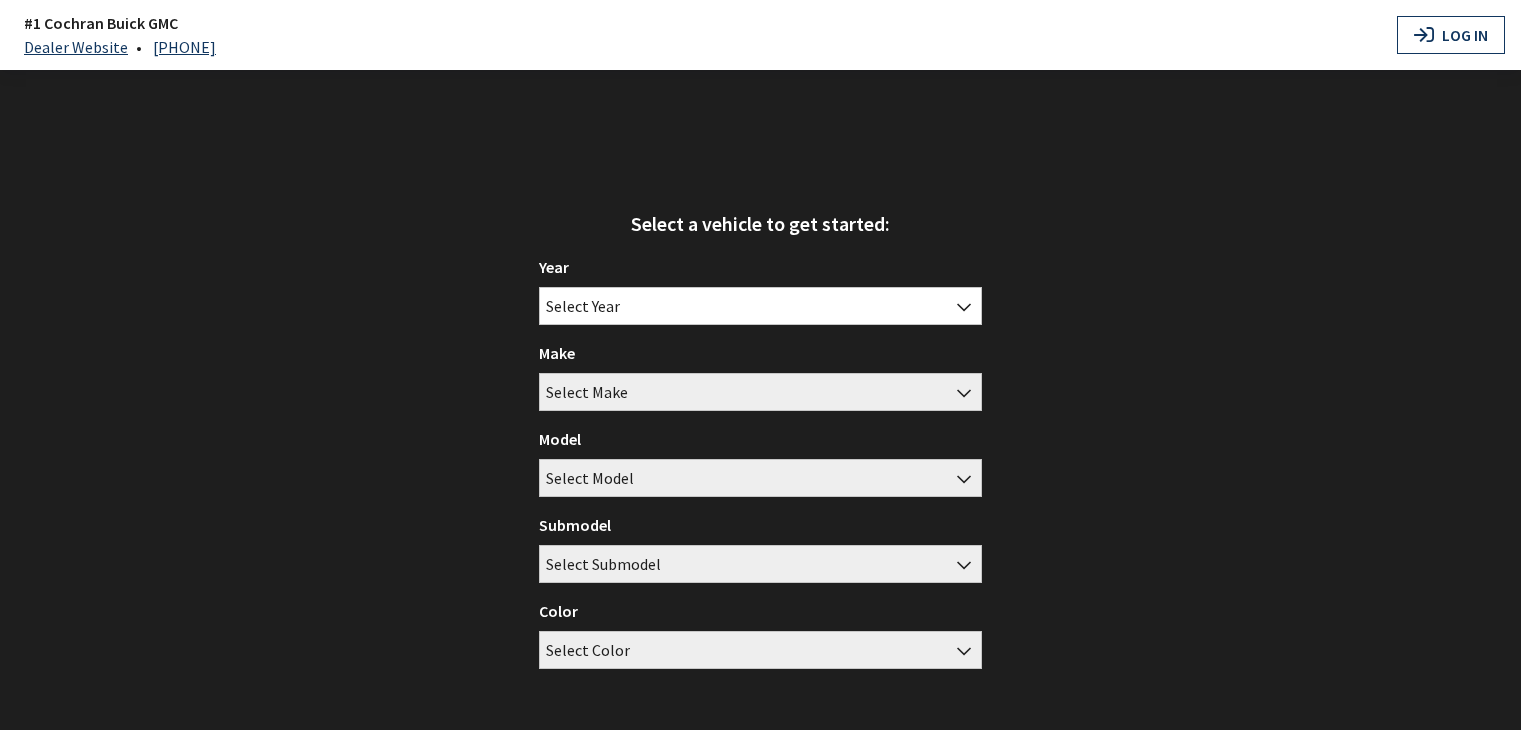 scroll, scrollTop: 0, scrollLeft: 0, axis: both 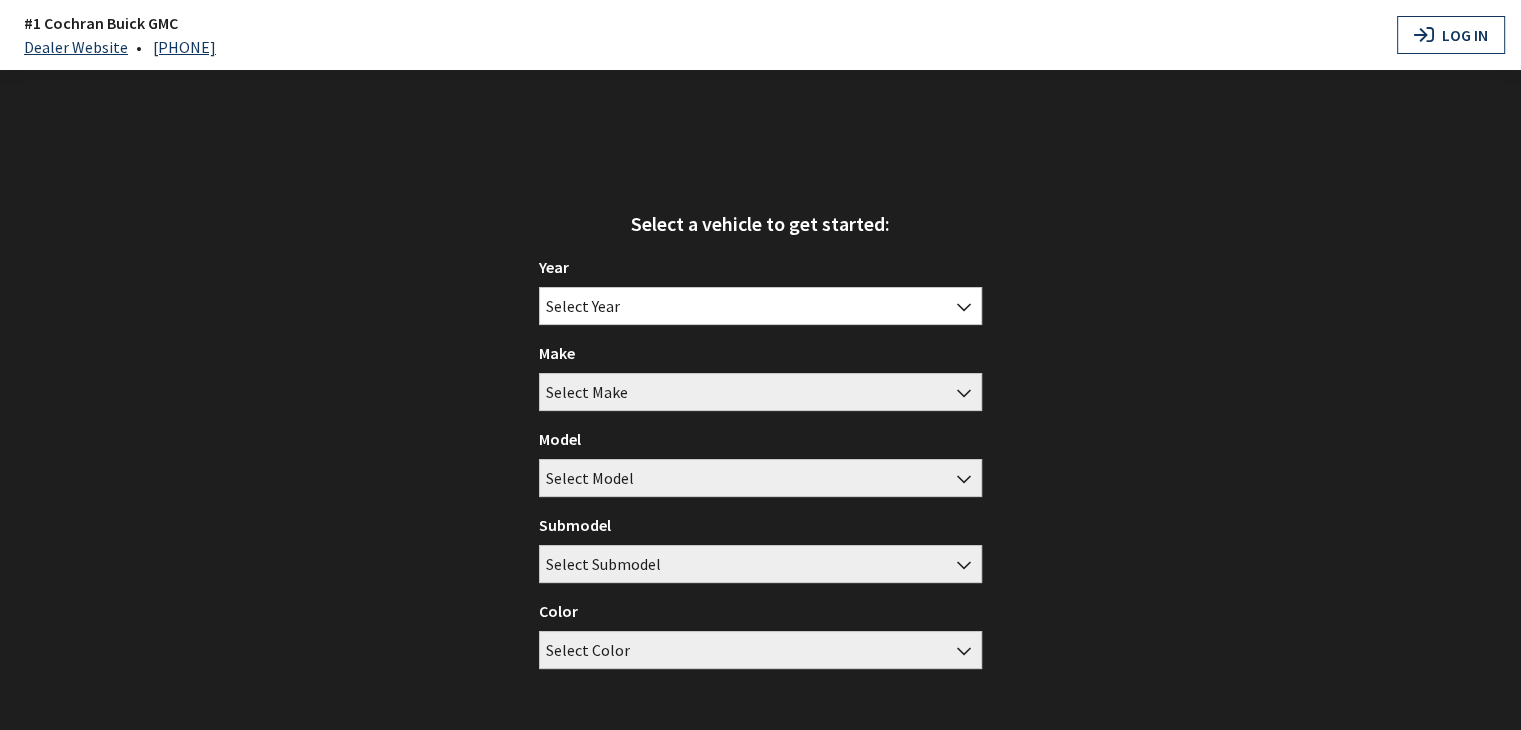 click on "#1 Cochran Buick GMC
Dealer Website  •    [PHONE]" at bounding box center (702, 35) 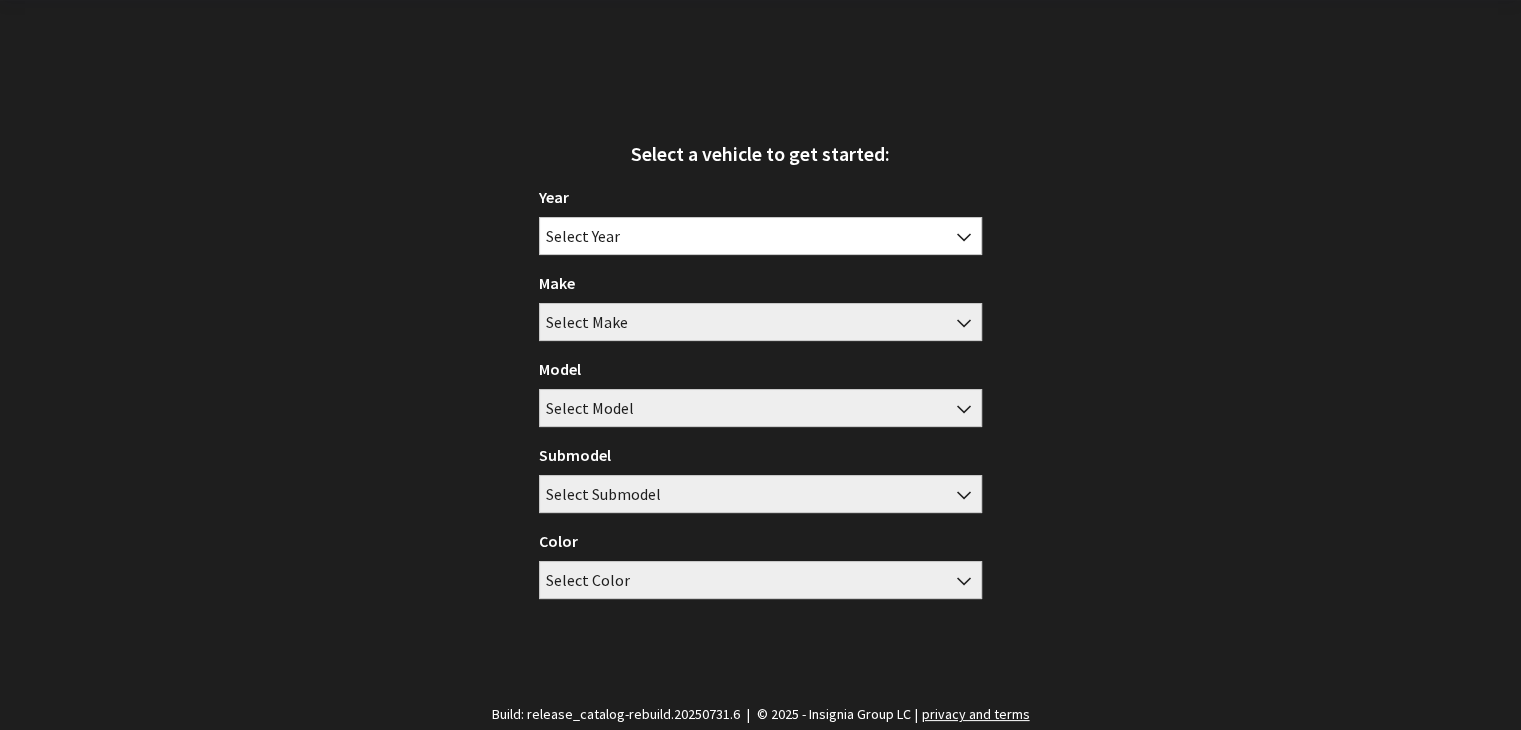 scroll, scrollTop: 0, scrollLeft: 0, axis: both 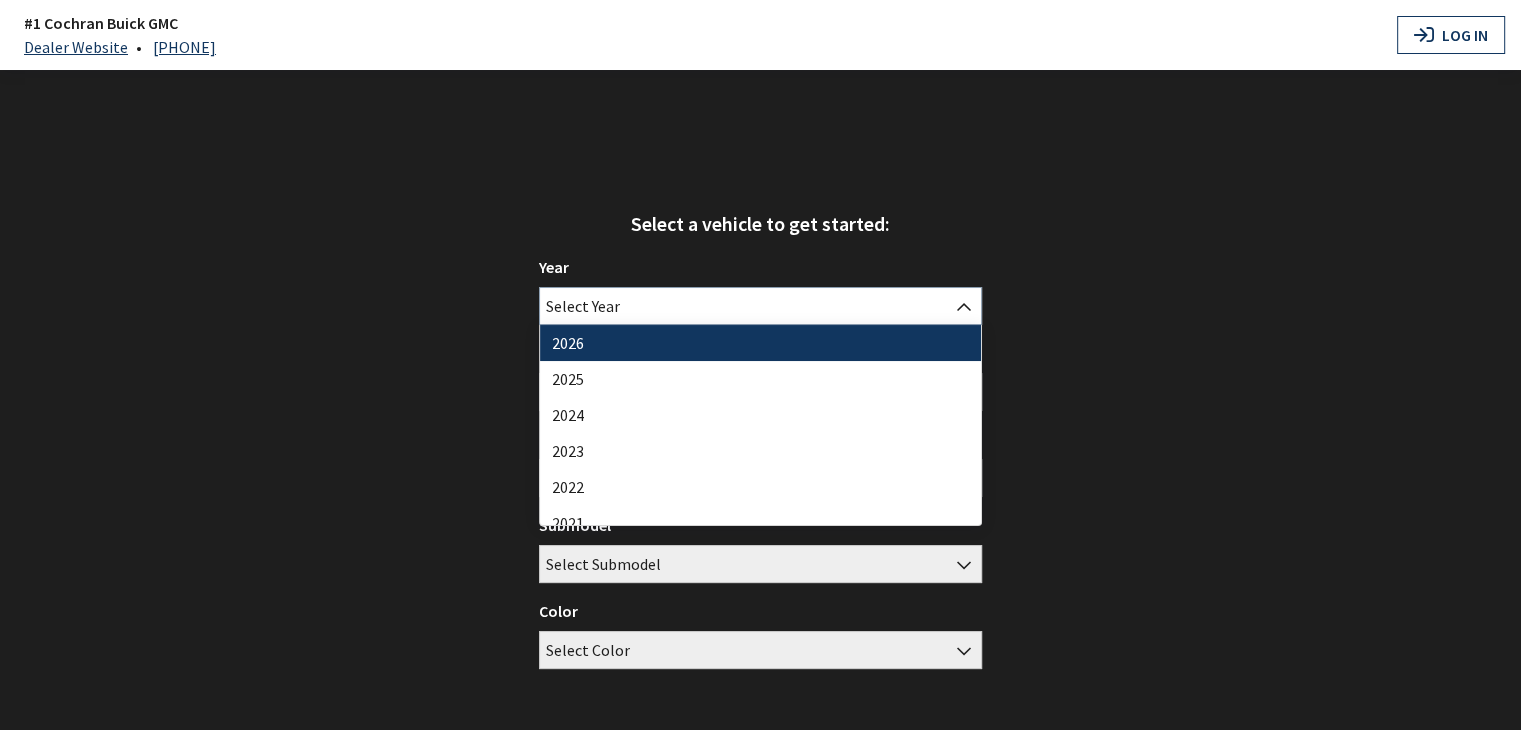 click on "Select Year" at bounding box center [760, 306] 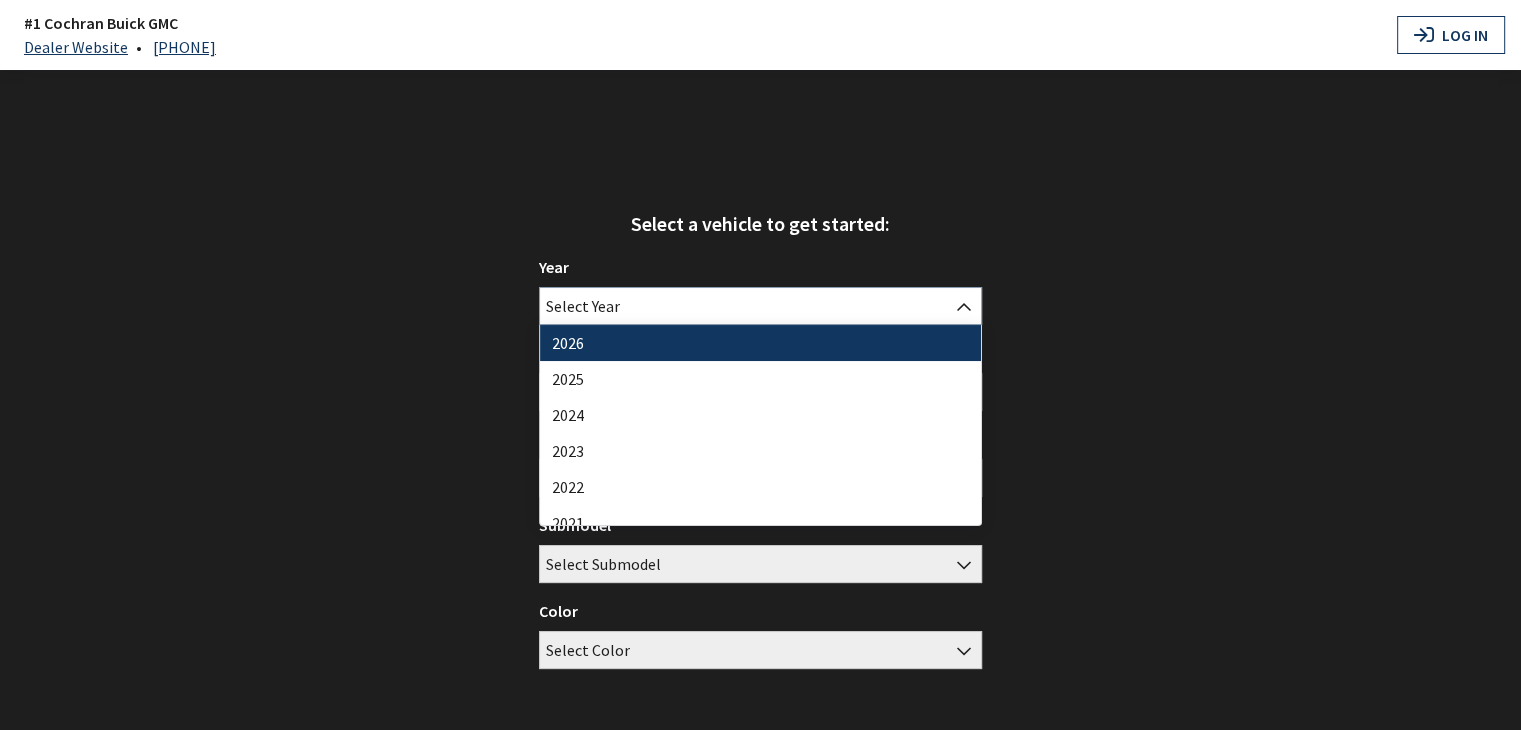 select on "44" 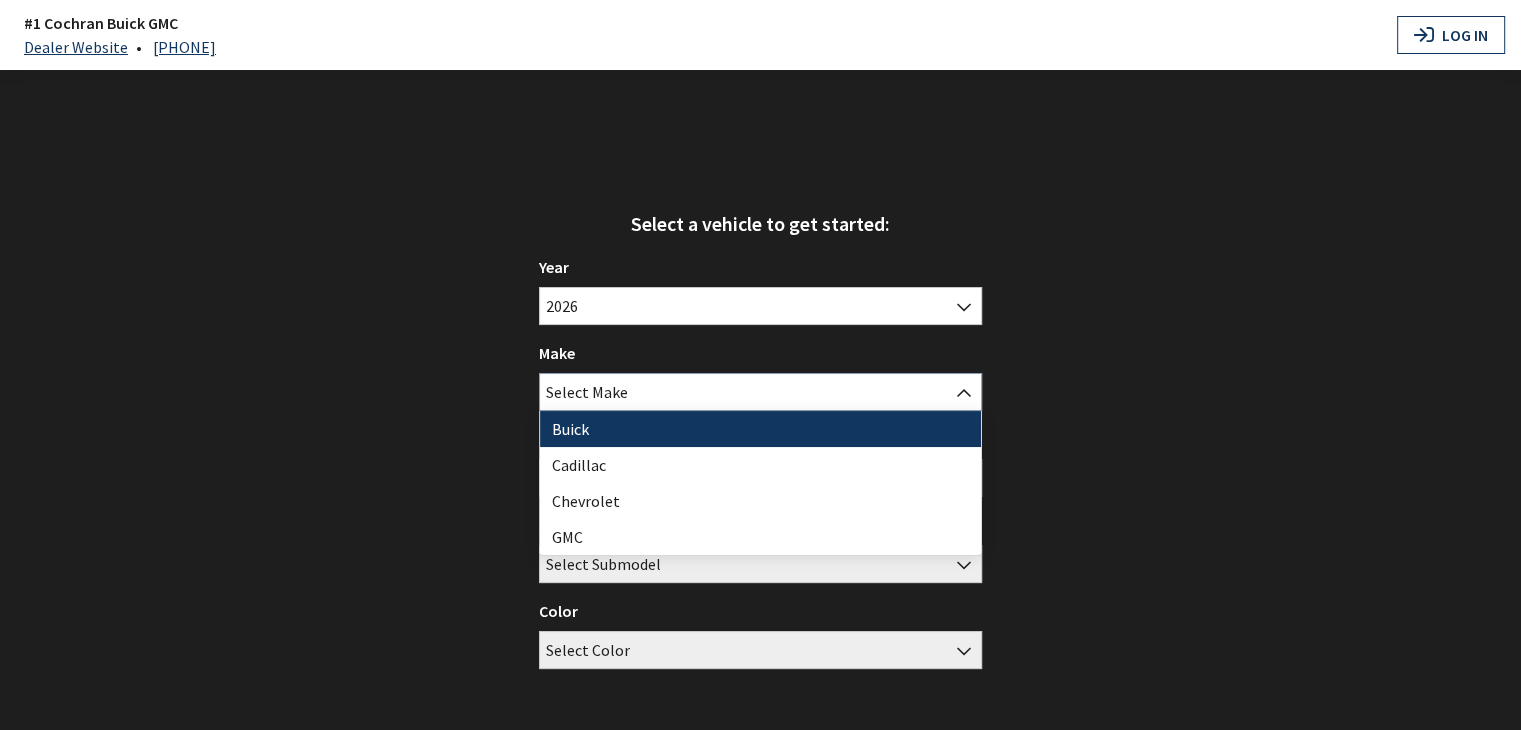 click on "Select Make" at bounding box center (760, 392) 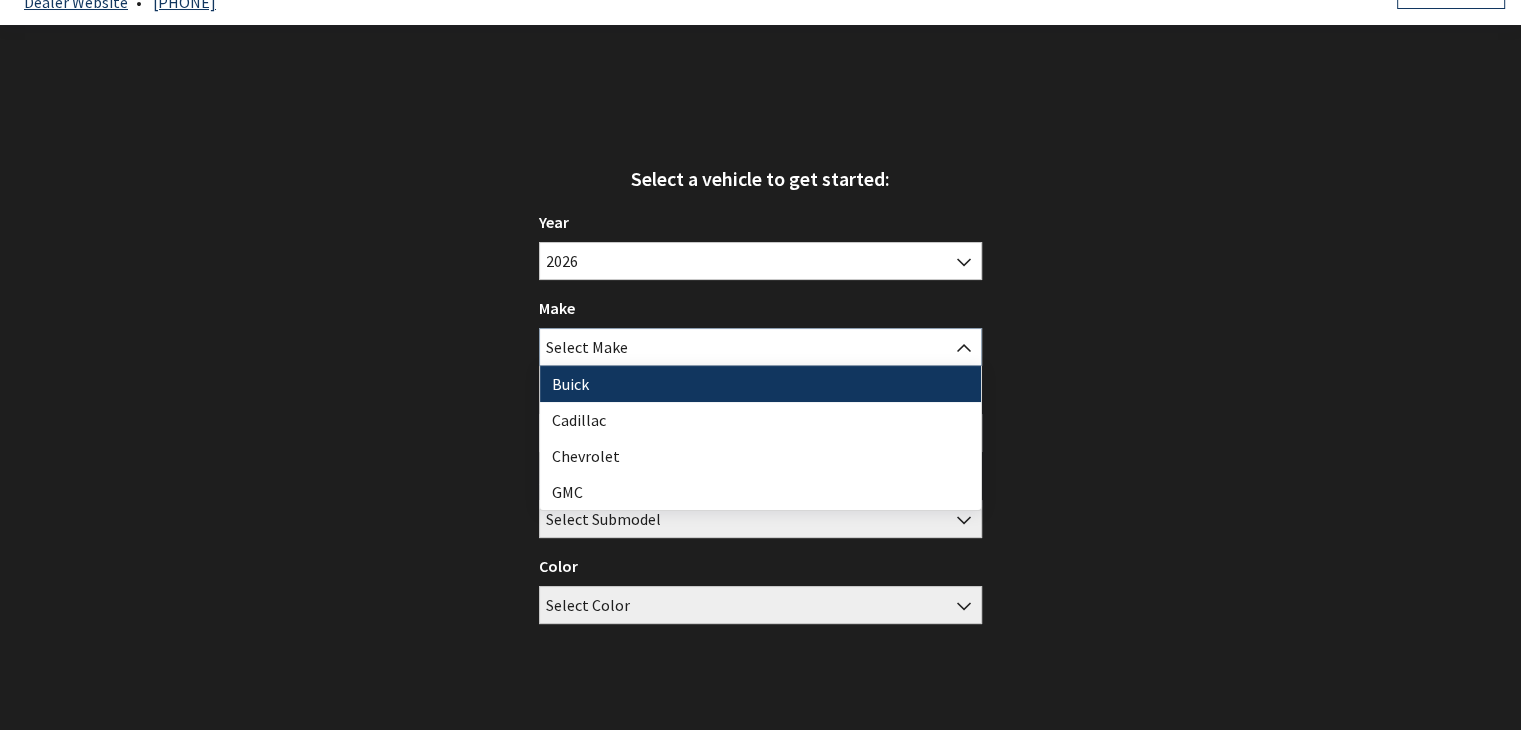 scroll, scrollTop: 70, scrollLeft: 0, axis: vertical 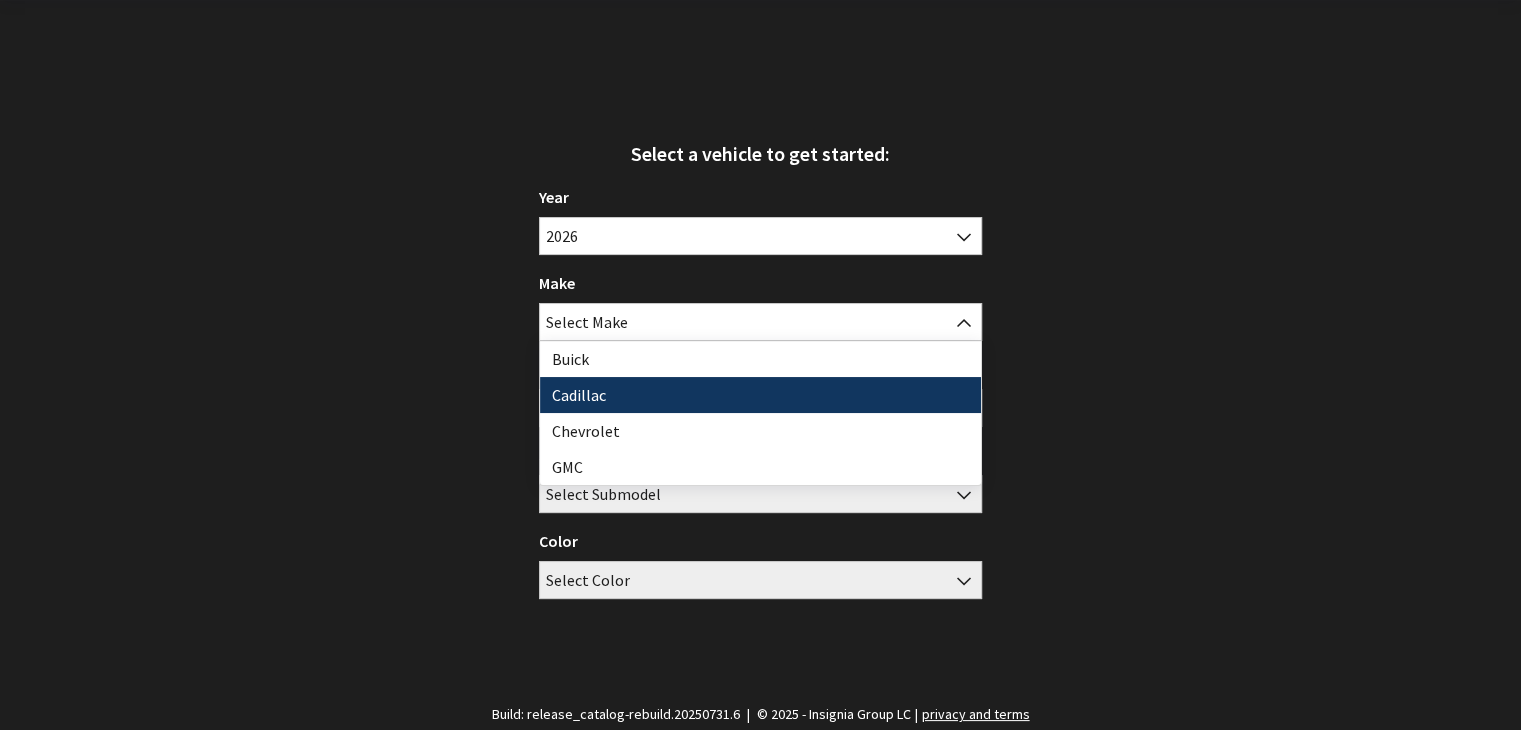 click on "Select a vehicle to get started:
Year
2026 2025 2024 2023 2022 2021 2020 2019 2018 2017 2016 2015 2014 2013 2012 2011 2010 2009 2008 2007 2006 2005 2004 2003 2002 2001 2000 1999 1998 1997 1996 1995 1994 1993 1992 1991 1990 1989 2026
Make
Buick Cadillac Chevrolet GMC Select Make
Model
Select Model
Select Model
Submodel
Select Submodel
Select Submodel
Color
Select Color
Select Color
Branch: release/catalog-rebuild
Build: release_catalog-rebuild.20250731.6
|
© 2025 - Insignia Group LC | privacy and terms" at bounding box center (760, 365) 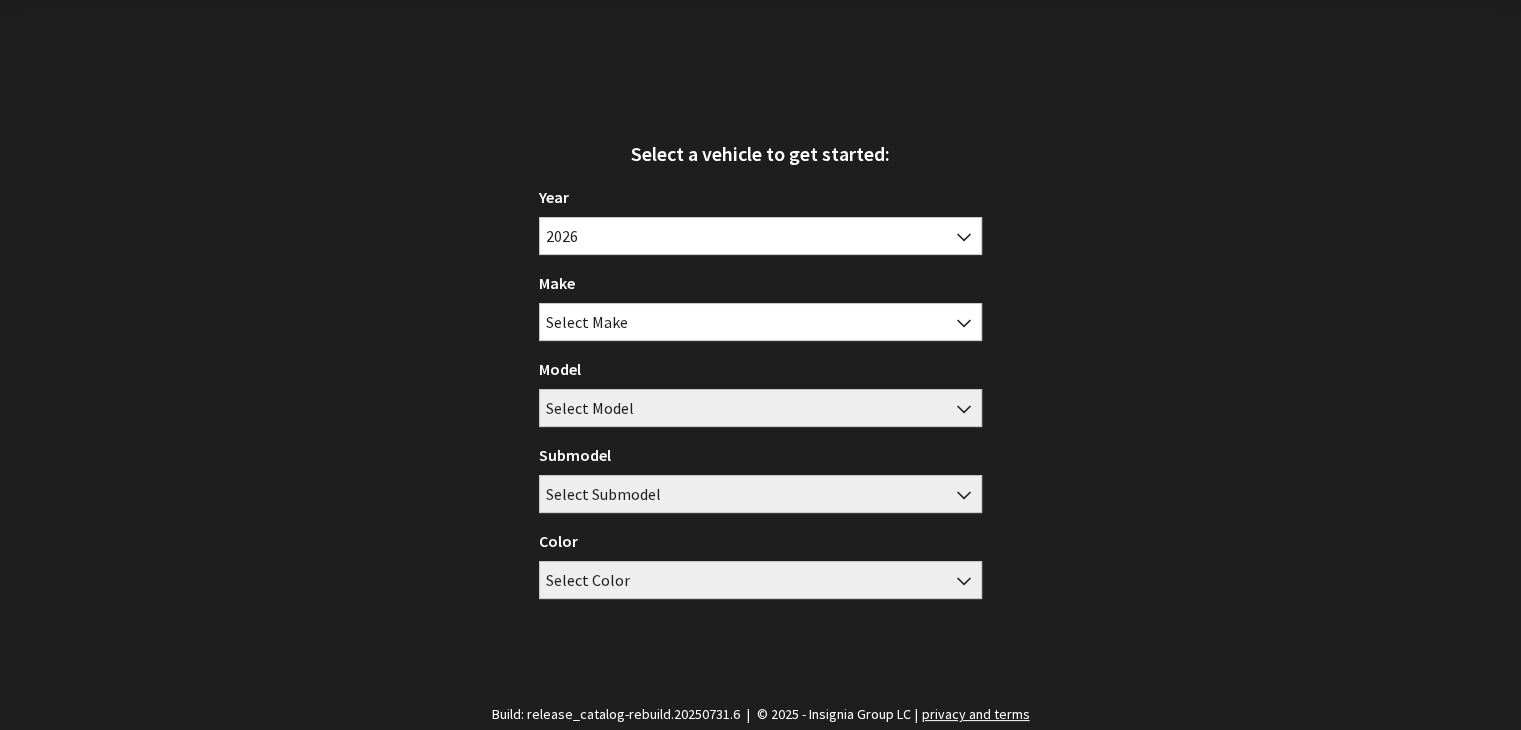 scroll, scrollTop: 0, scrollLeft: 0, axis: both 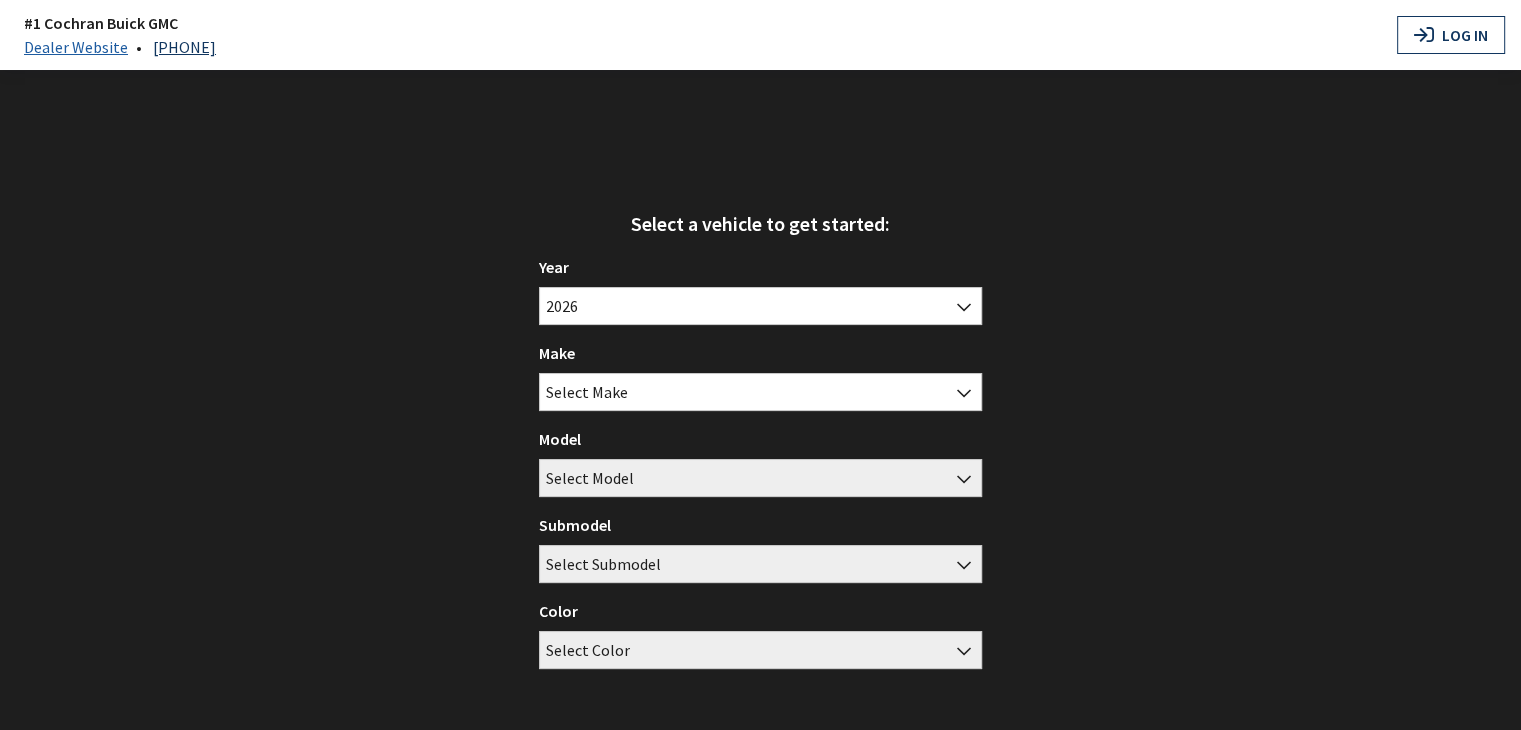 click on "Dealer Website" at bounding box center (76, 47) 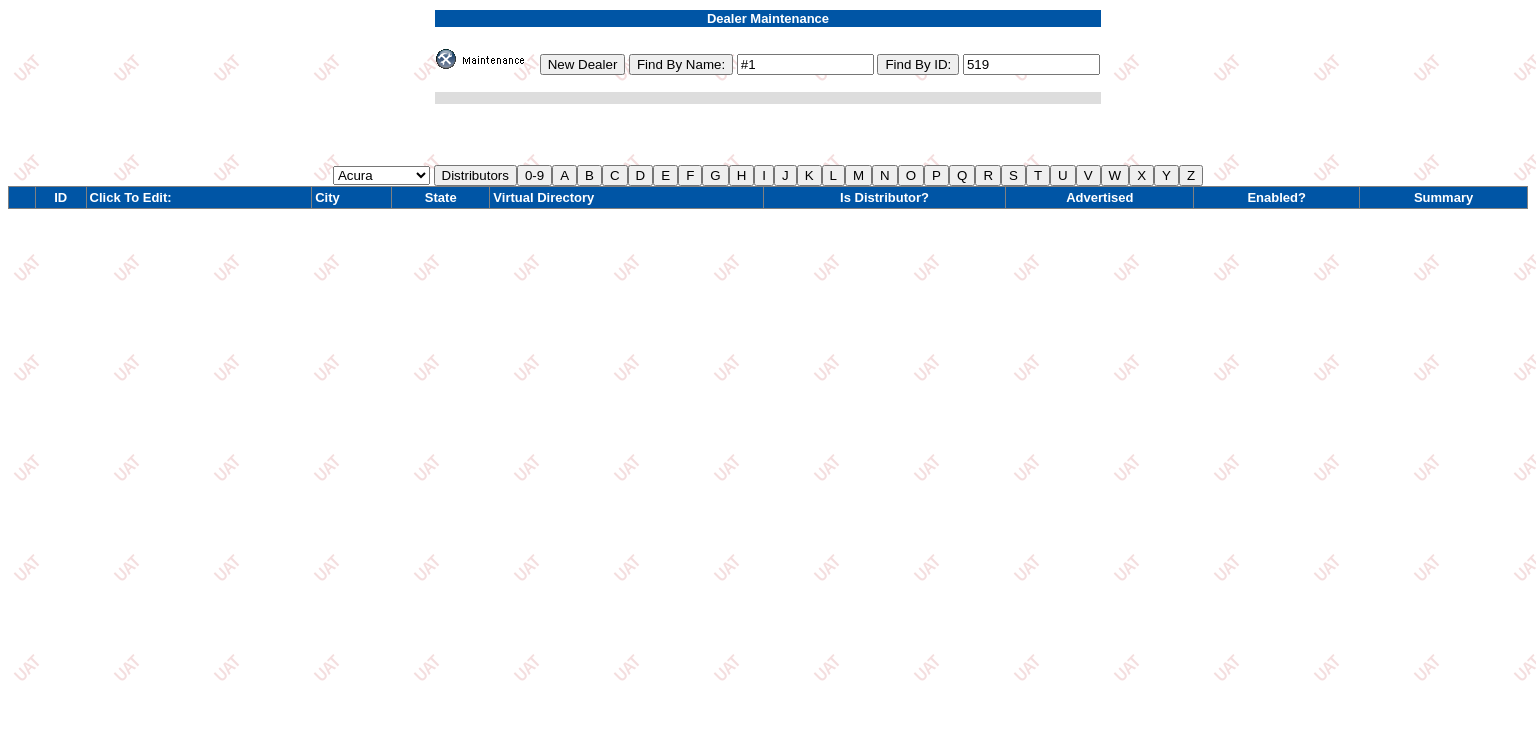 scroll, scrollTop: 0, scrollLeft: 0, axis: both 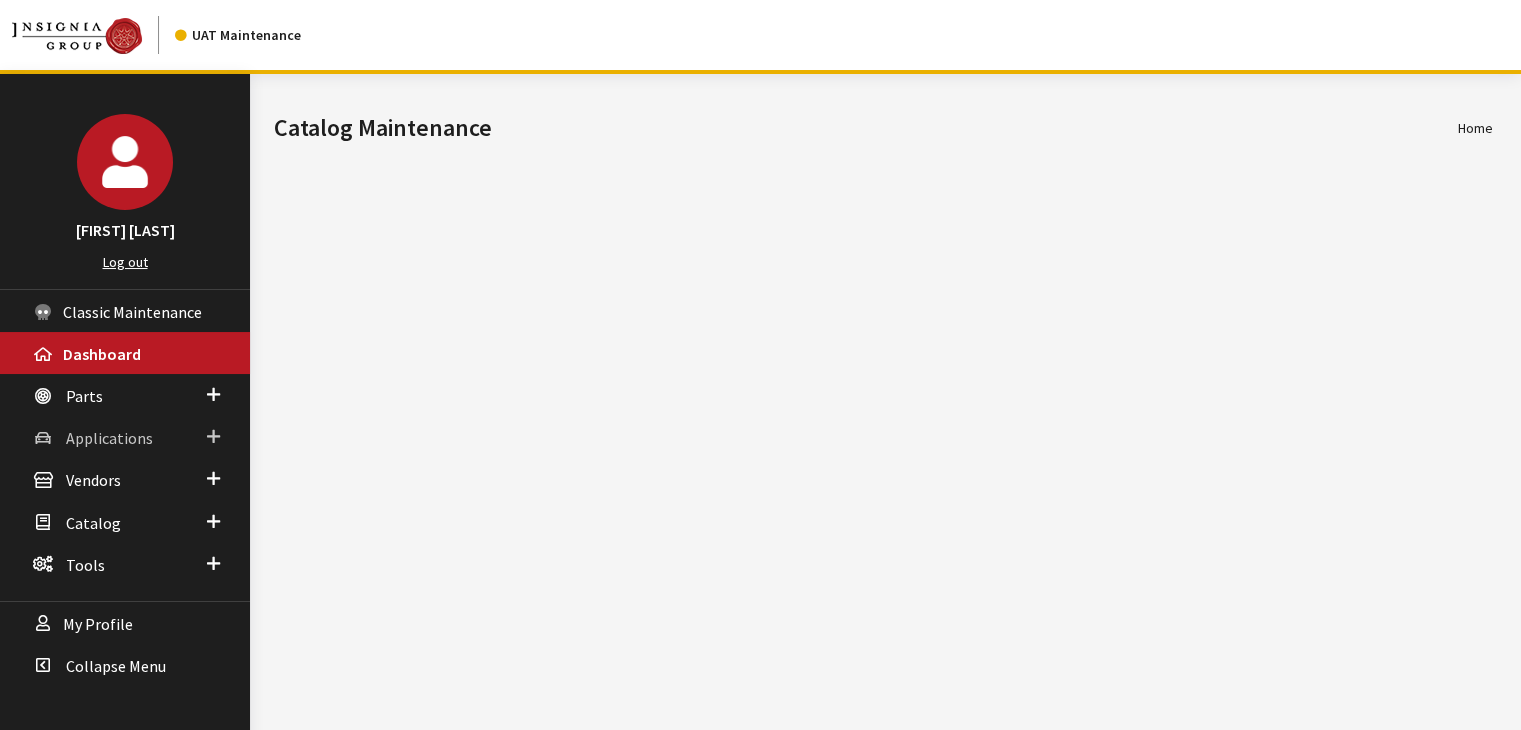 click on "Applications" at bounding box center (109, 438) 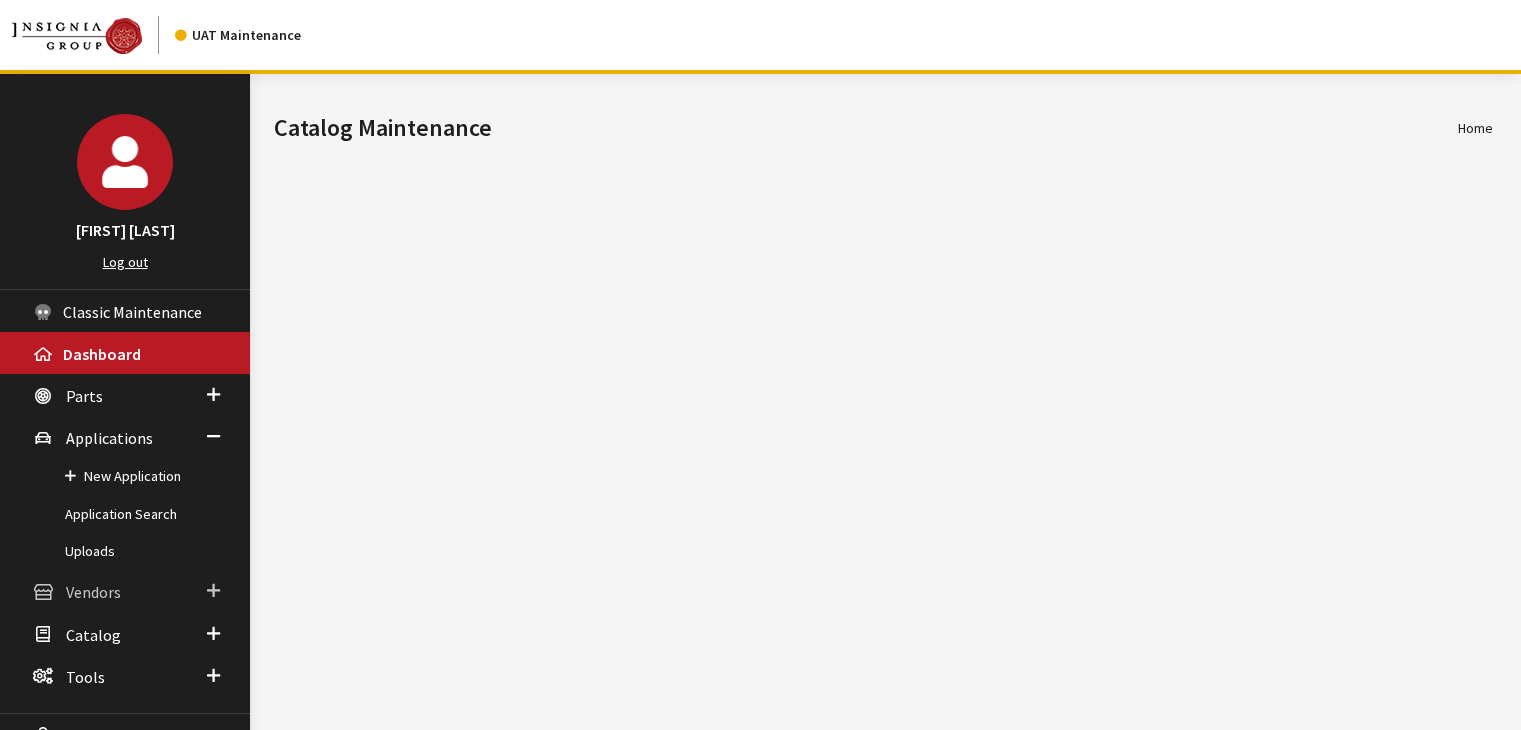 click on "Vendors" at bounding box center [93, 593] 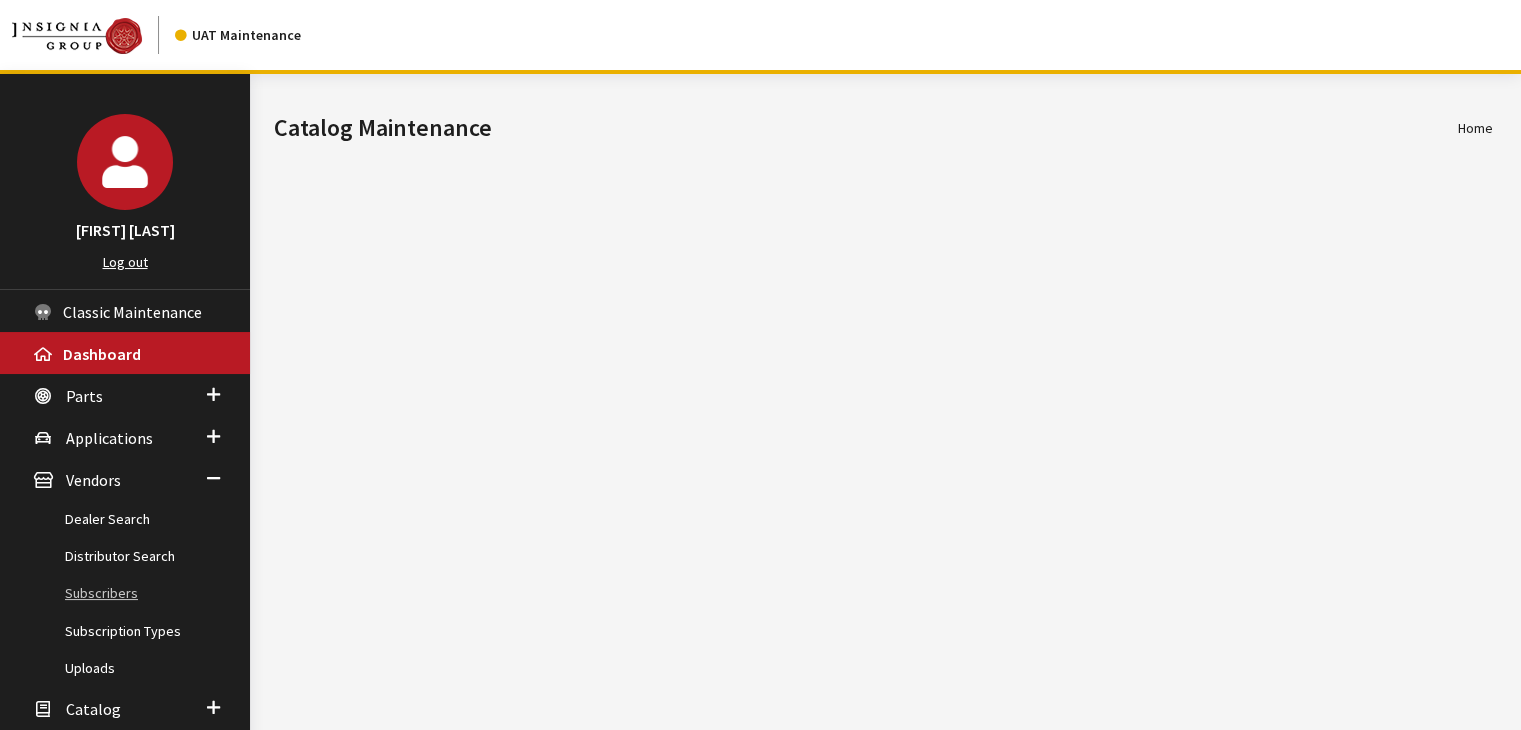 click on "Subscribers" at bounding box center (125, 593) 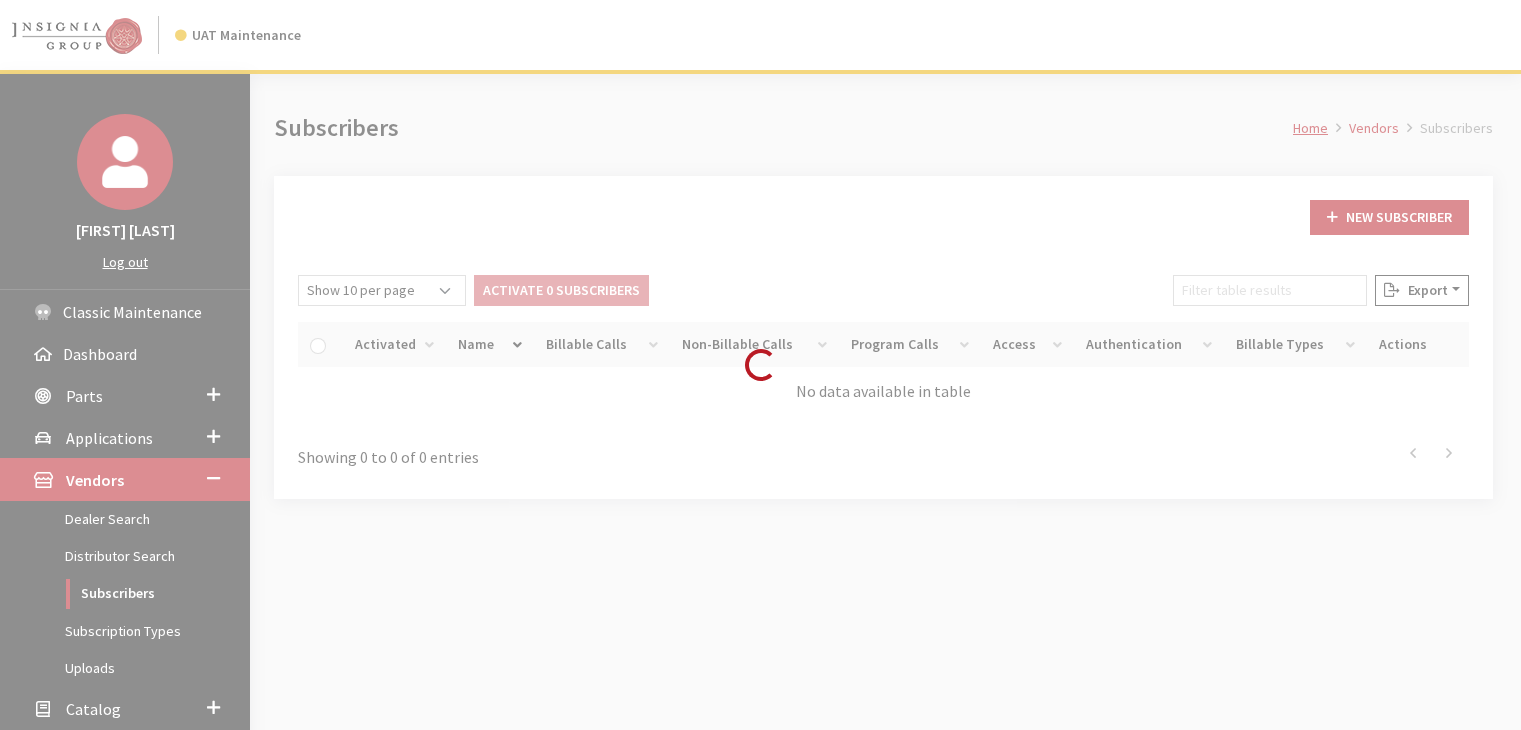 scroll, scrollTop: 0, scrollLeft: 0, axis: both 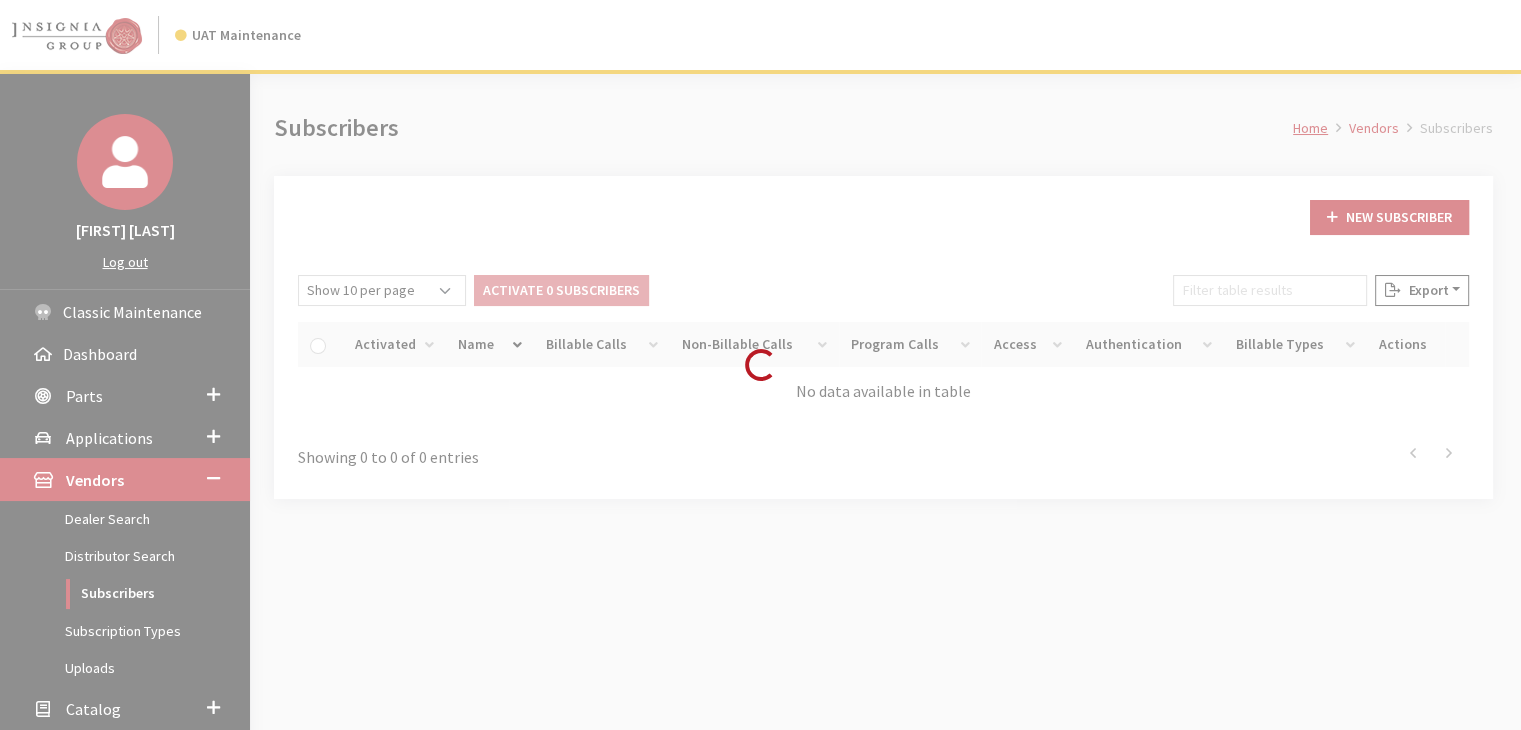 click on "Loading..." at bounding box center [760, 365] 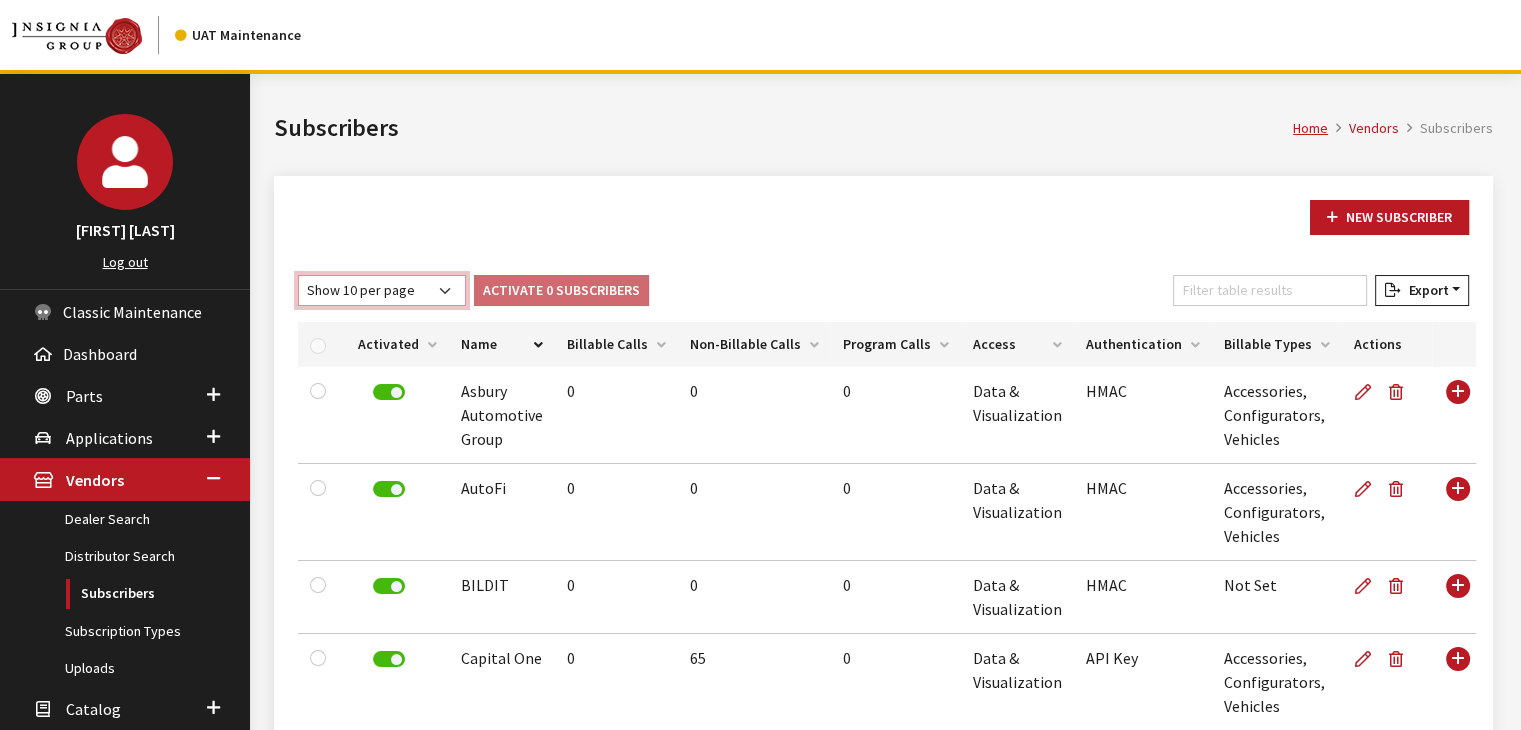 click on "Show 10 per page Show 25 per page Show 50 per page Show 100 per page Show 1000 per page Show All" at bounding box center [382, 290] 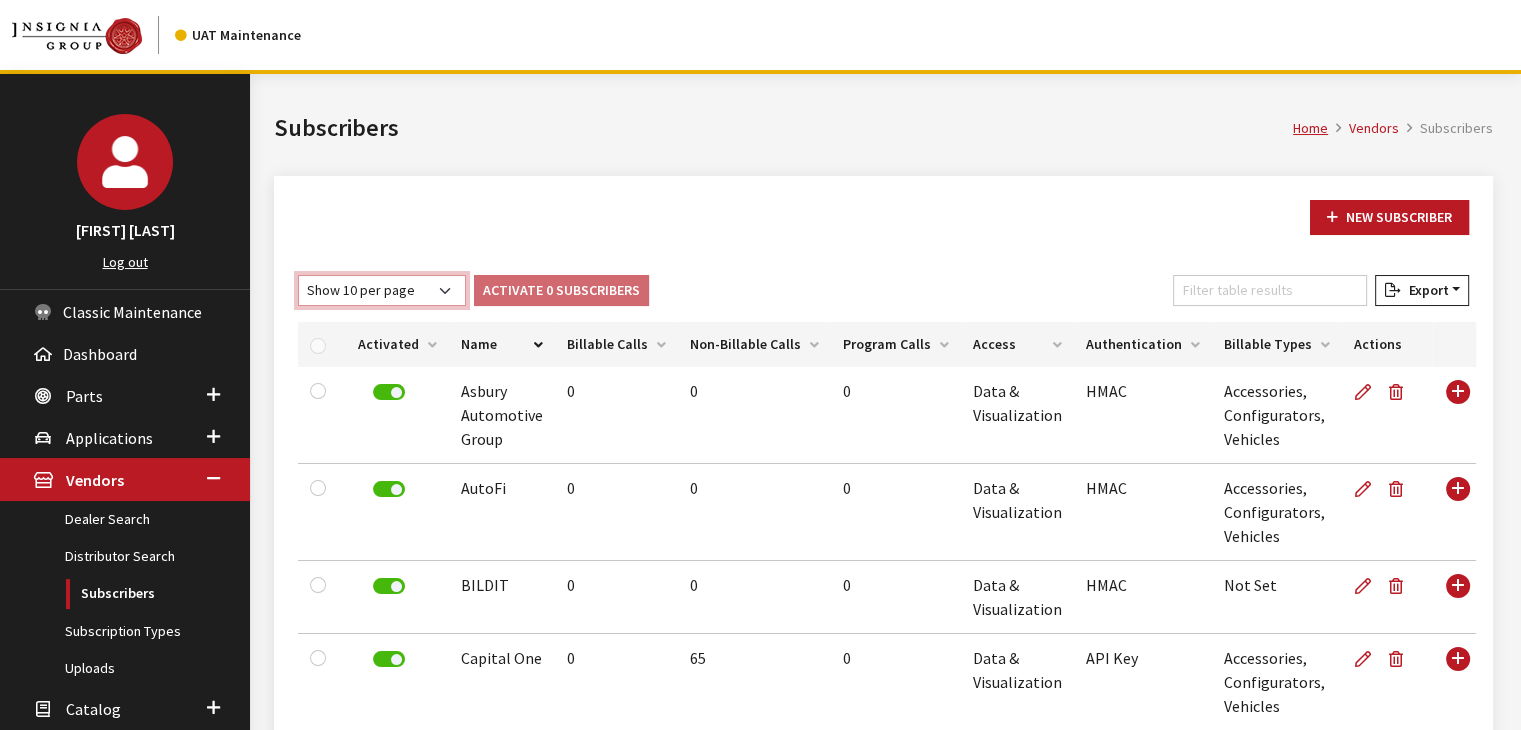 select on "50" 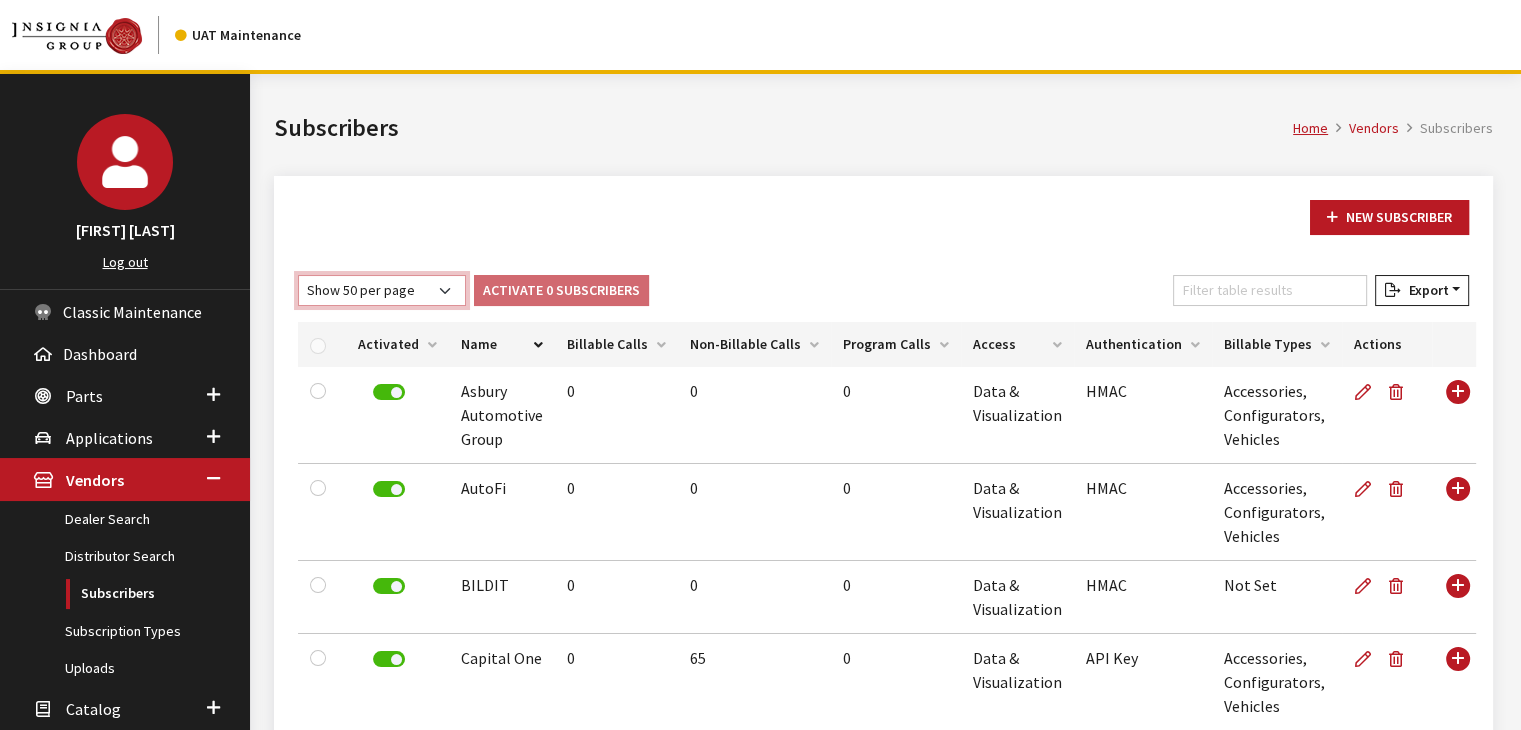 click on "Show 10 per page Show 25 per page Show 50 per page Show 100 per page Show 1000 per page Show All" at bounding box center [382, 290] 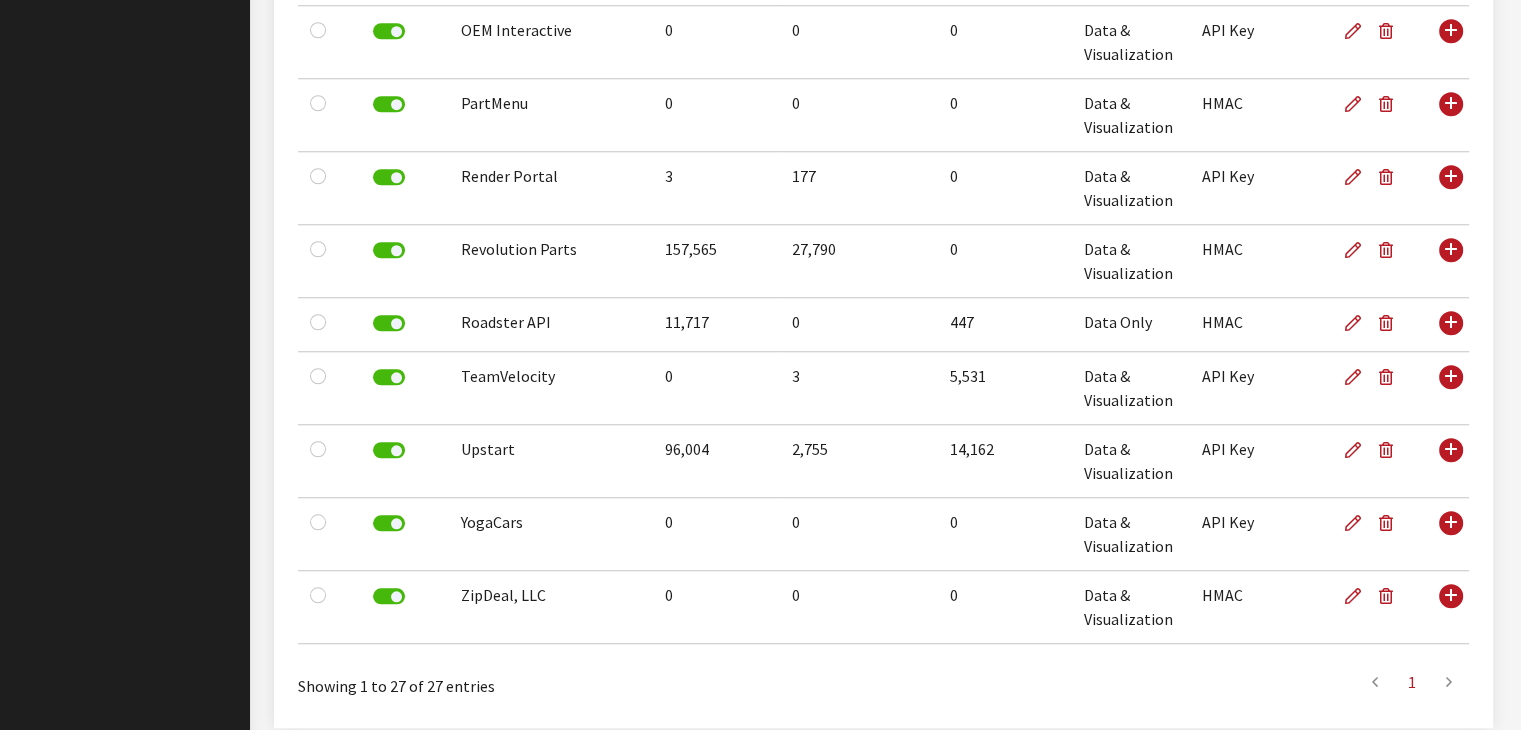 scroll, scrollTop: 1752, scrollLeft: 0, axis: vertical 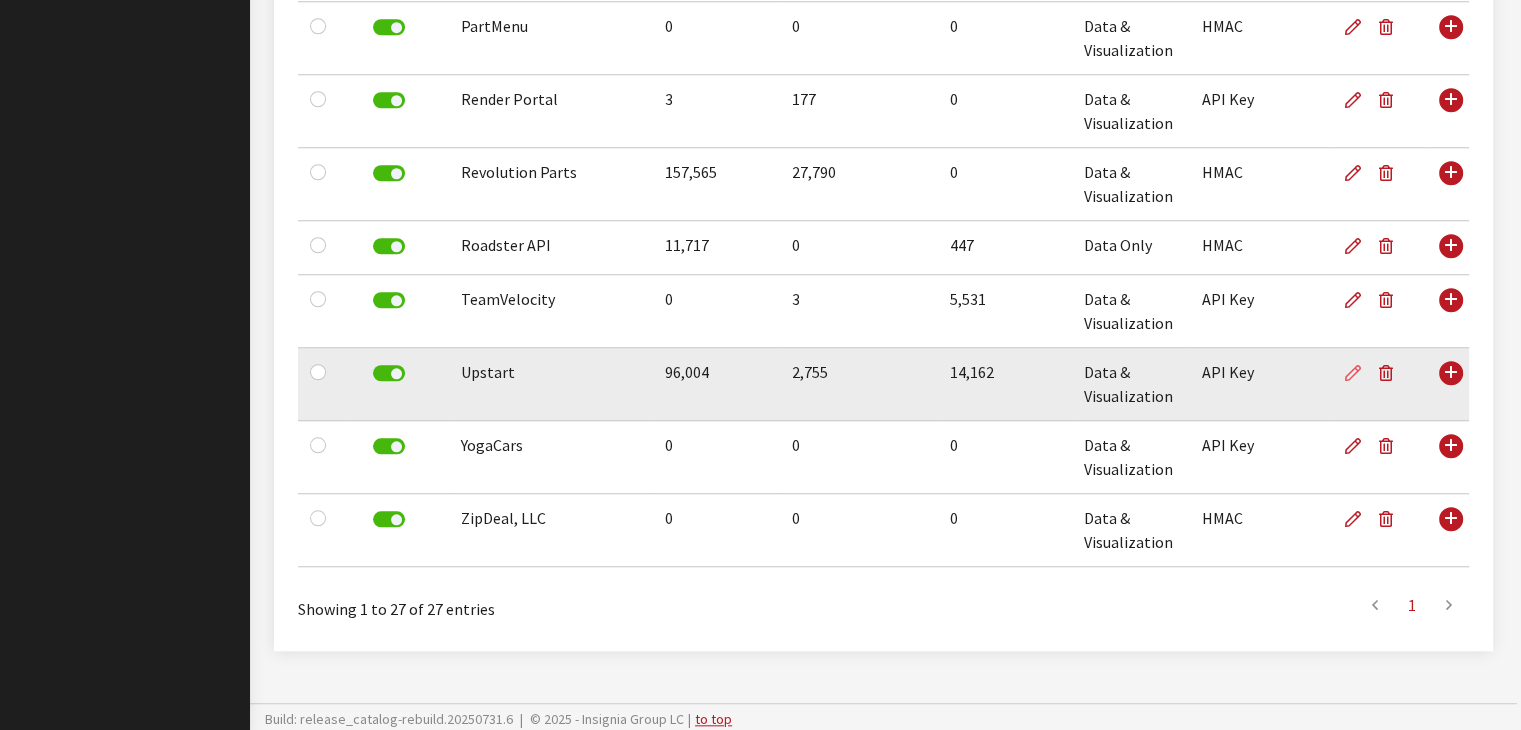 click at bounding box center [1353, 374] 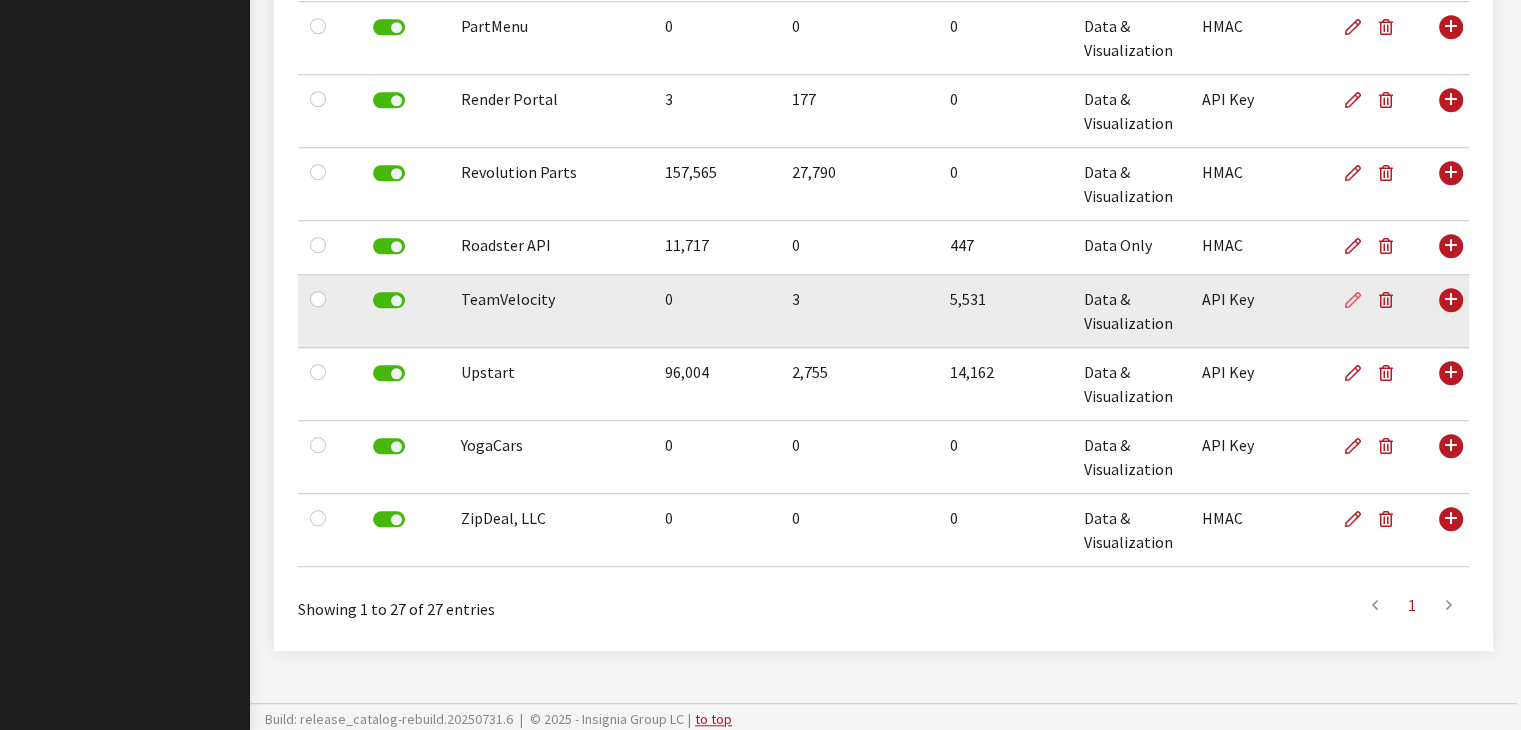 click at bounding box center (1353, 301) 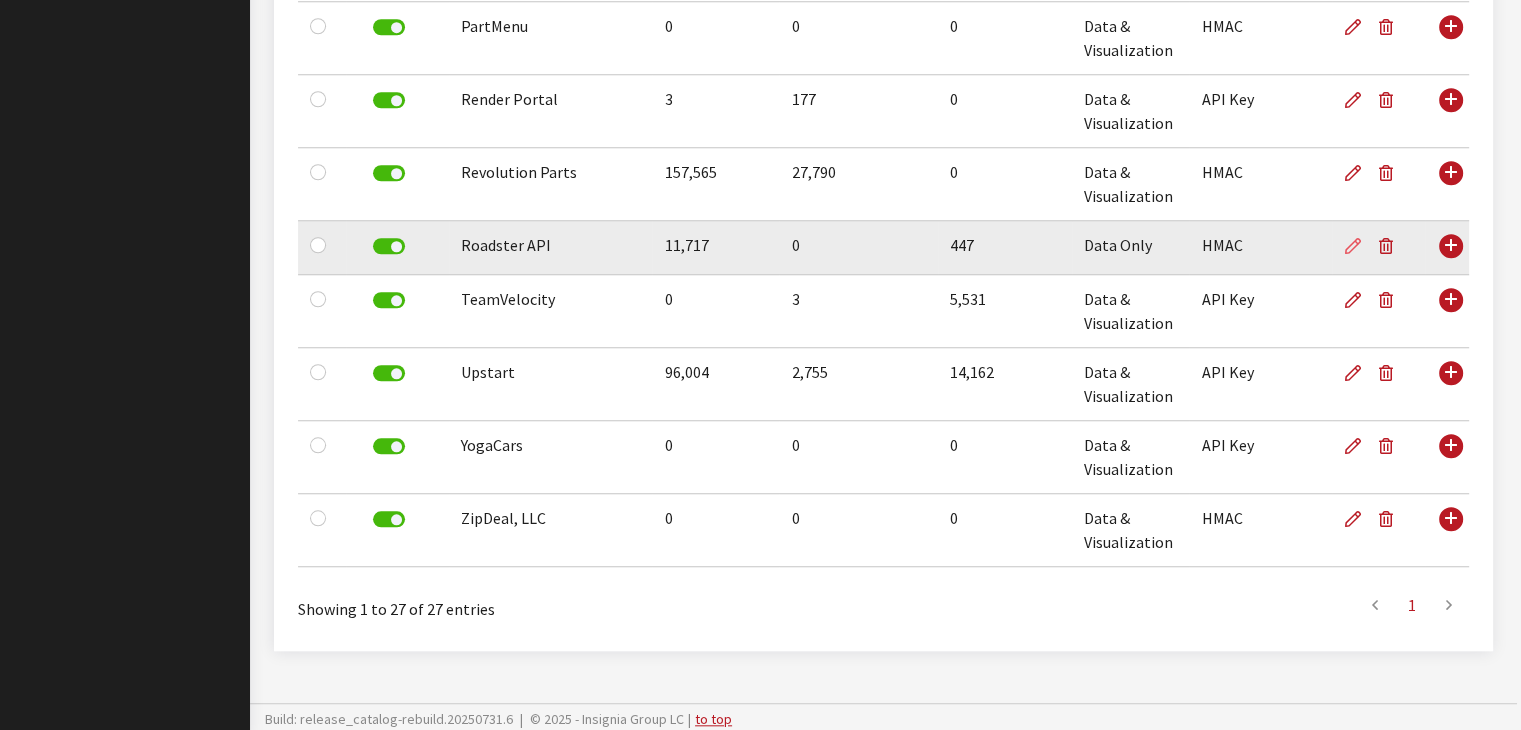 click at bounding box center (1357, 246) 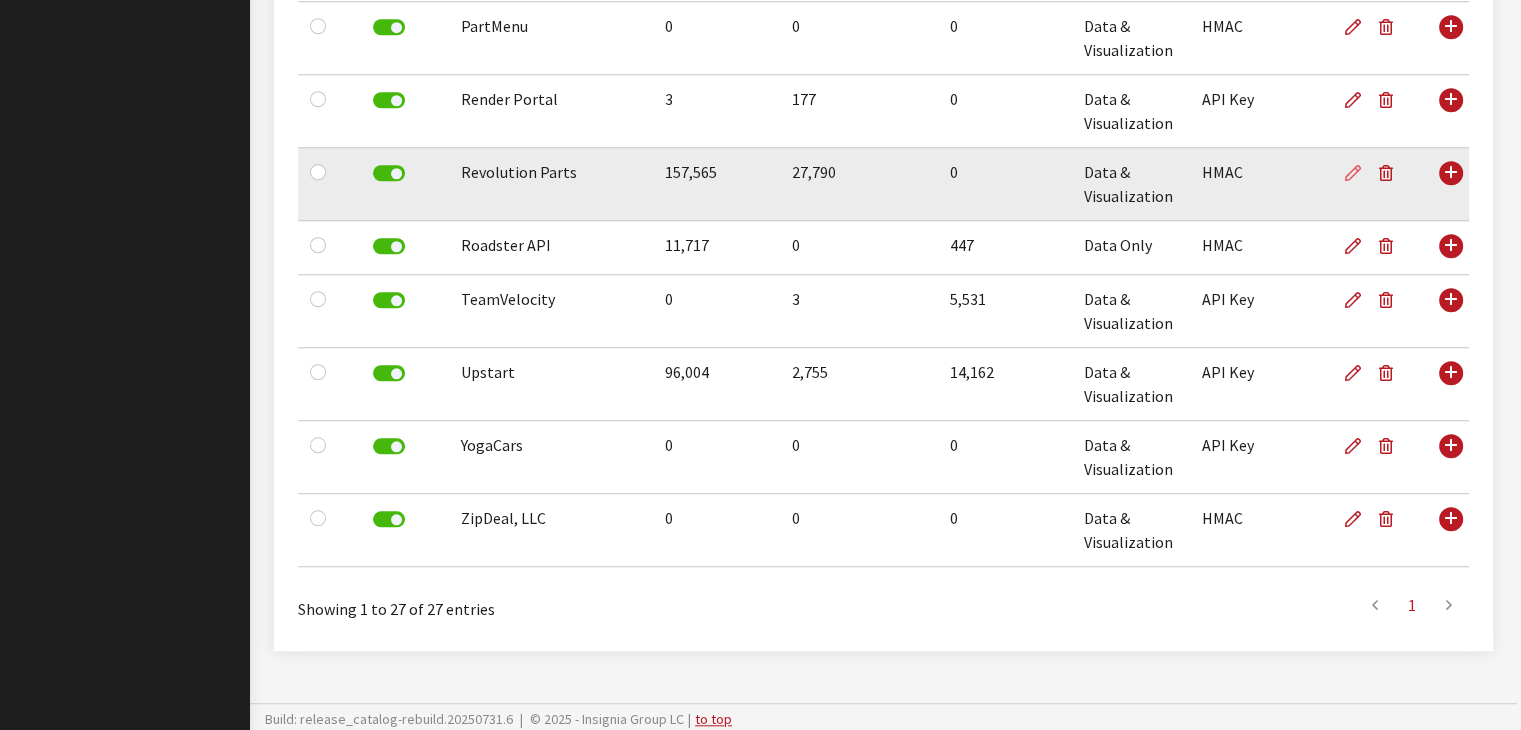 click at bounding box center [1353, 174] 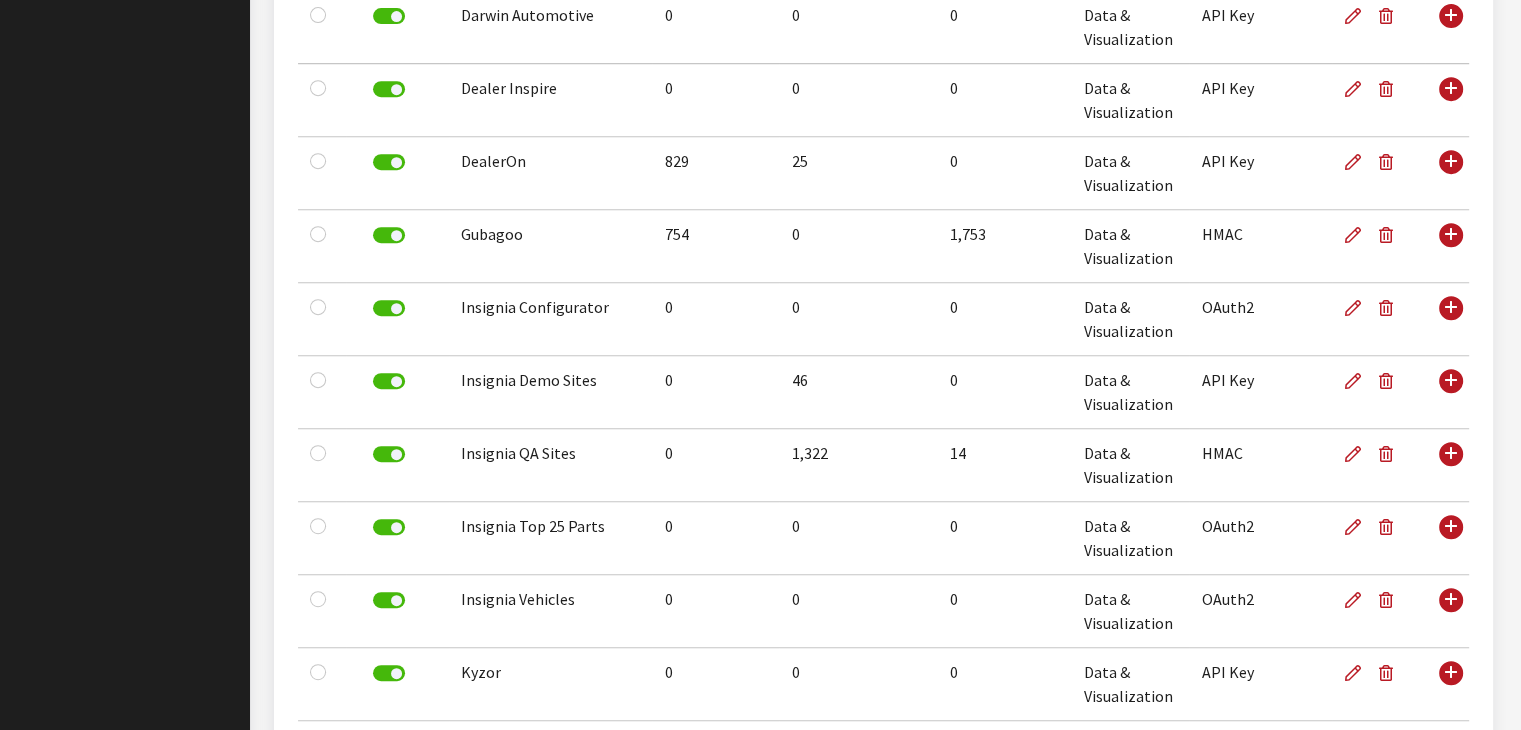 scroll, scrollTop: 852, scrollLeft: 0, axis: vertical 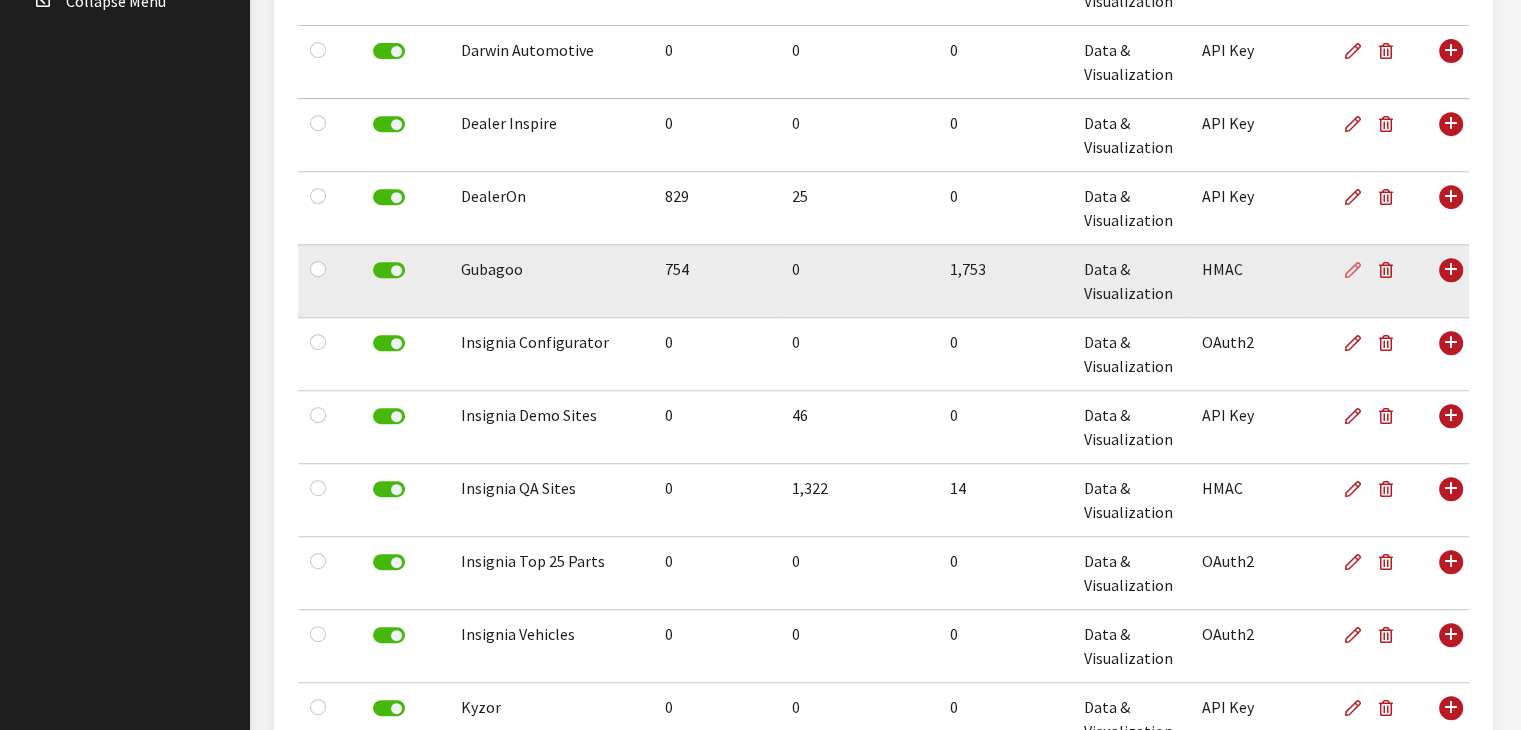 click at bounding box center [1353, 271] 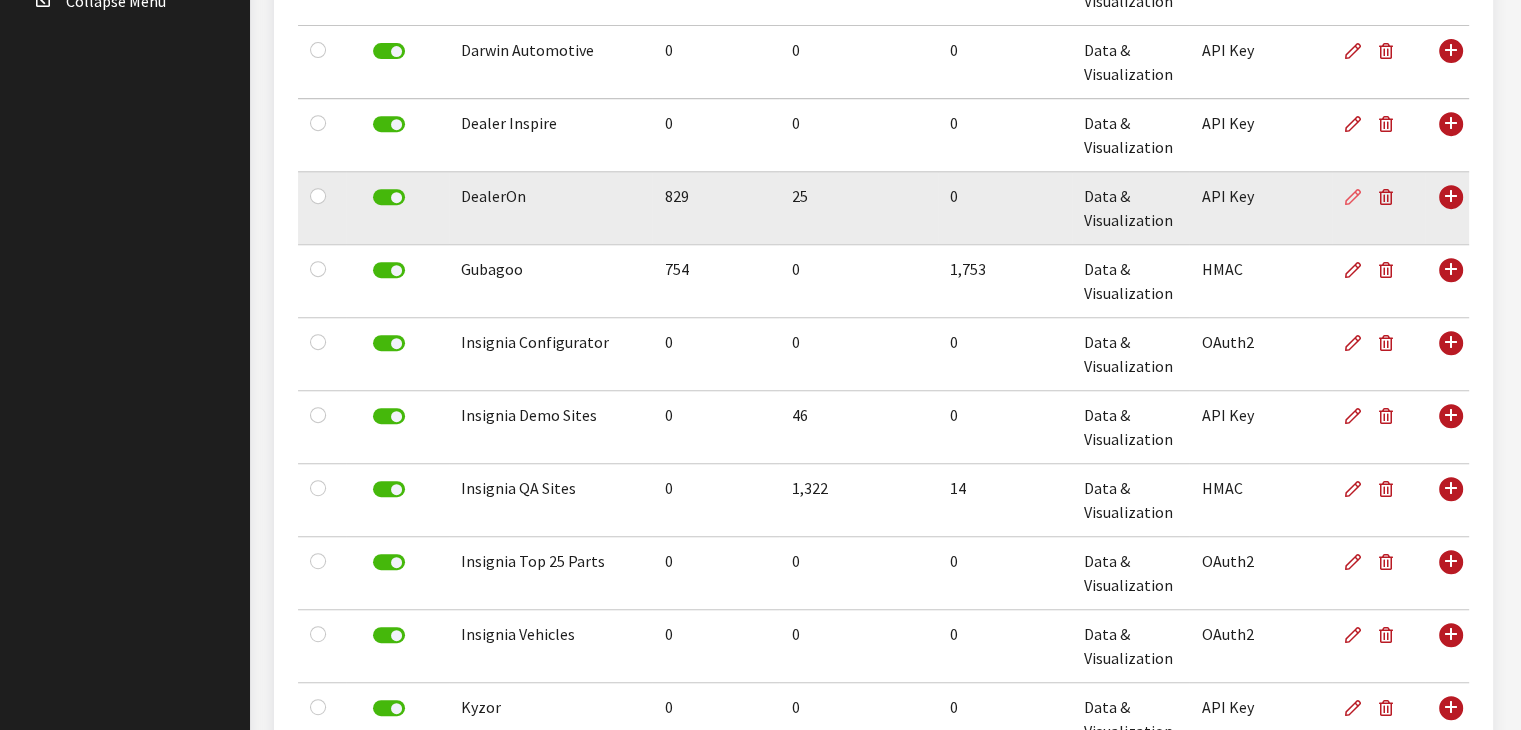 click at bounding box center (1353, 198) 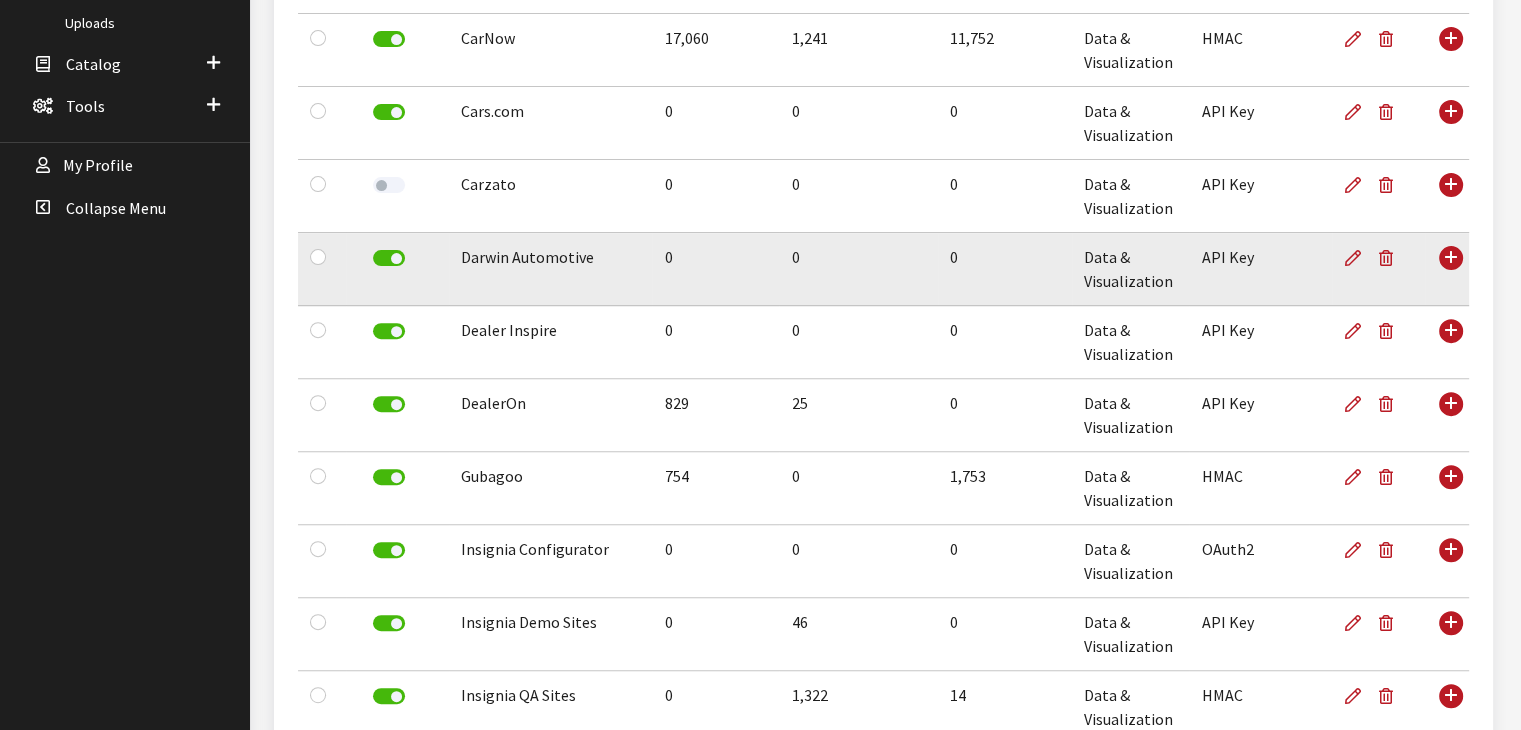 scroll, scrollTop: 552, scrollLeft: 0, axis: vertical 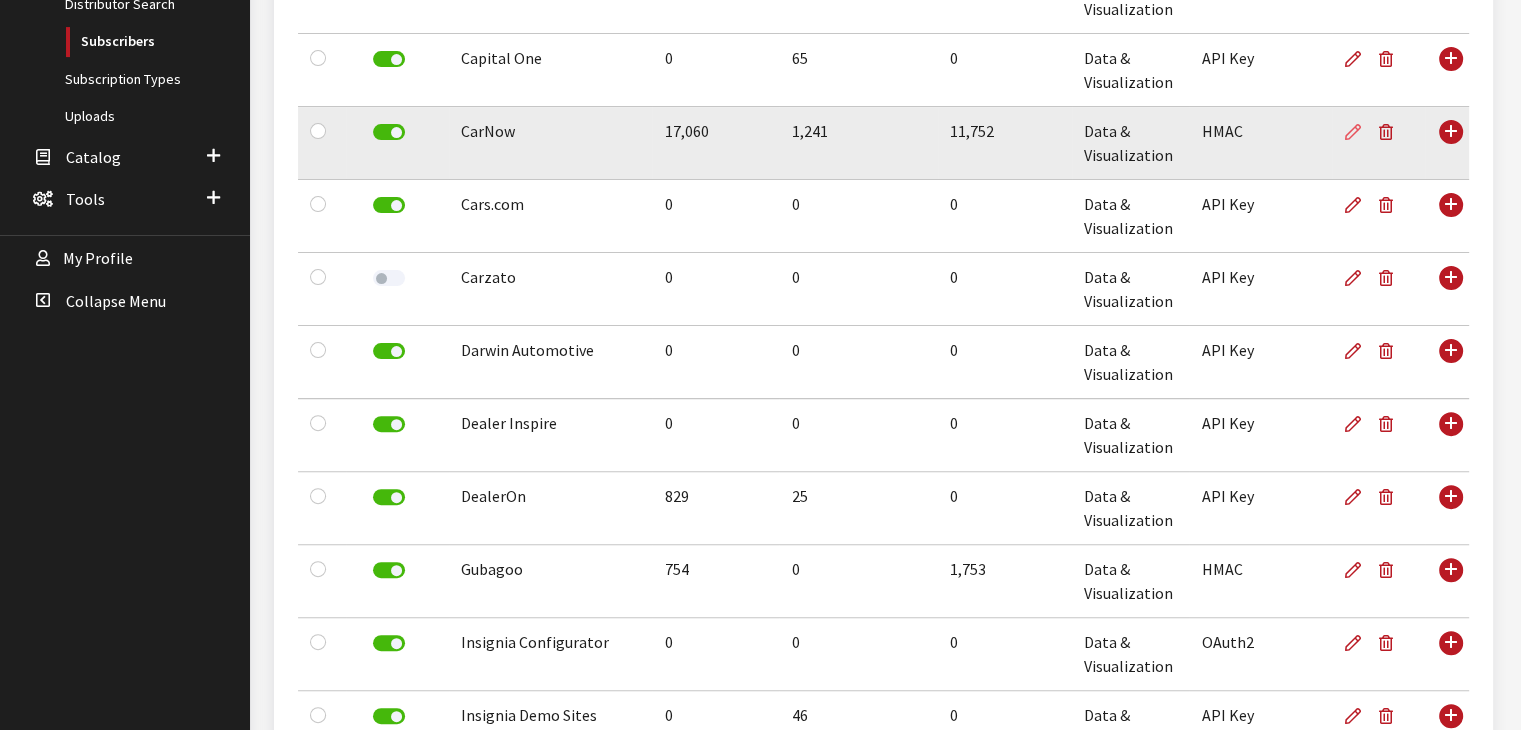 click at bounding box center [1353, 133] 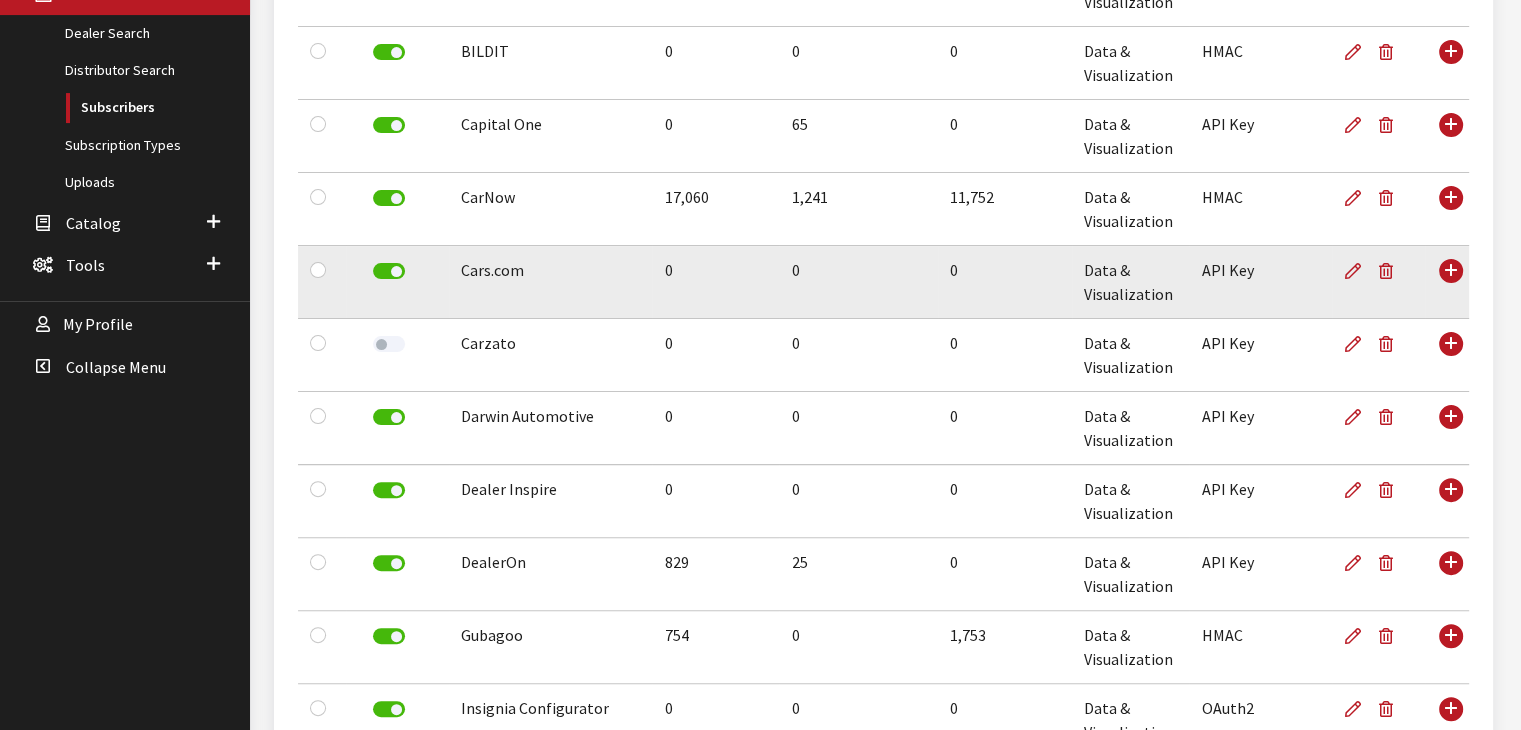 scroll, scrollTop: 452, scrollLeft: 0, axis: vertical 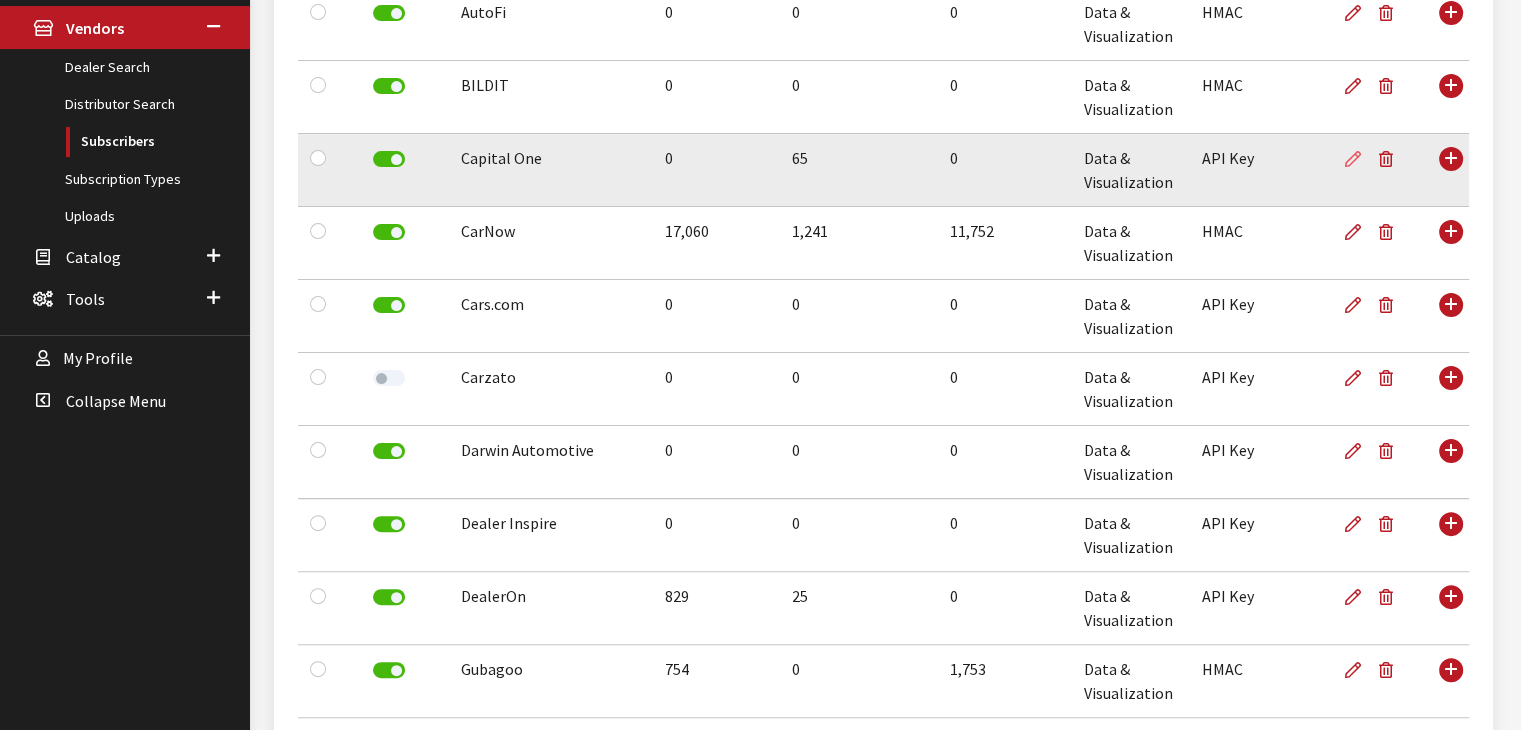 click at bounding box center [1353, 160] 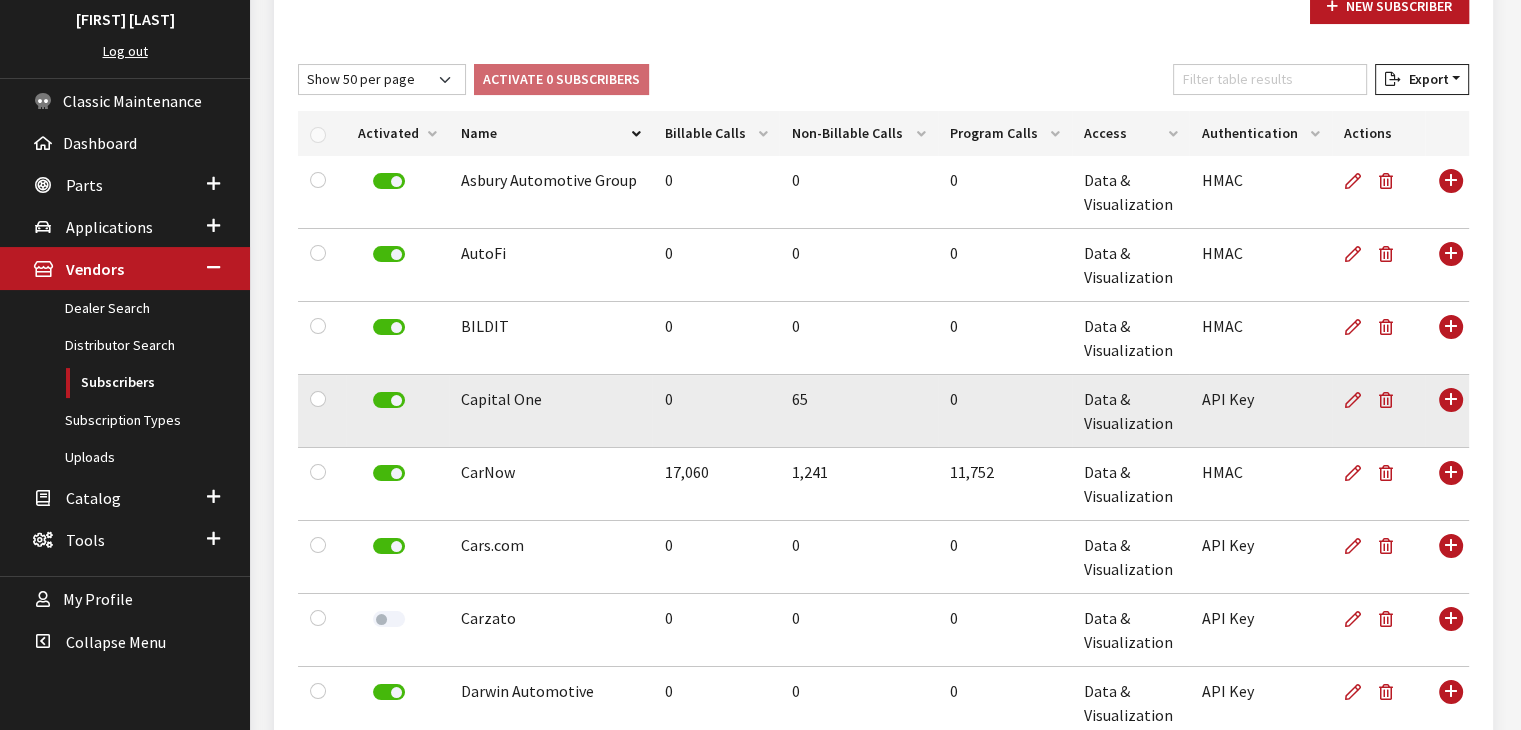 scroll, scrollTop: 152, scrollLeft: 0, axis: vertical 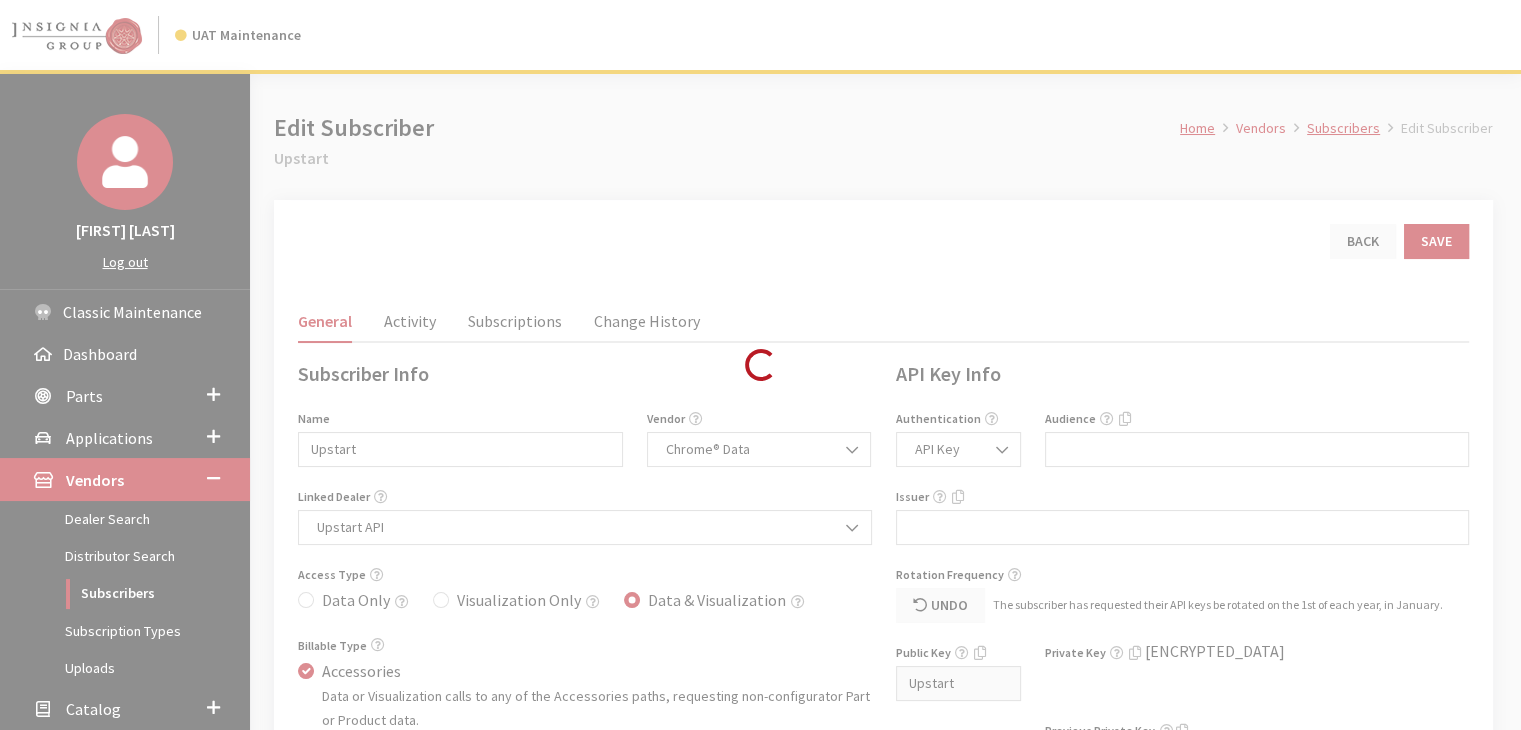 click on "Loading..." at bounding box center [760, 365] 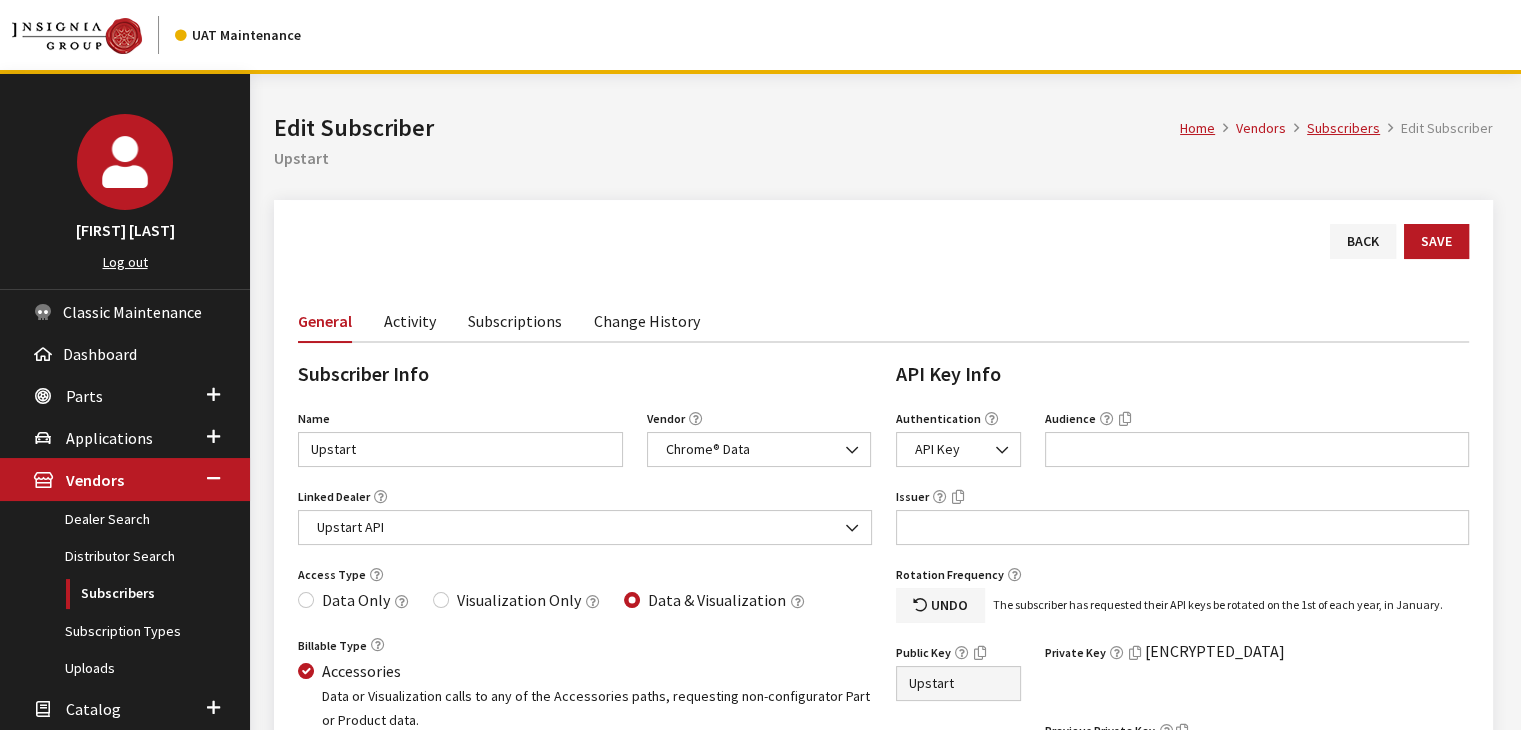 click on "Subscriptions" at bounding box center [515, 320] 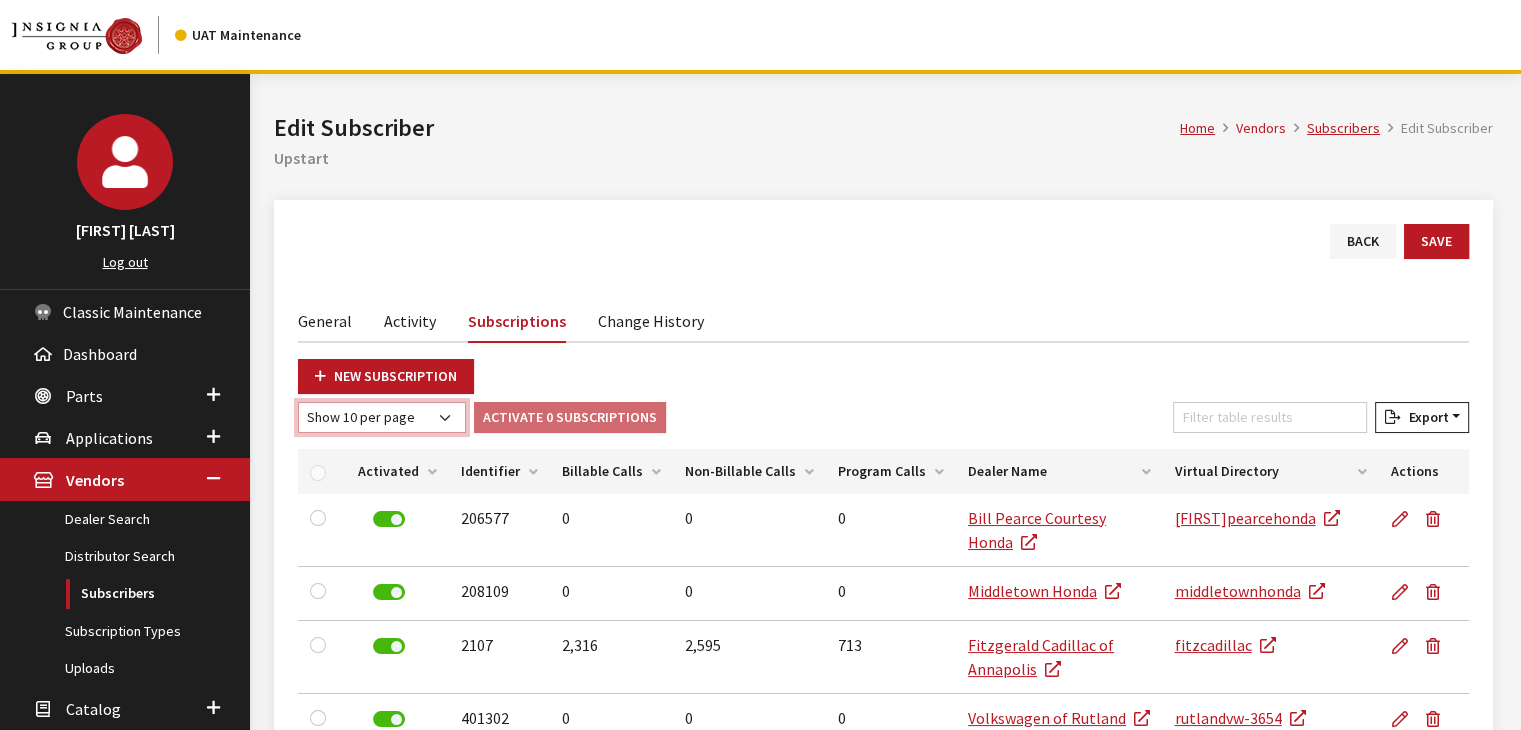 click on "Show 10 per page Show 25 per page Show 50 per page Show 100 per page Show 1000 per page Show All" at bounding box center [382, 417] 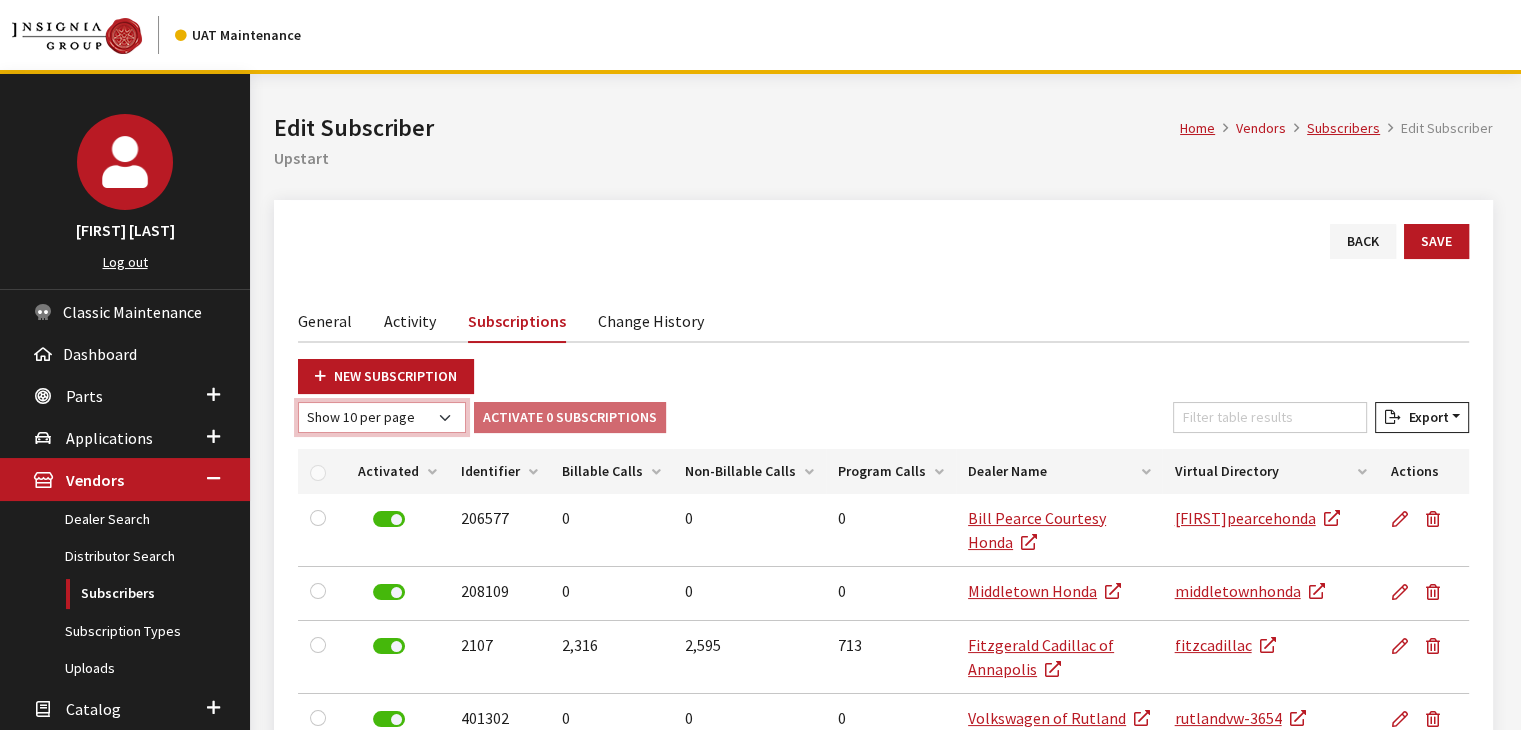 select on "100" 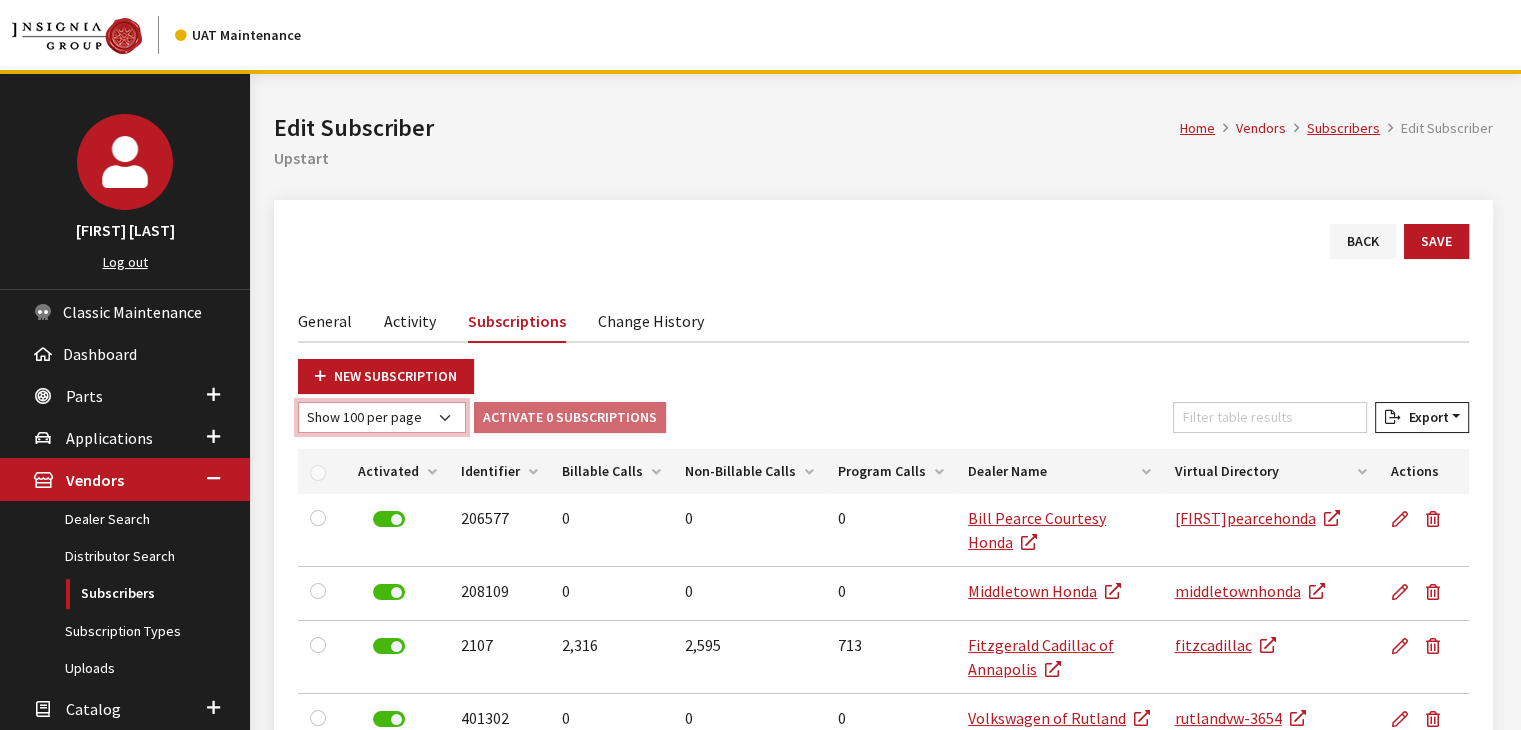 click on "Show 10 per page Show 25 per page Show 50 per page Show 100 per page Show 1000 per page Show All" at bounding box center [382, 417] 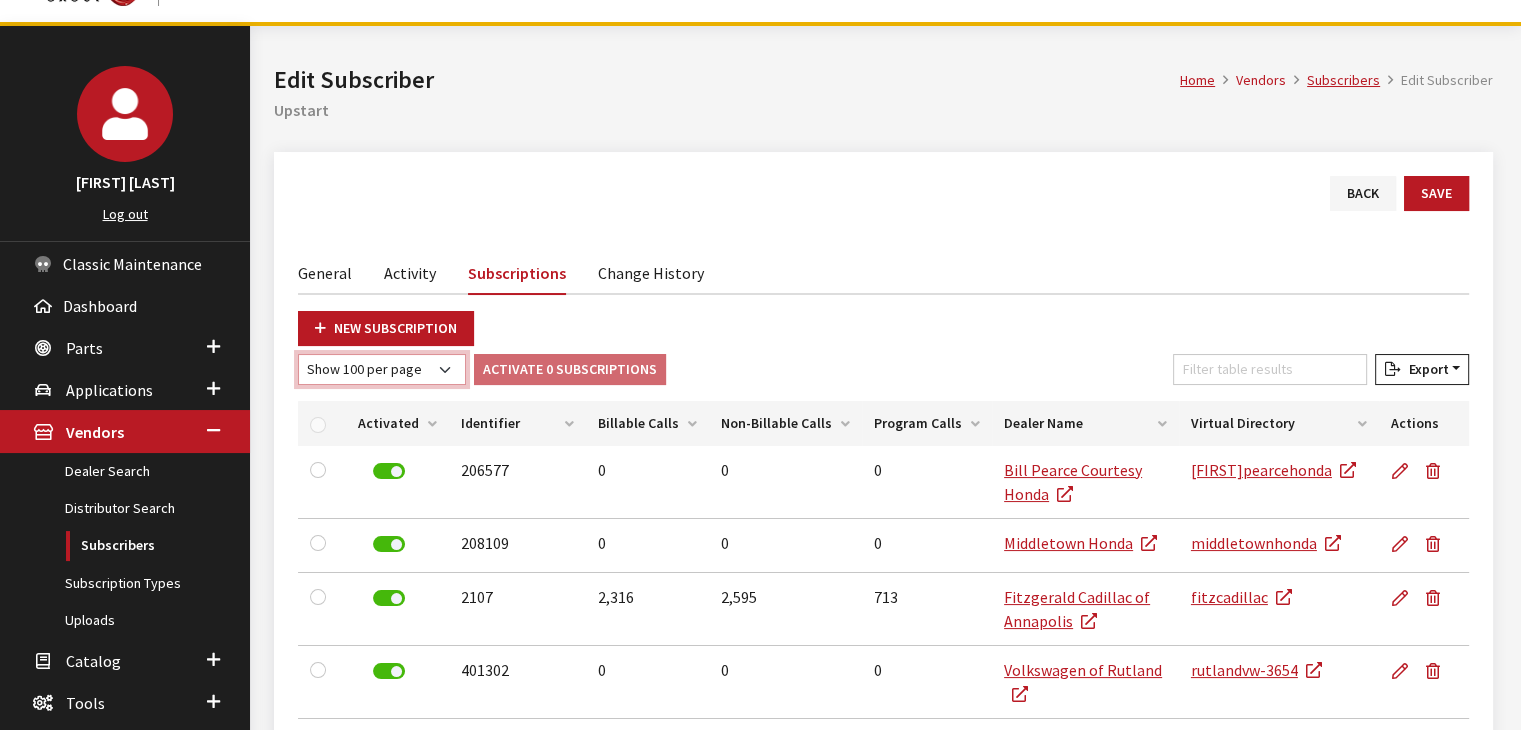 scroll, scrollTop: 28, scrollLeft: 0, axis: vertical 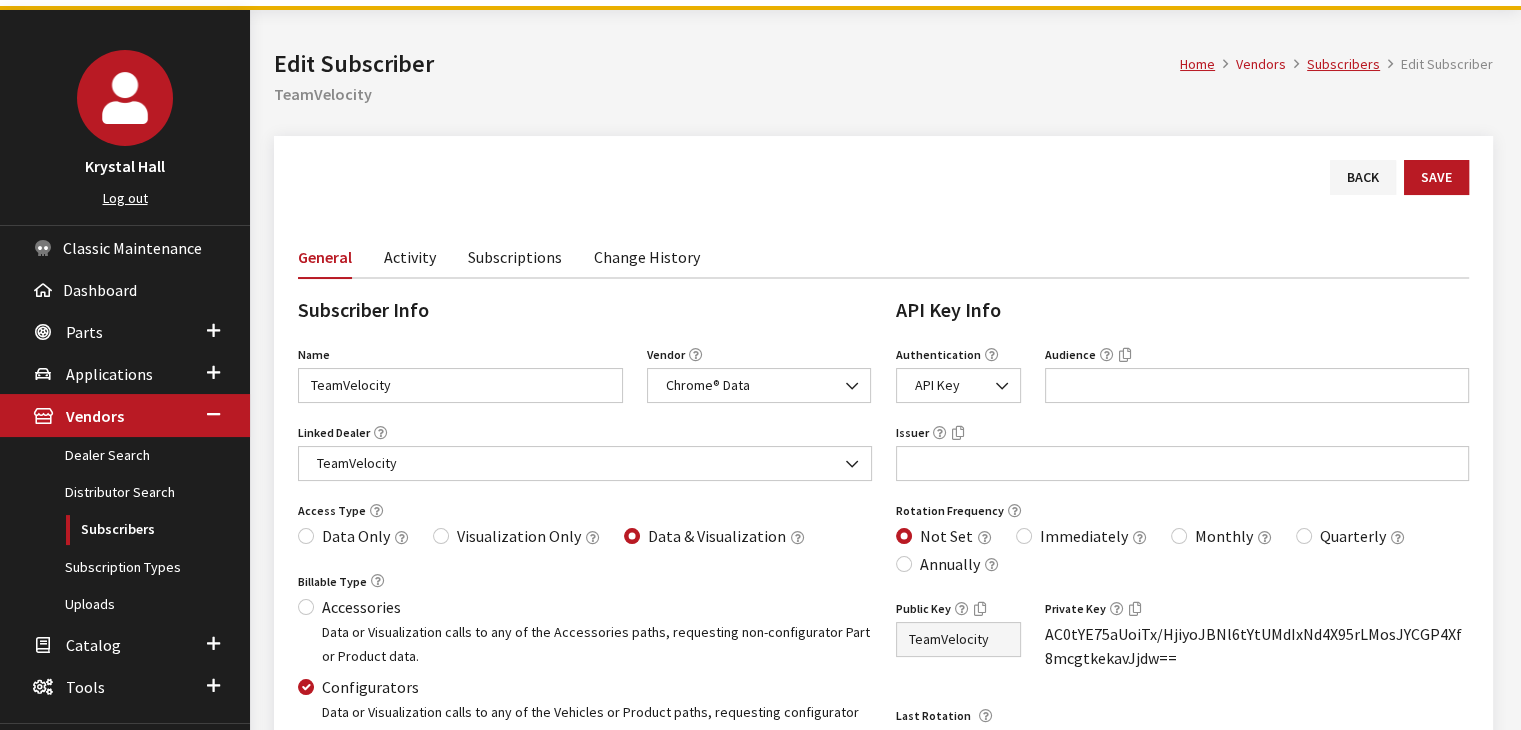 click on "Subscriptions" at bounding box center (515, 256) 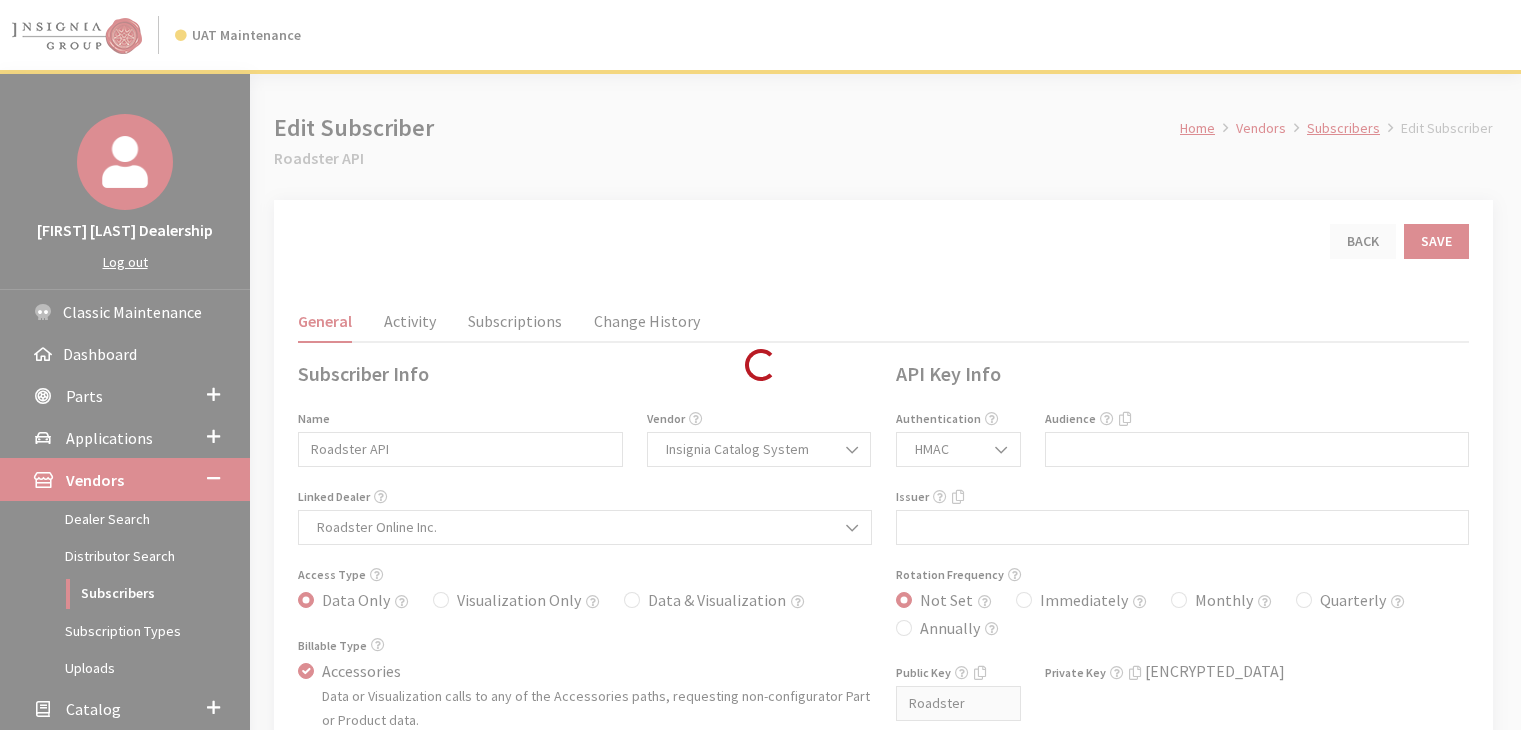 scroll, scrollTop: 0, scrollLeft: 0, axis: both 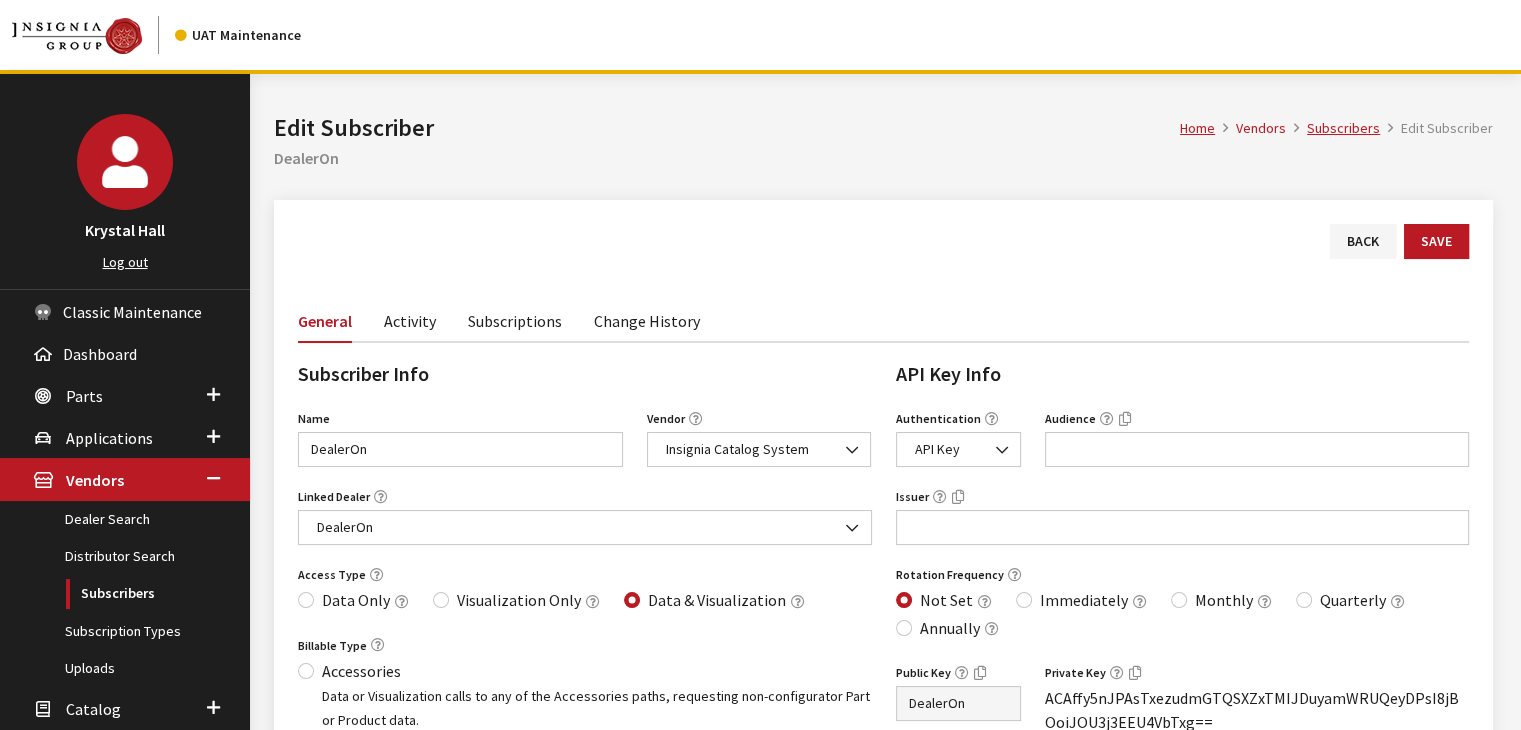 click on "Subscriptions" at bounding box center (515, 320) 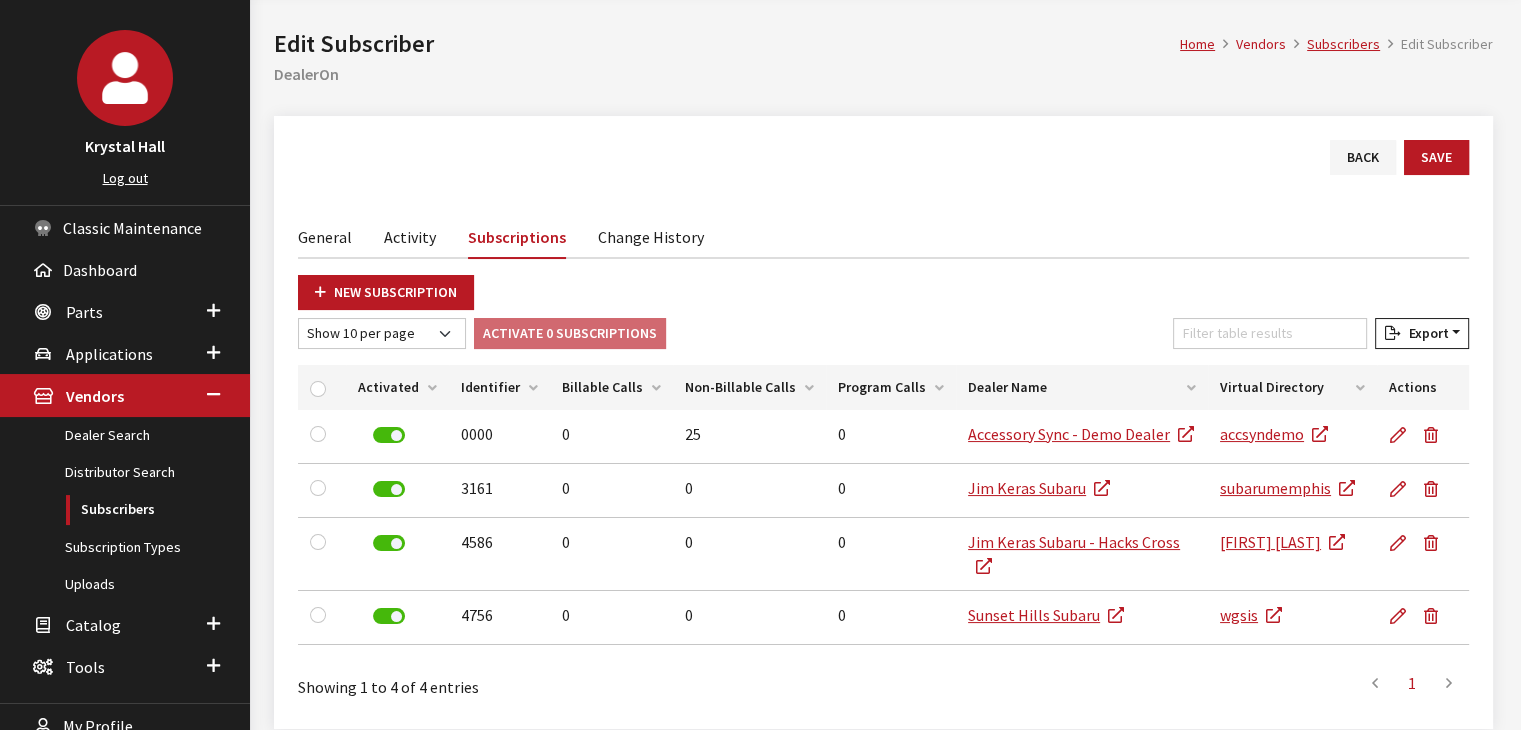scroll, scrollTop: 0, scrollLeft: 0, axis: both 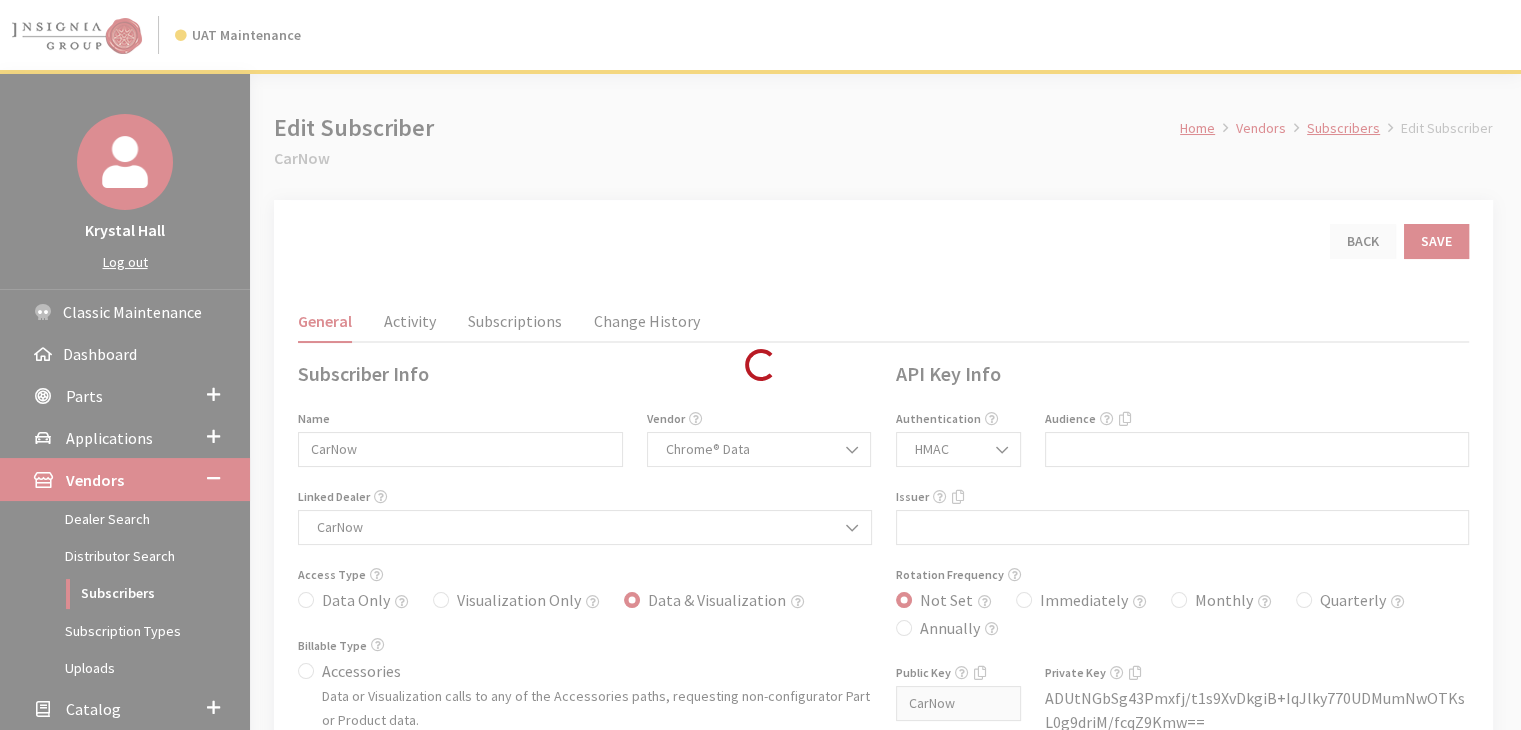 click on "Loading..." at bounding box center [760, 365] 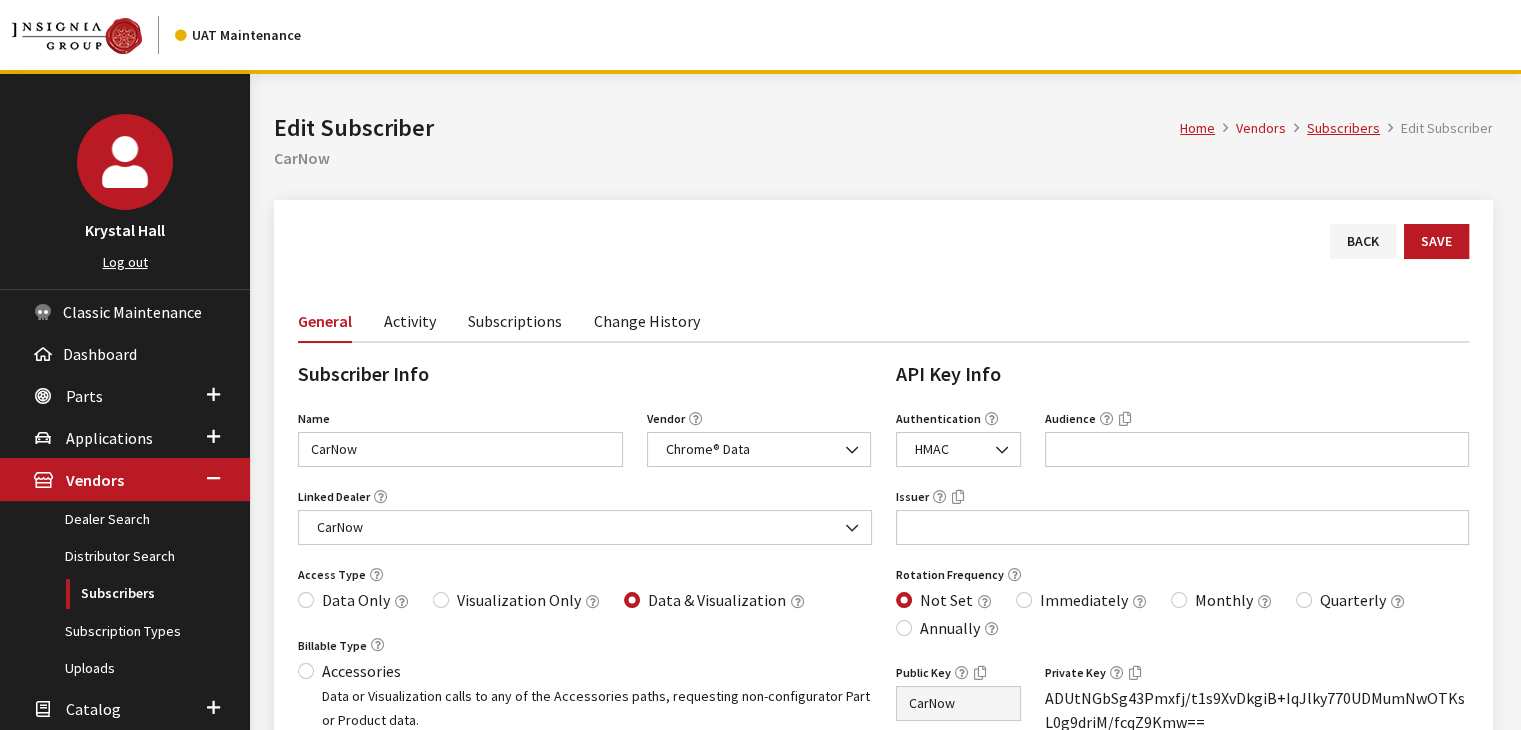 click on "Subscriptions" at bounding box center [515, 320] 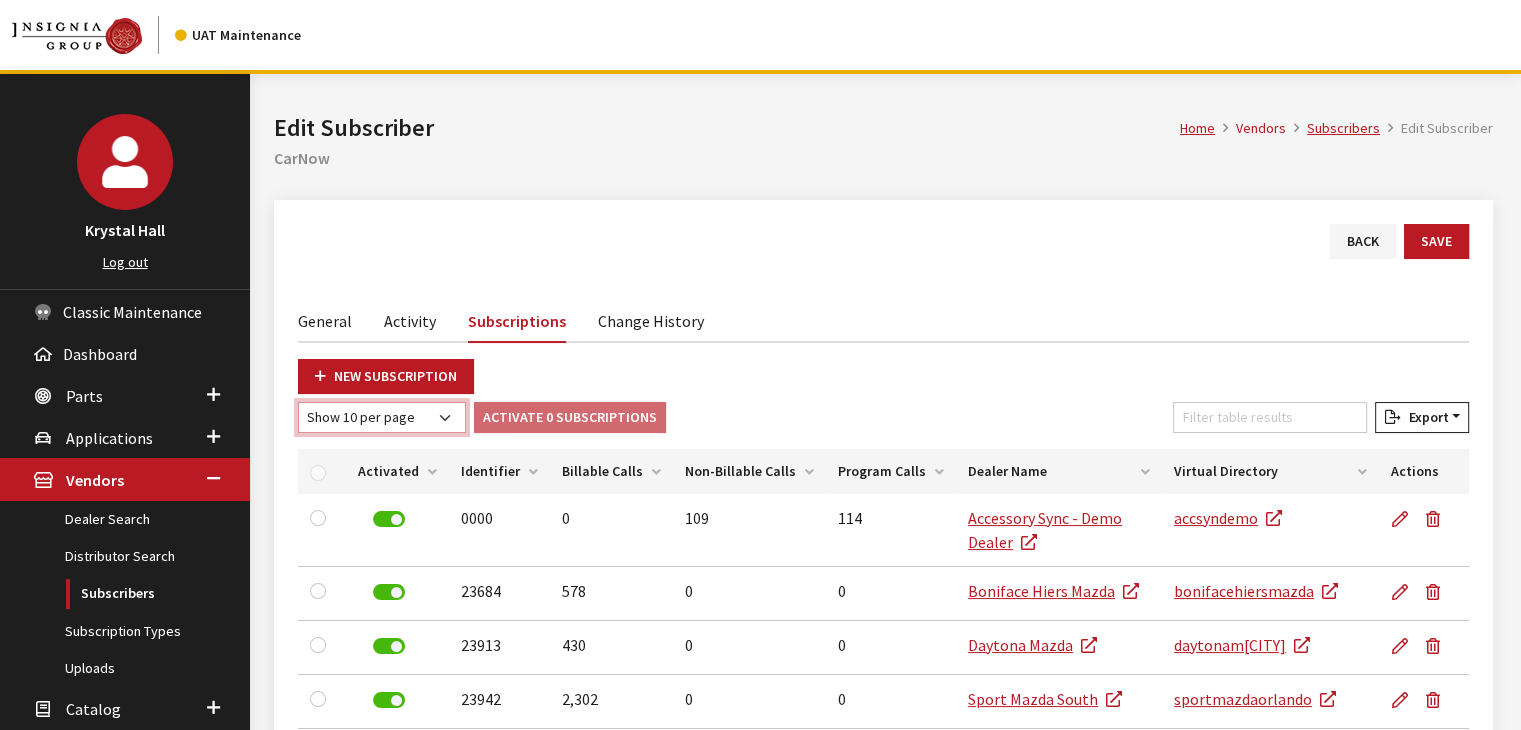 click on "Show 10 per page Show 25 per page Show 50 per page Show 100 per page Show 1000 per page Show All" at bounding box center [382, 417] 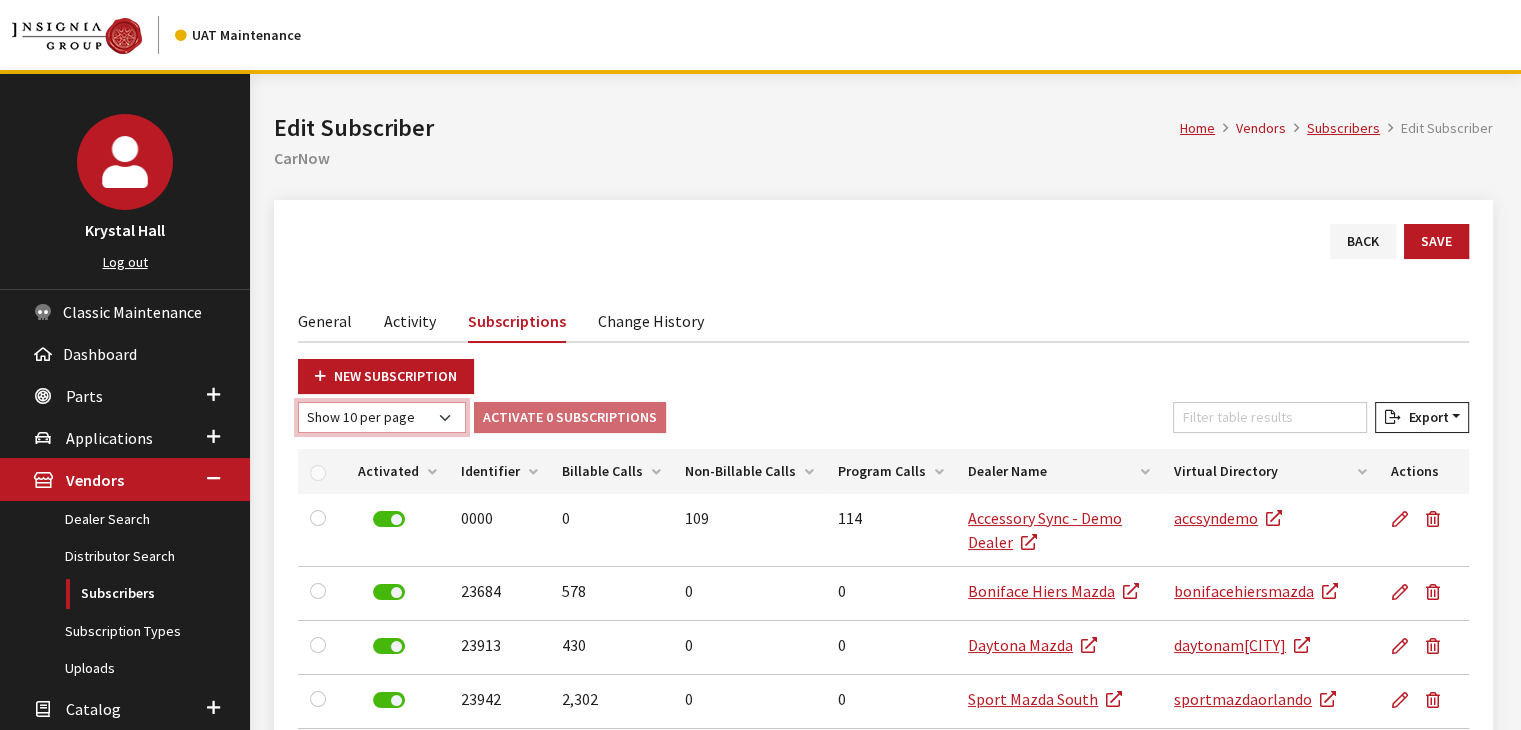 select on "100" 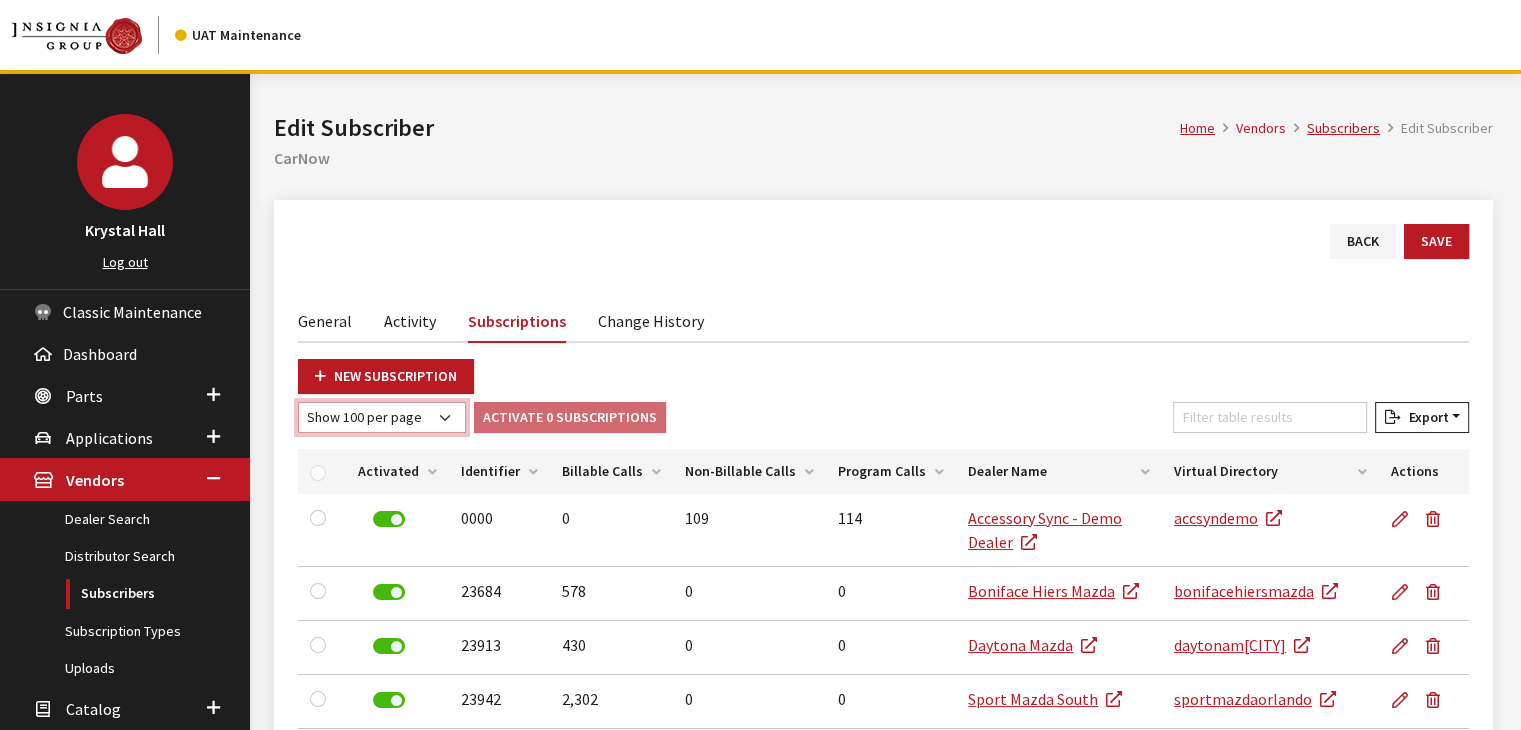 click on "Show 10 per page Show 25 per page Show 50 per page Show 100 per page Show 1000 per page Show All" at bounding box center [382, 417] 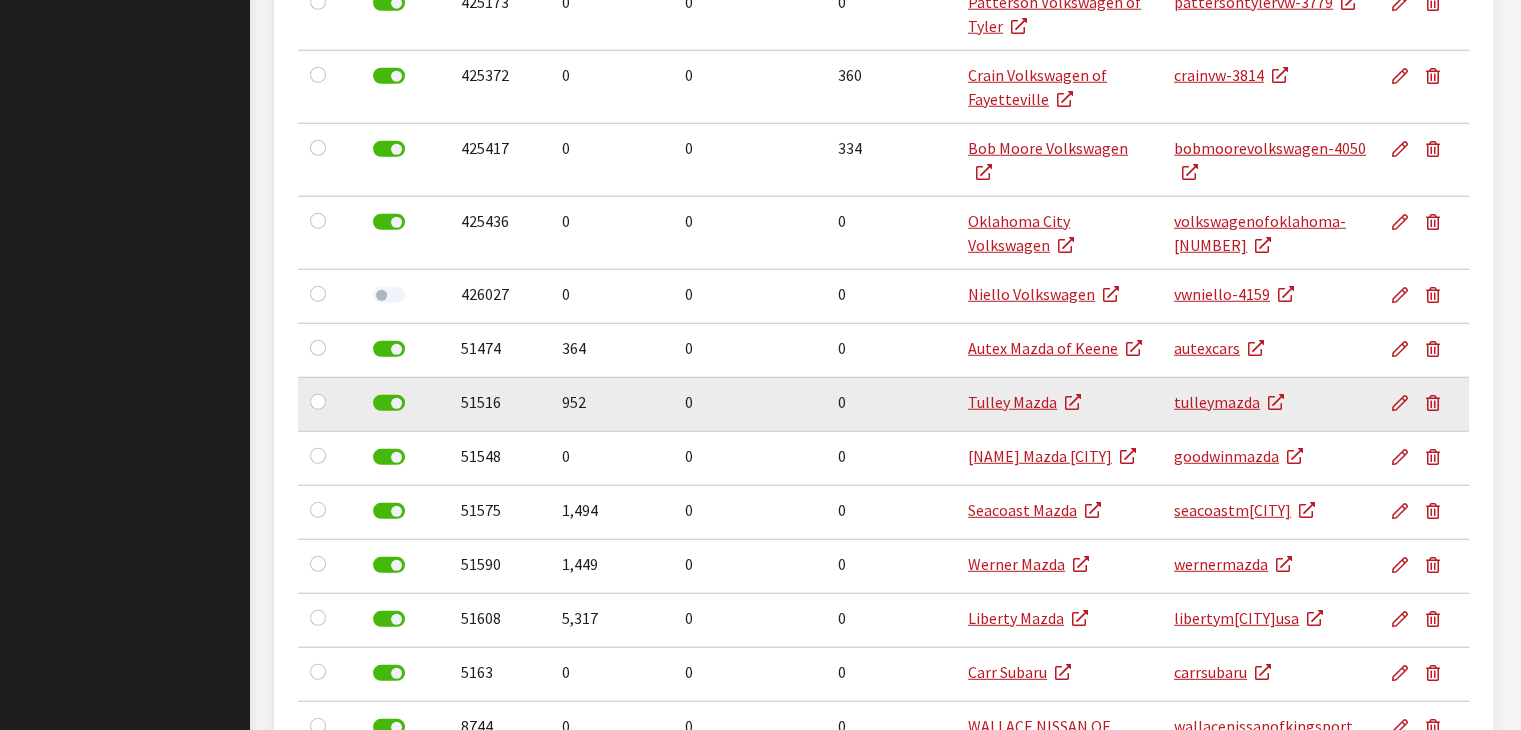 scroll, scrollTop: 5595, scrollLeft: 0, axis: vertical 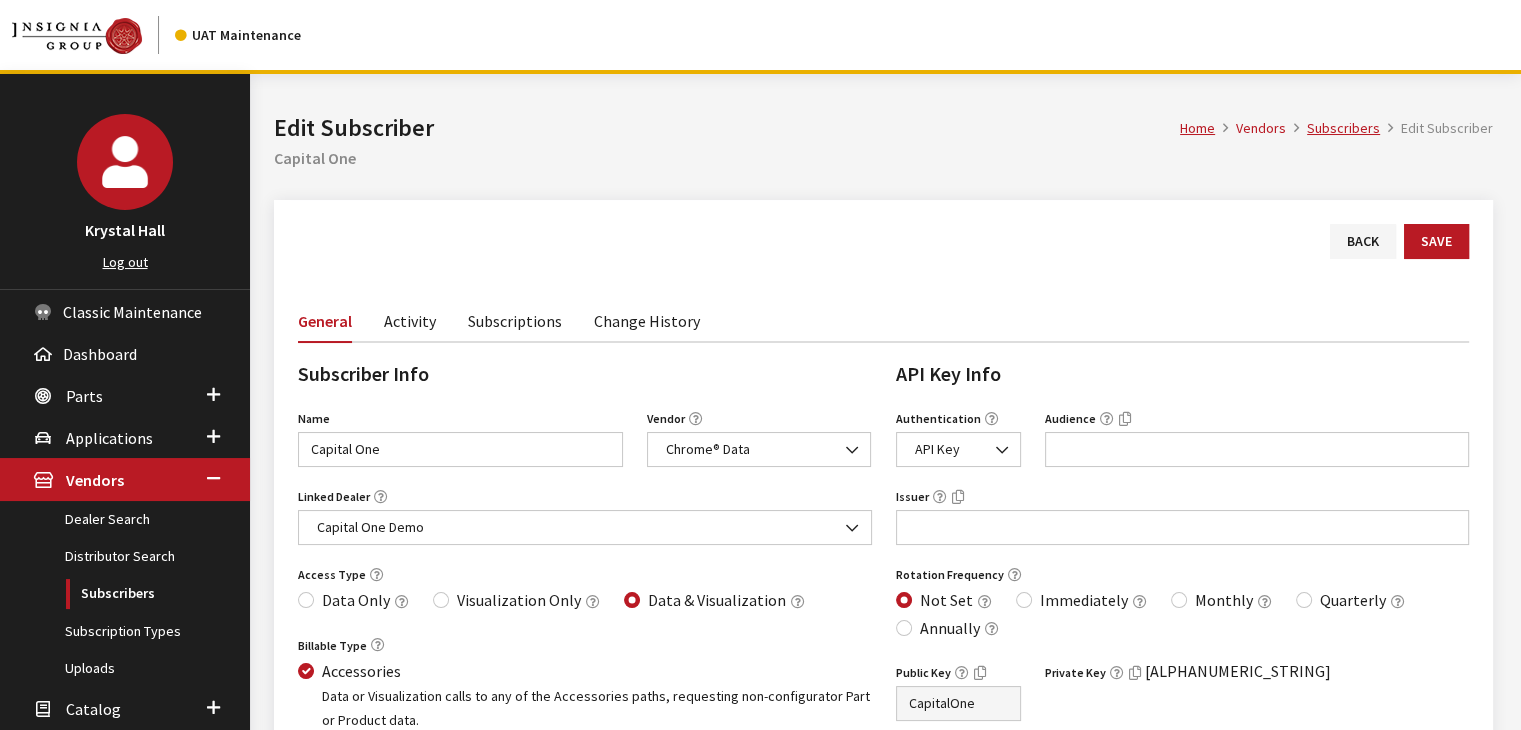 click on "Subscriptions" at bounding box center [515, 320] 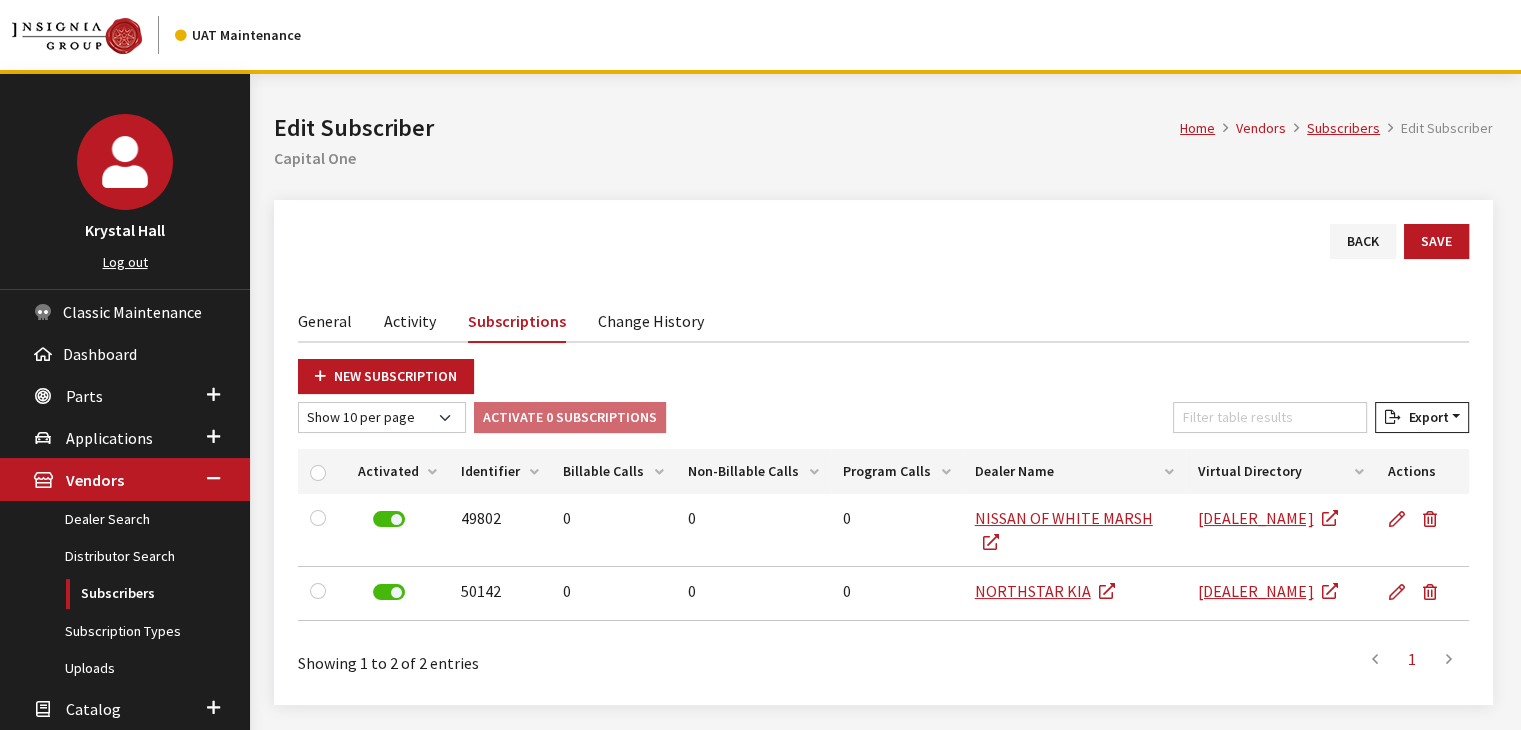 scroll, scrollTop: 100, scrollLeft: 0, axis: vertical 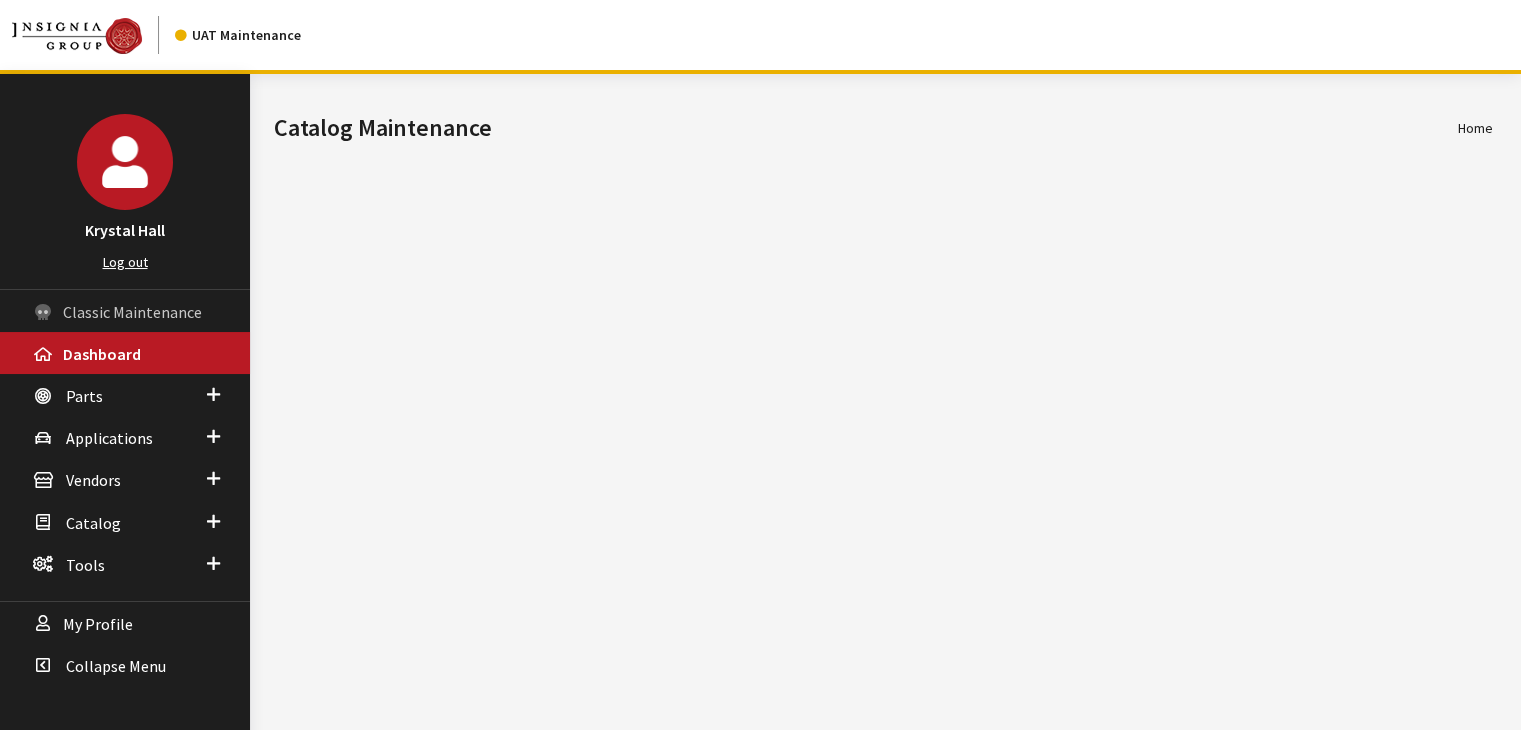 click on "Classic Maintenance" at bounding box center (132, 312) 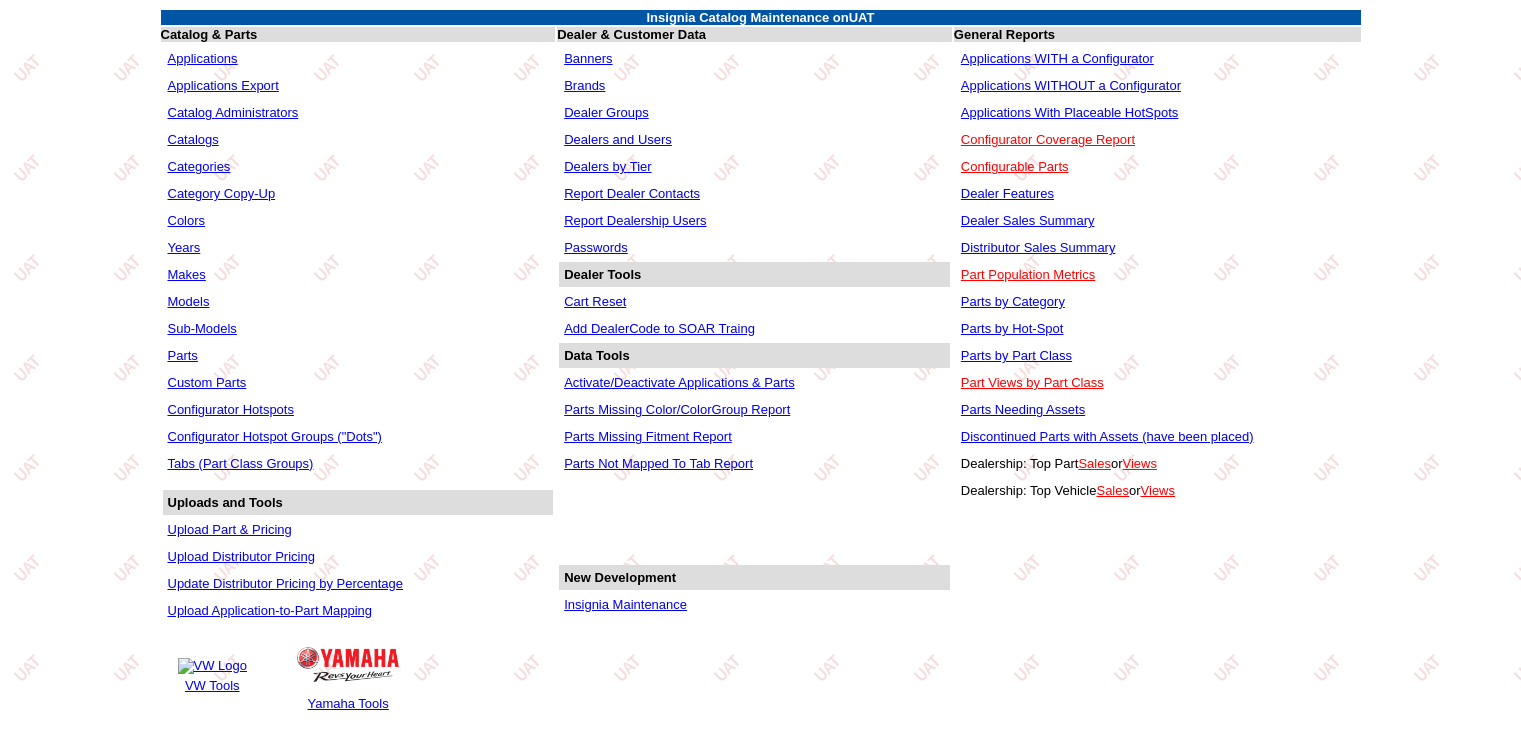 scroll, scrollTop: 0, scrollLeft: 0, axis: both 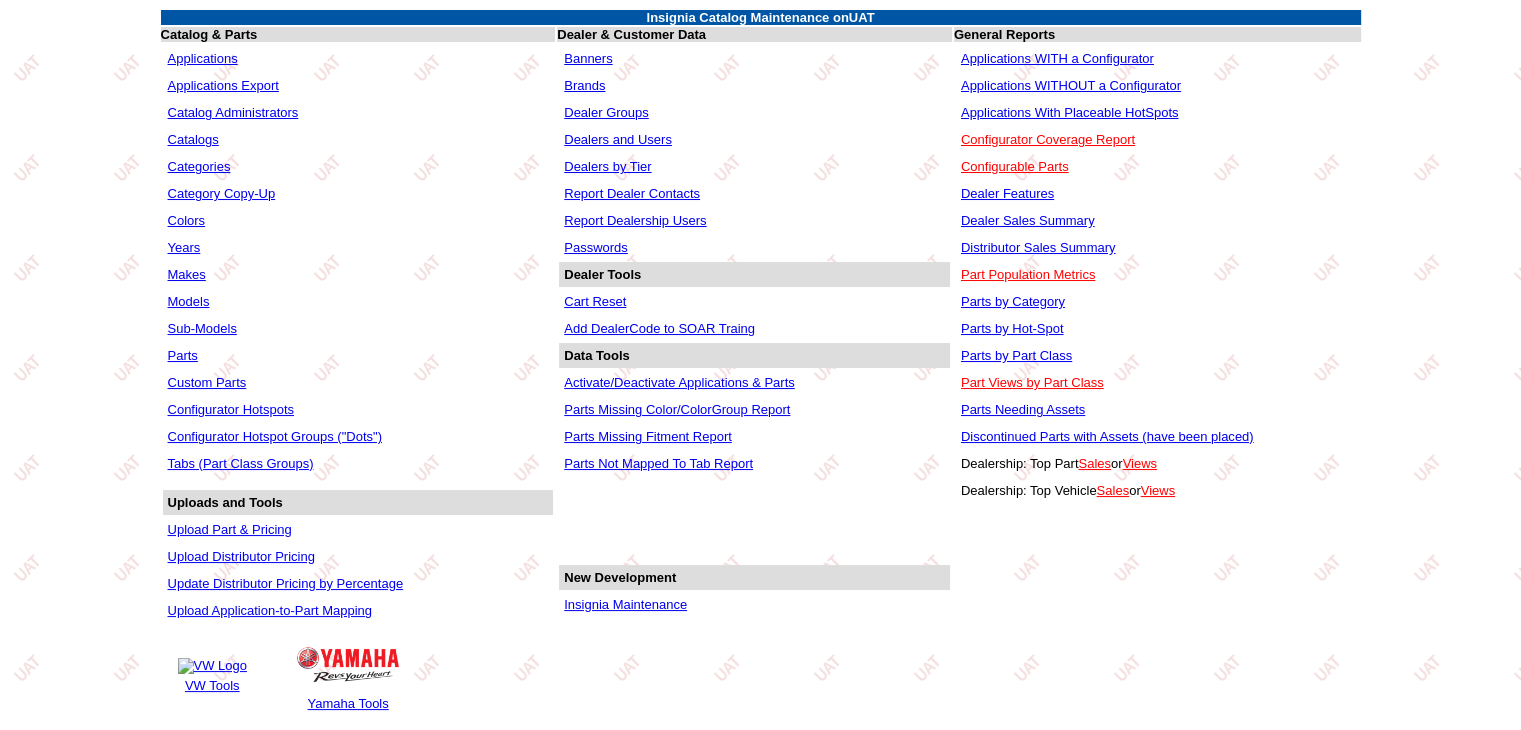 click on "Dealers and Users" at bounding box center (618, 139) 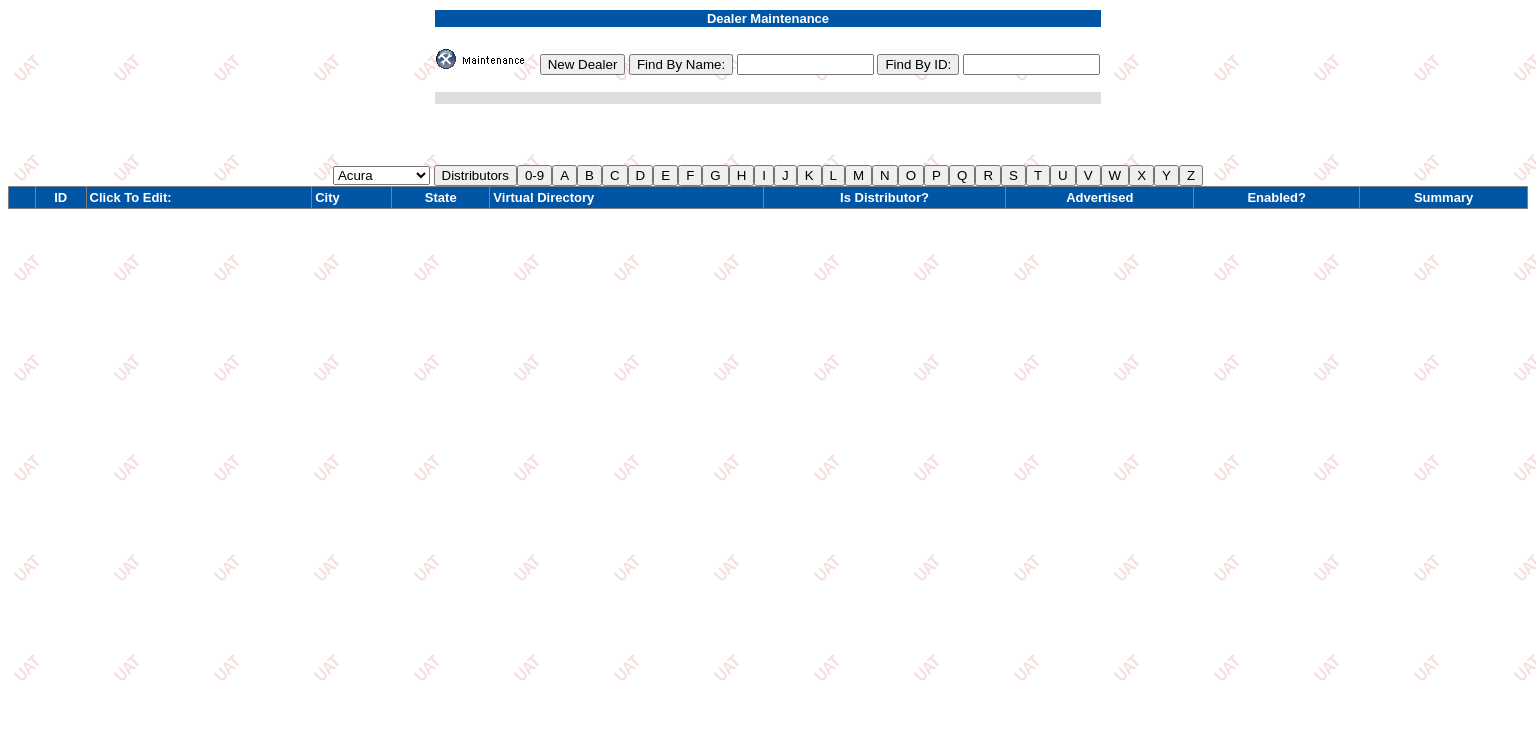 scroll, scrollTop: 0, scrollLeft: 0, axis: both 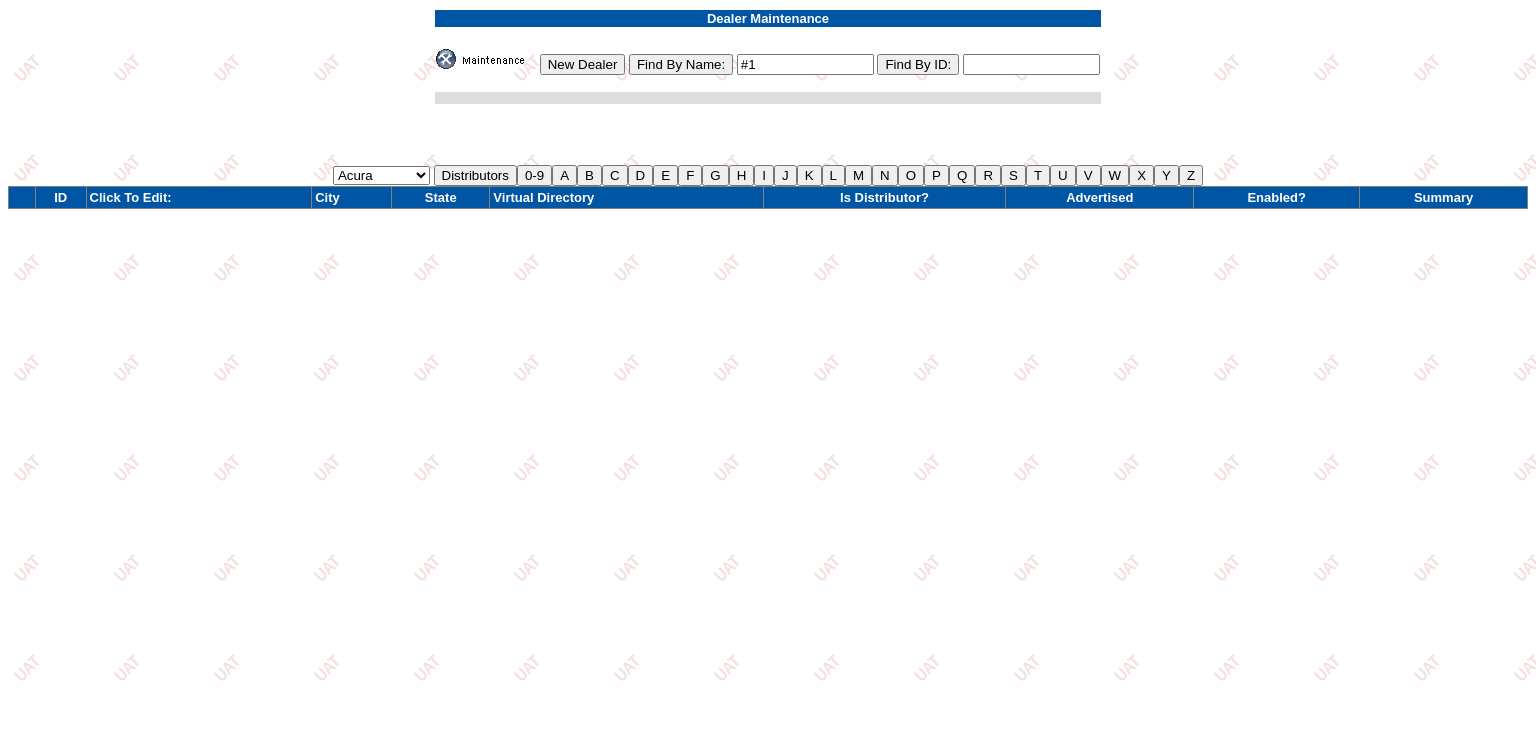 type on "#1" 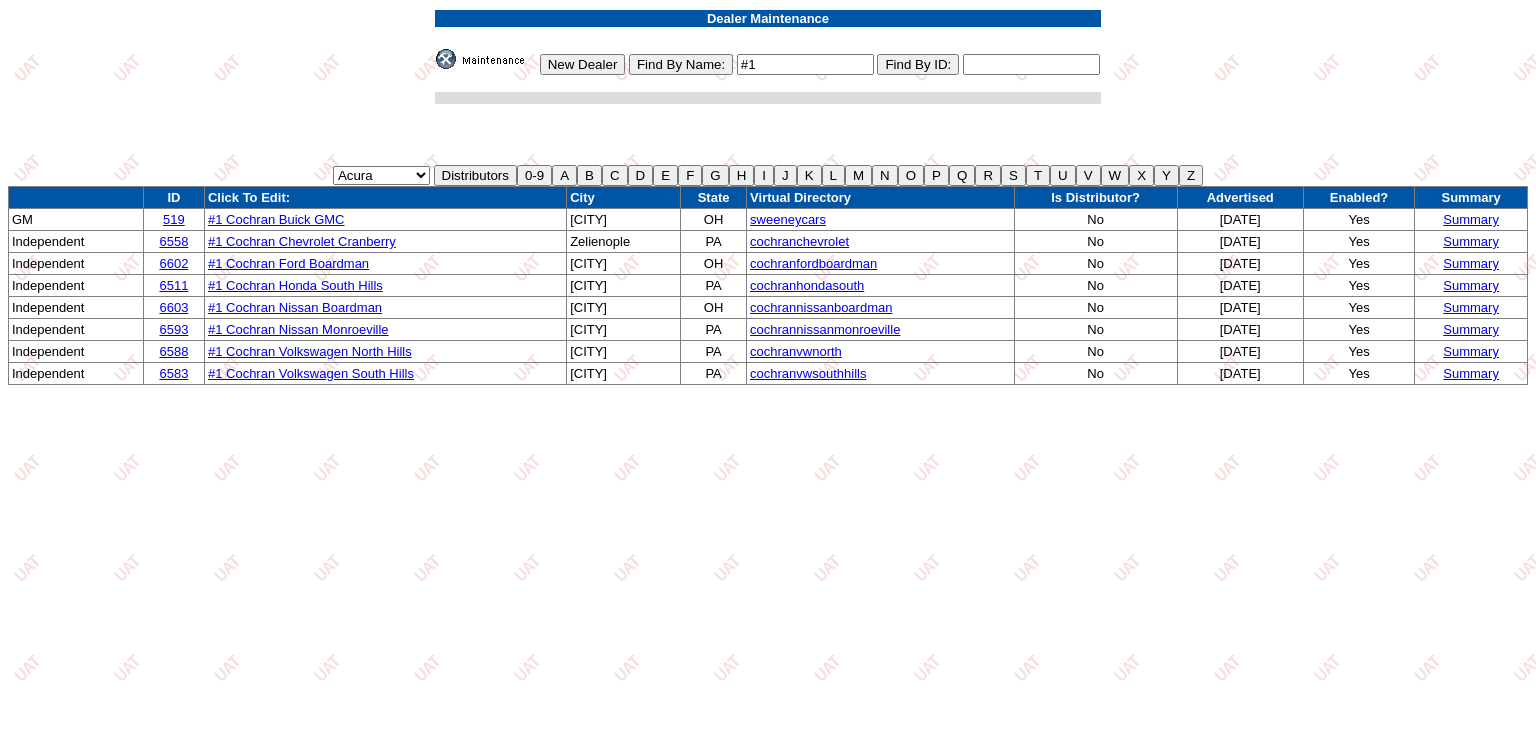 scroll, scrollTop: 0, scrollLeft: 0, axis: both 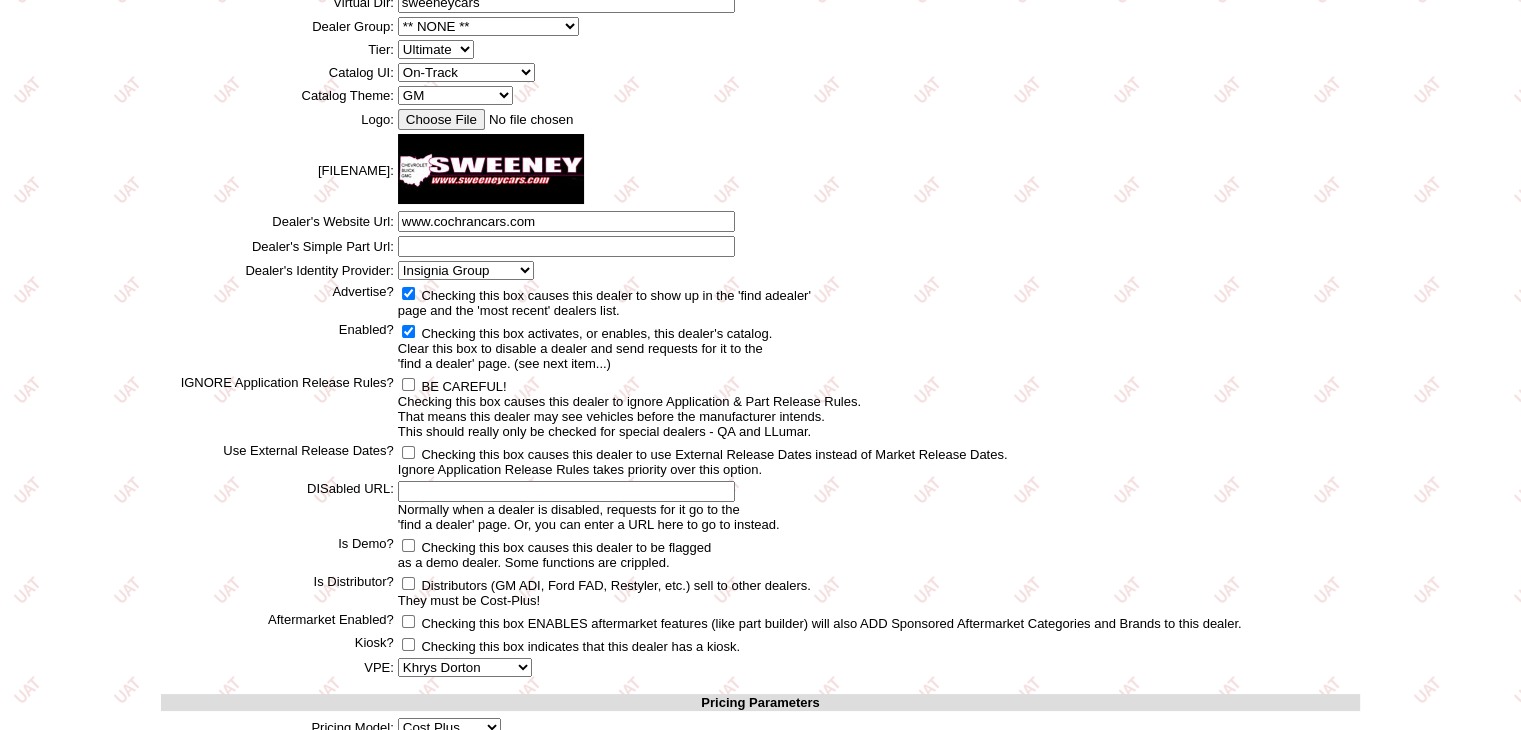 click at bounding box center (408, 331) 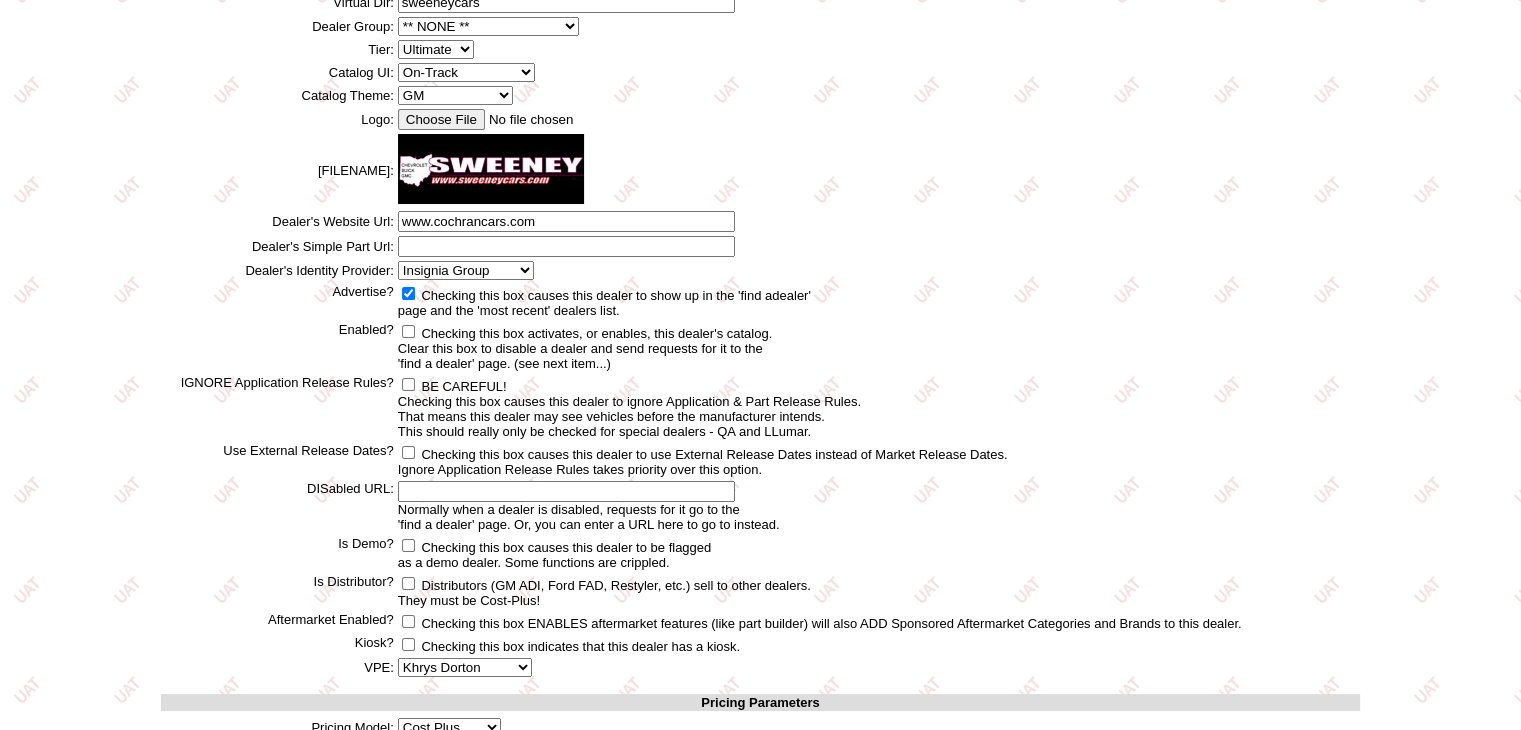 click at bounding box center [408, 293] 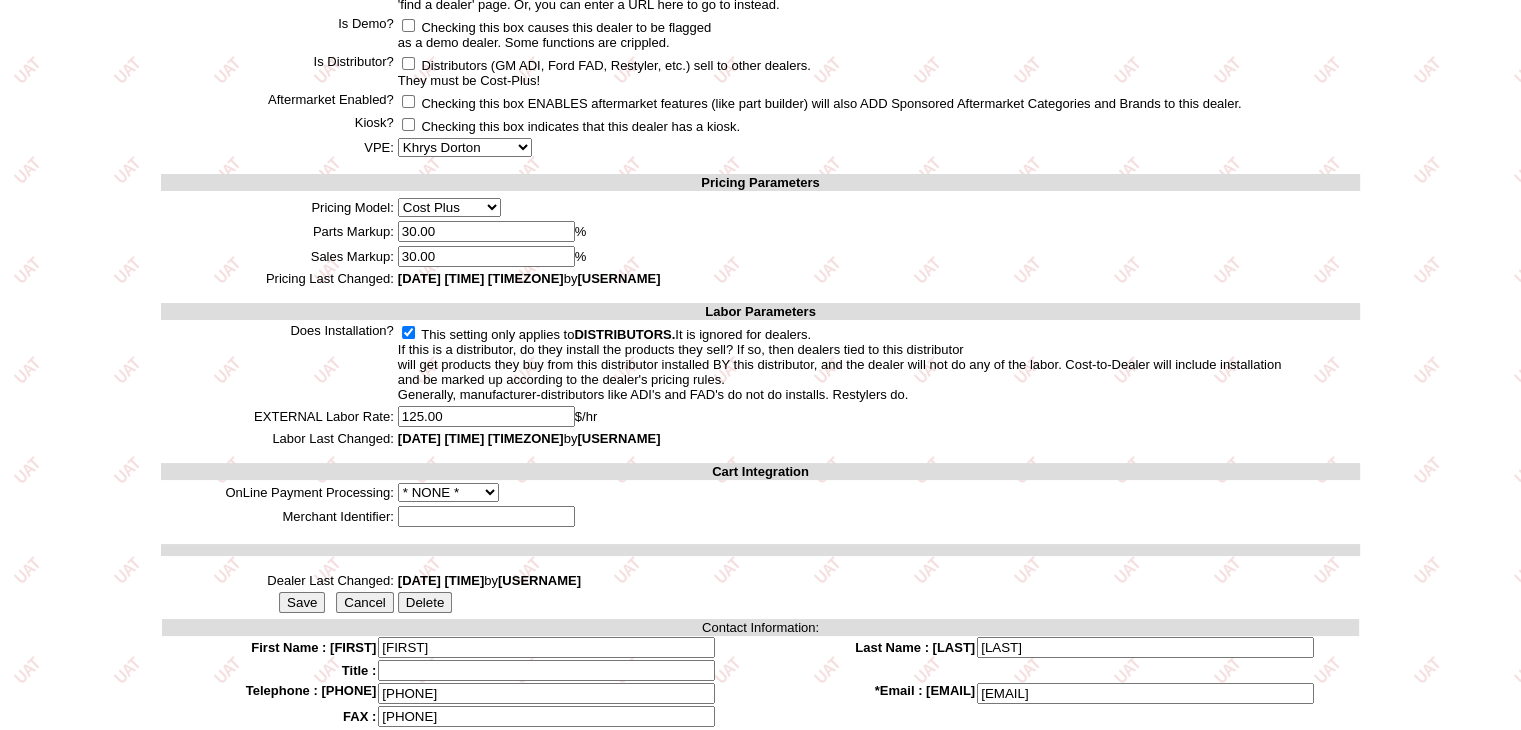scroll, scrollTop: 1178, scrollLeft: 0, axis: vertical 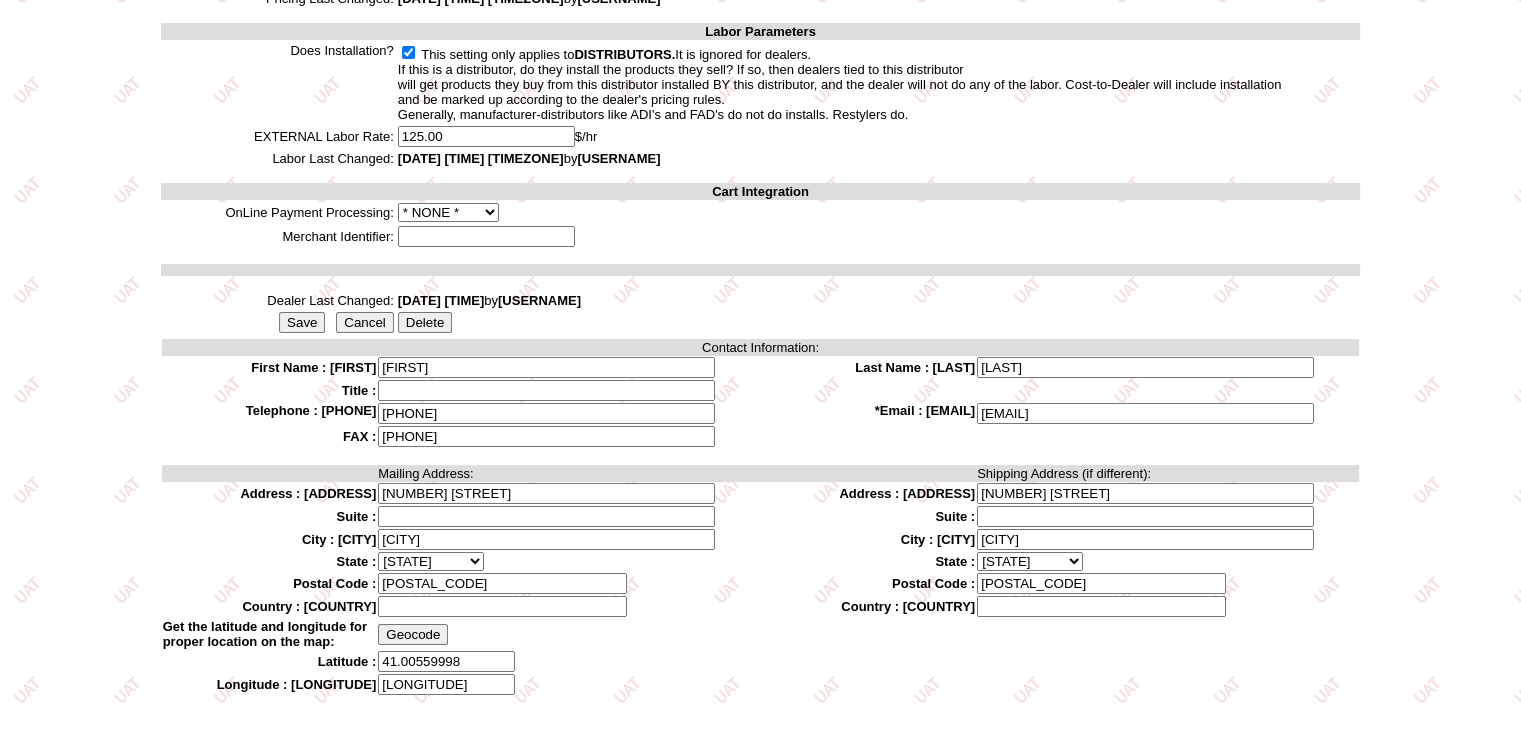 click on "Save" at bounding box center [302, 322] 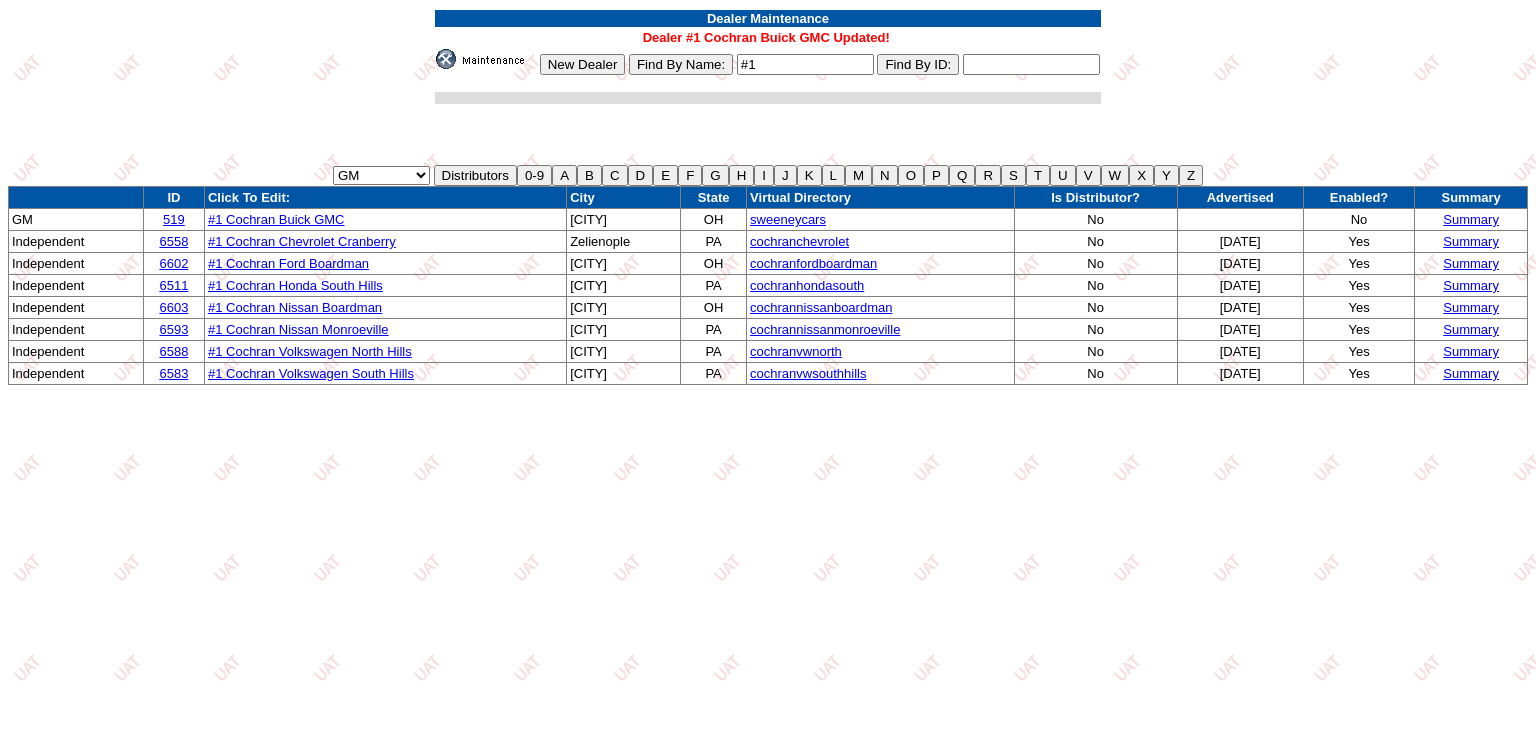 scroll, scrollTop: 0, scrollLeft: 0, axis: both 